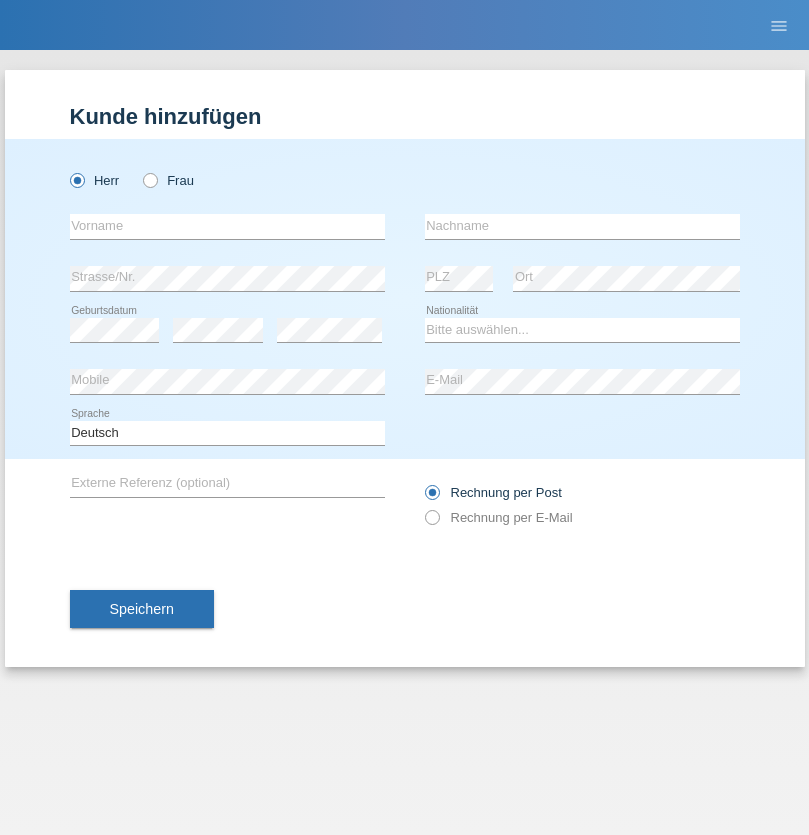 scroll, scrollTop: 0, scrollLeft: 0, axis: both 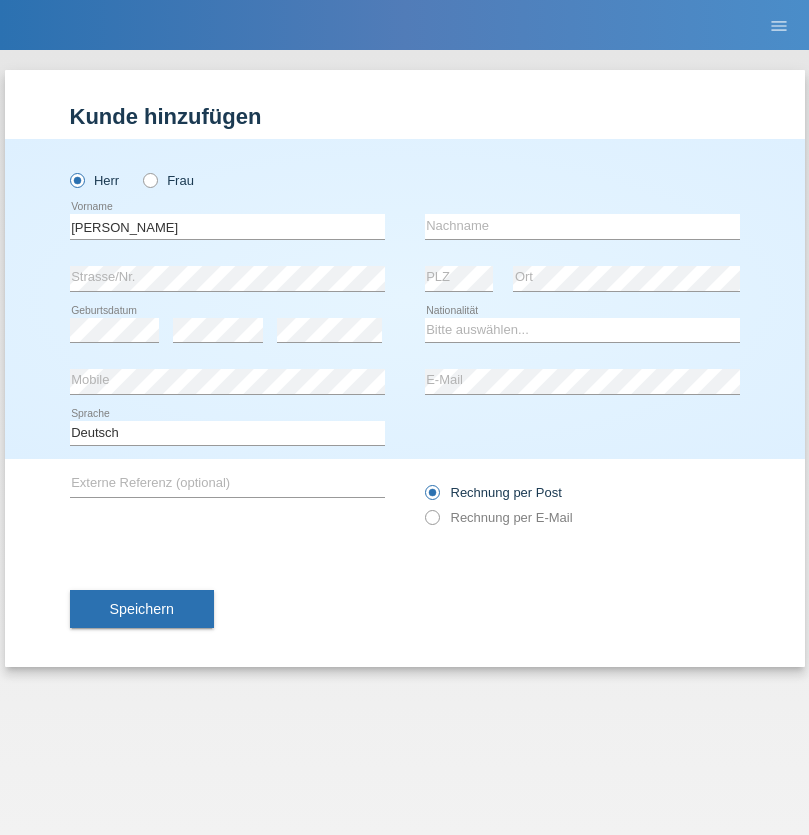 type on "Stefan" 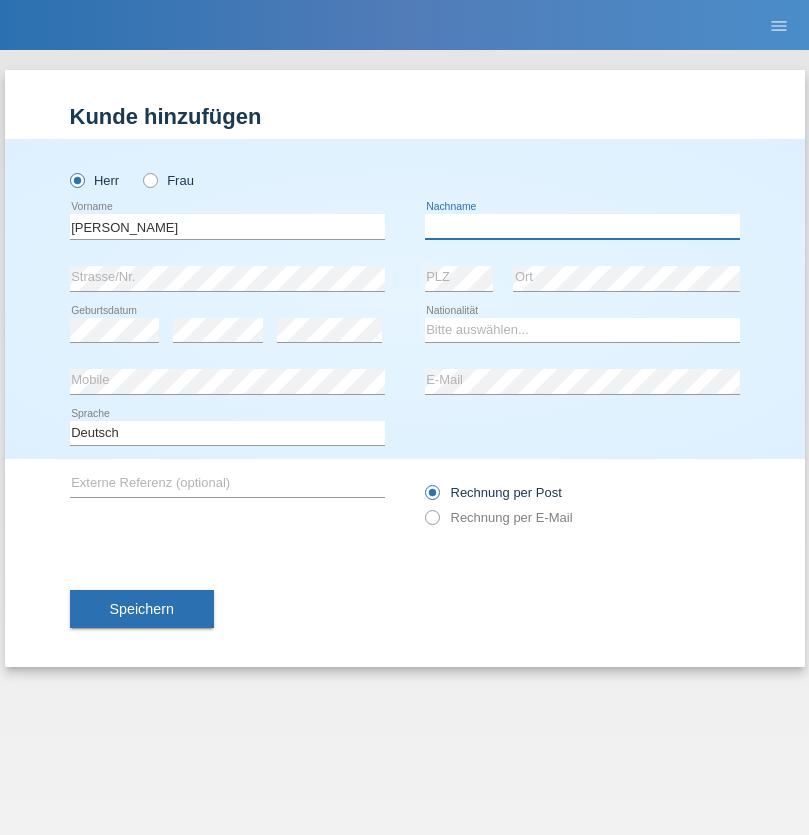 click at bounding box center [582, 226] 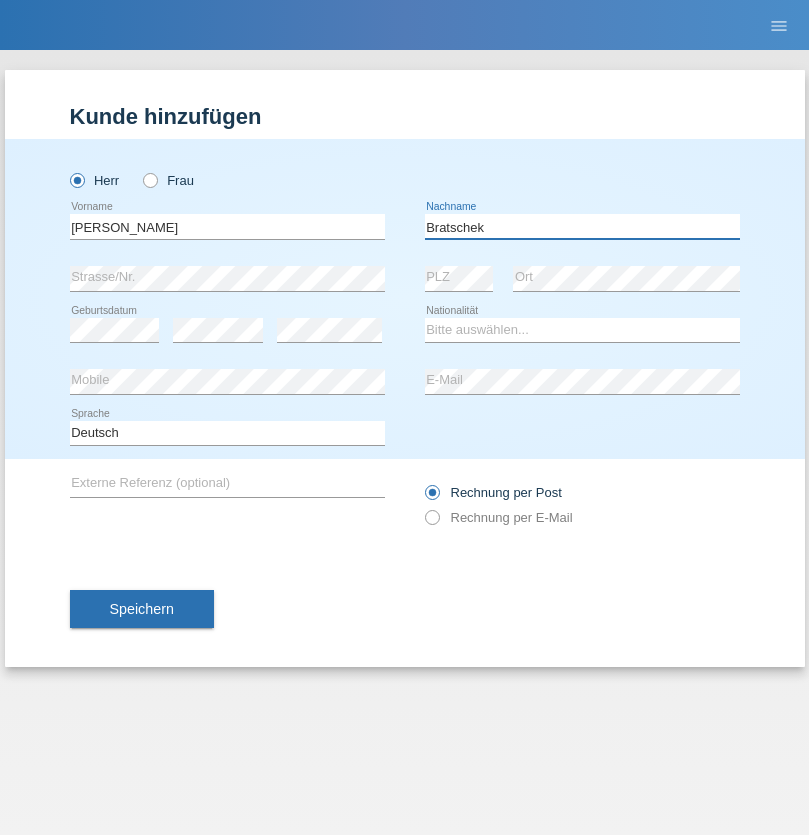 type on "Bratschek" 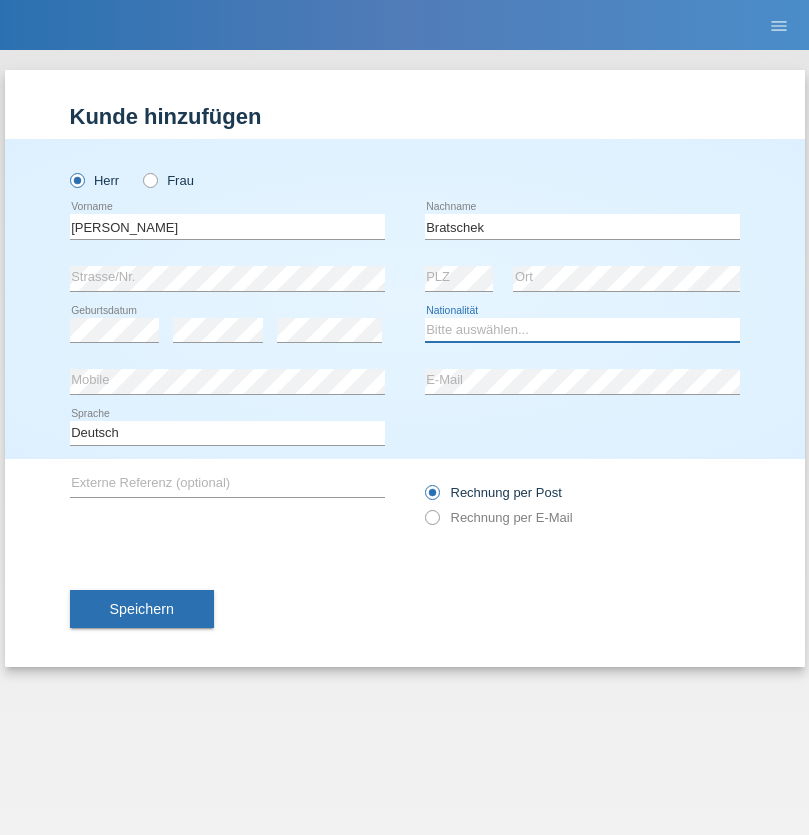 select on "DE" 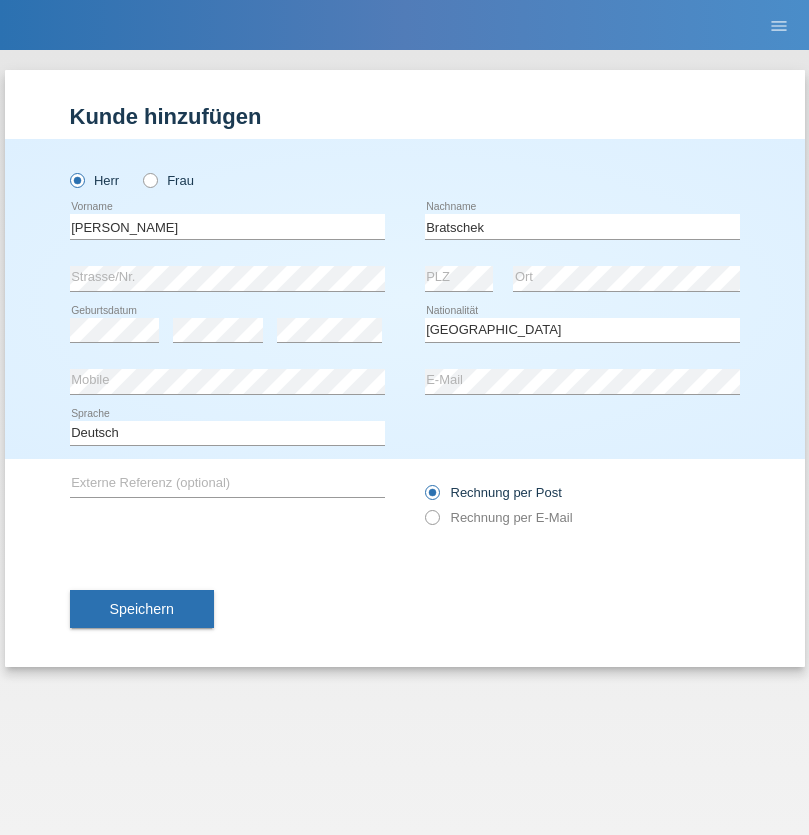 select on "C" 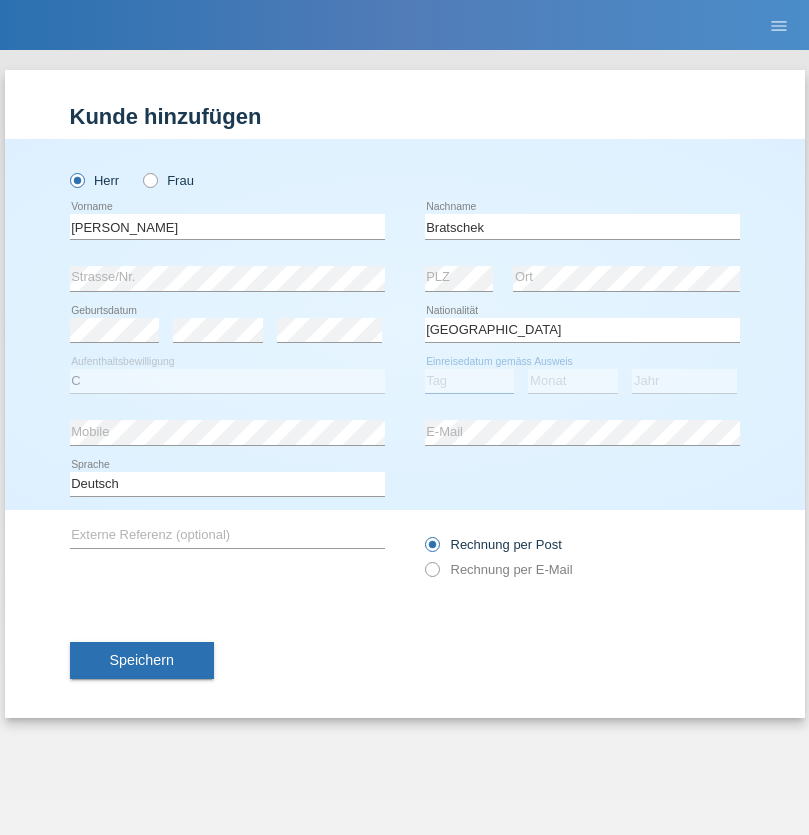 select on "22" 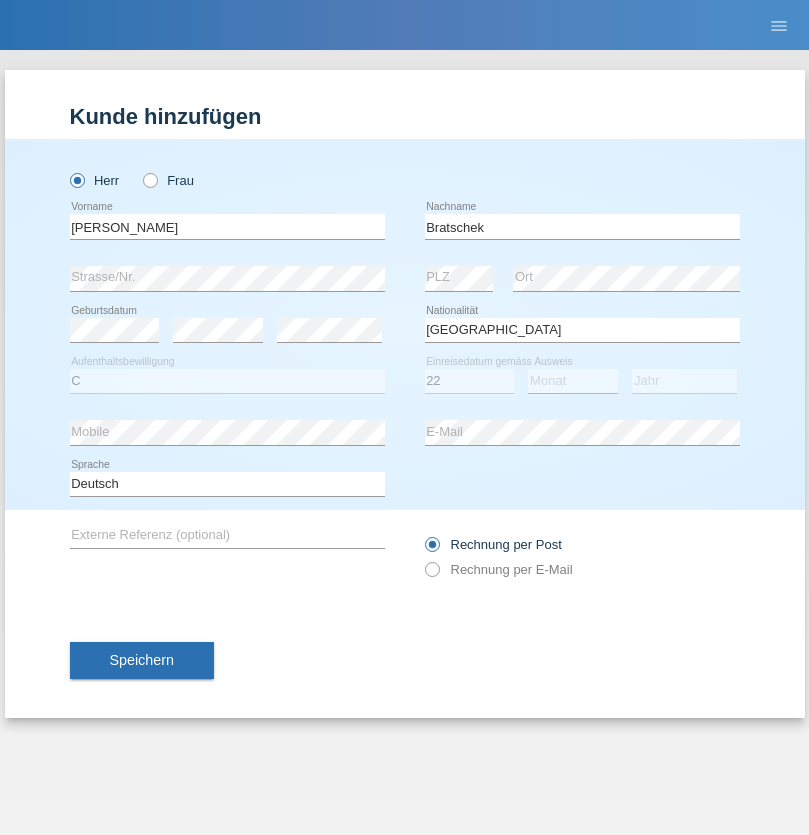 select on "03" 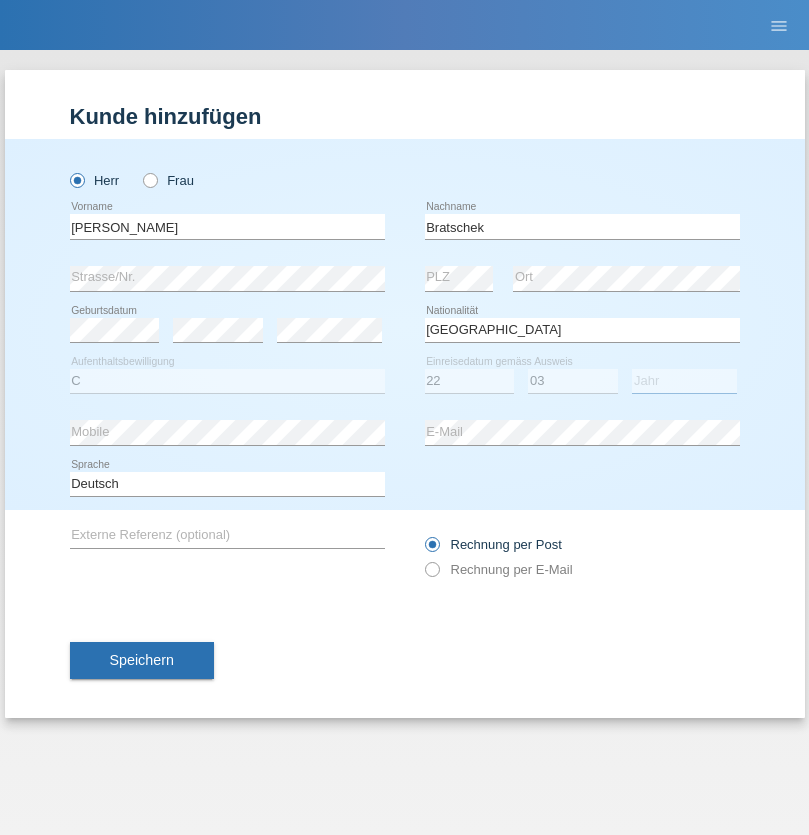 select on "2009" 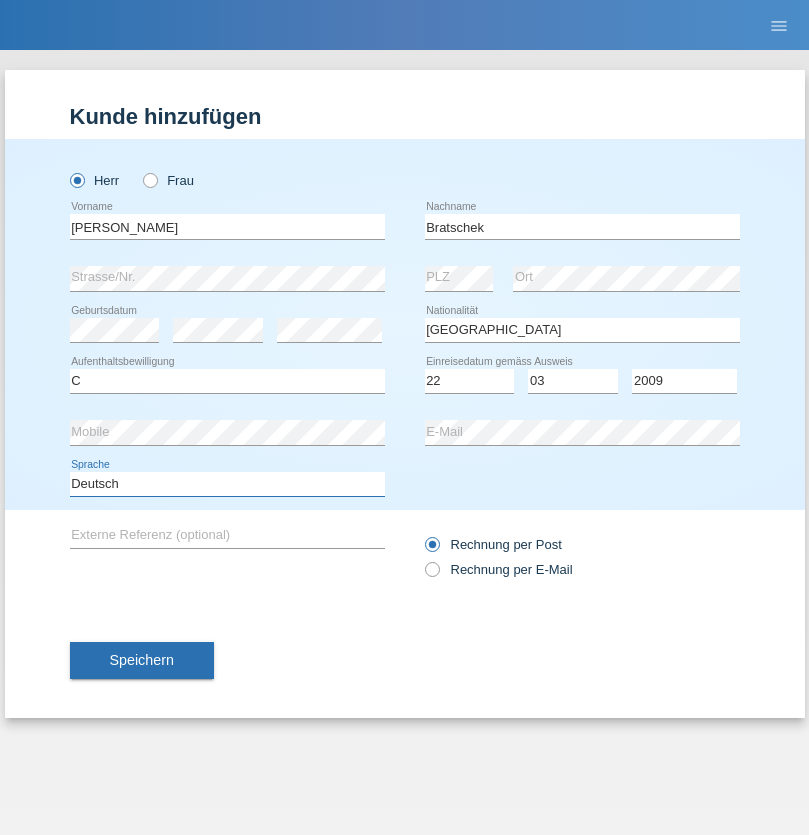 select on "en" 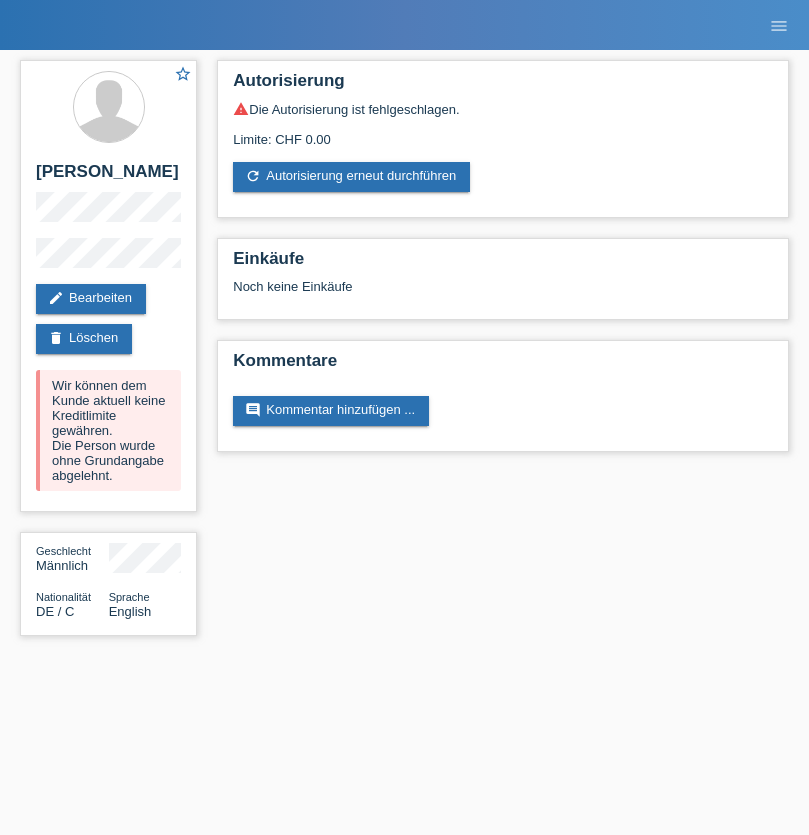 scroll, scrollTop: 0, scrollLeft: 0, axis: both 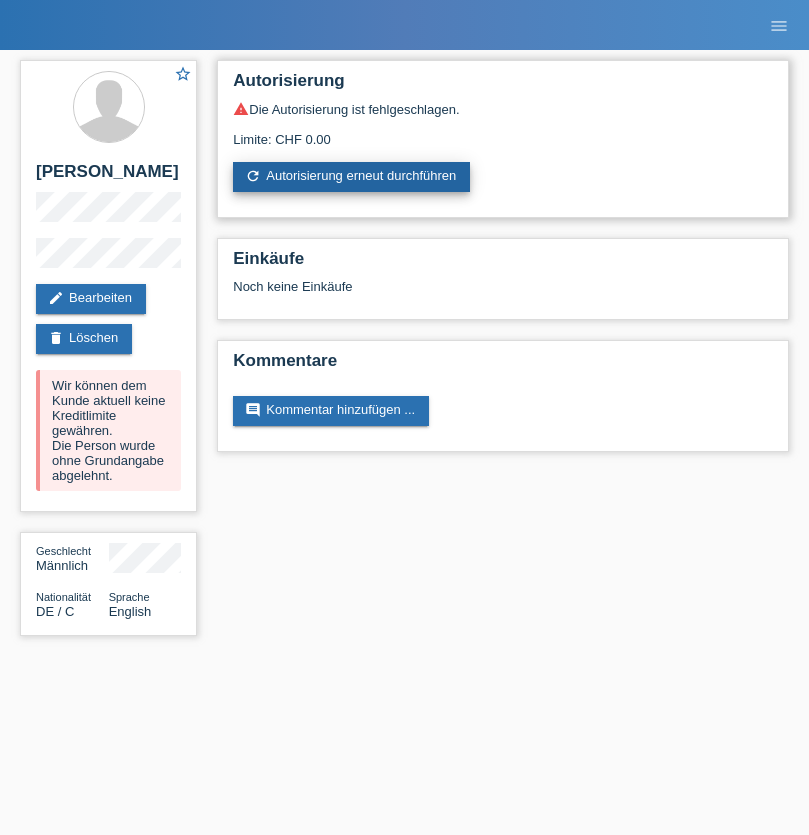 click on "refresh  Autorisierung erneut durchführen" at bounding box center (351, 177) 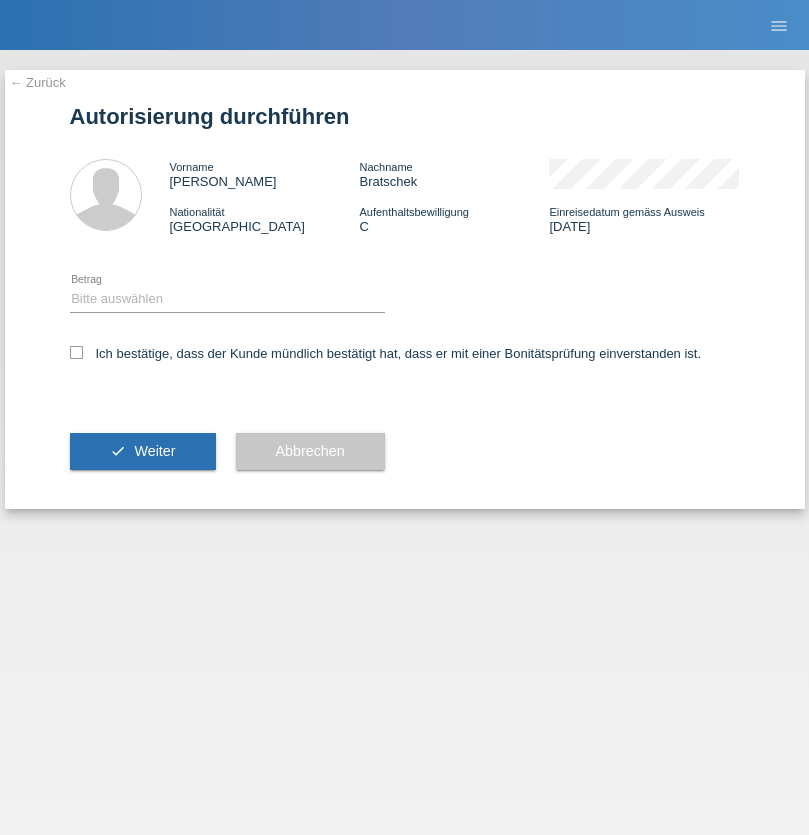 scroll, scrollTop: 0, scrollLeft: 0, axis: both 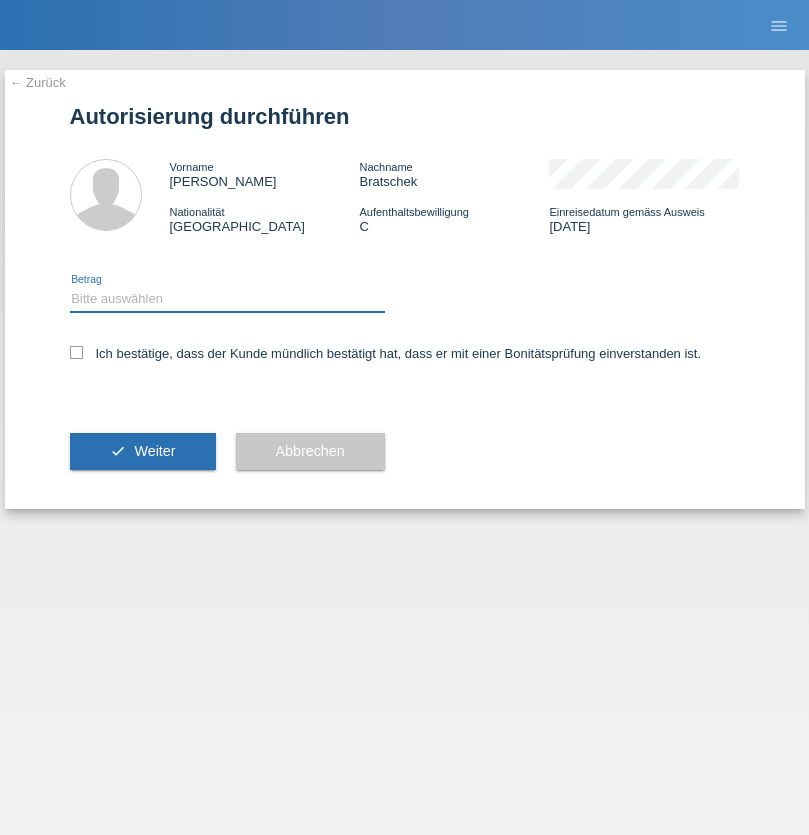 select on "1" 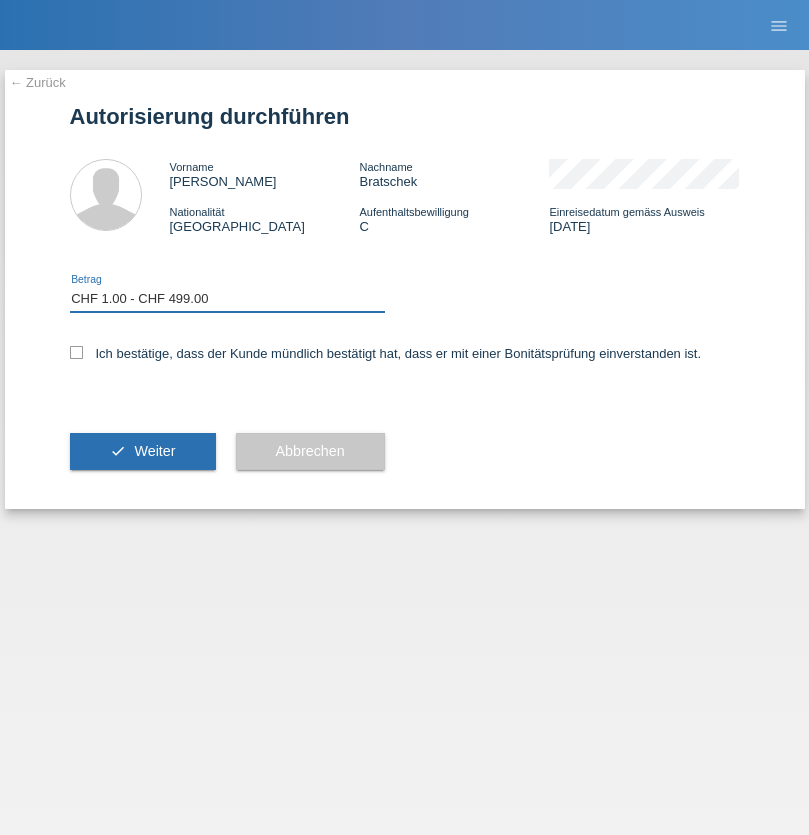 checkbox on "true" 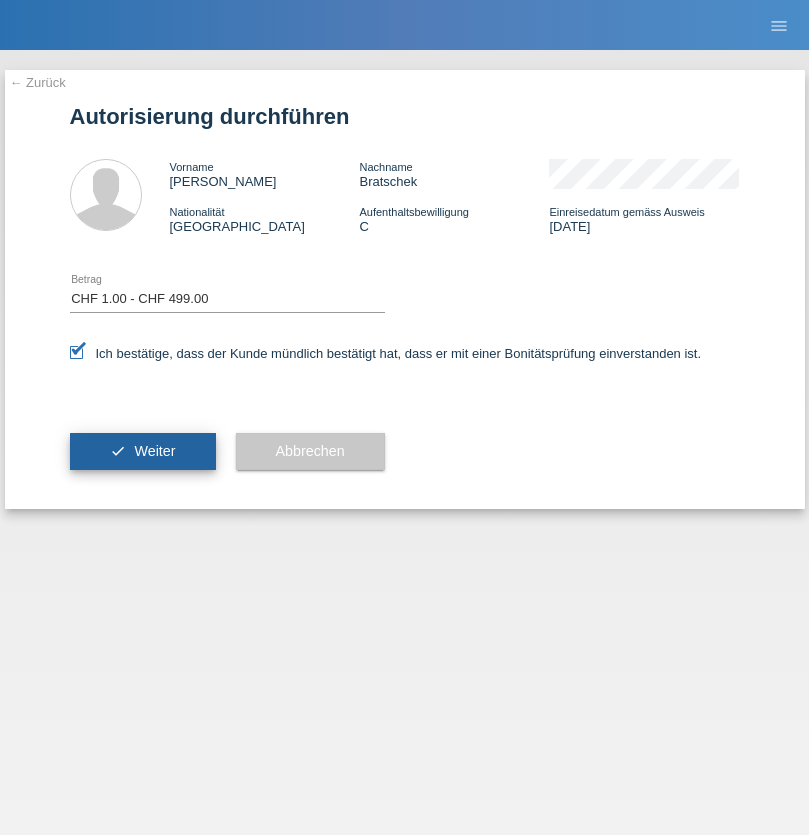 click on "Weiter" at bounding box center (154, 451) 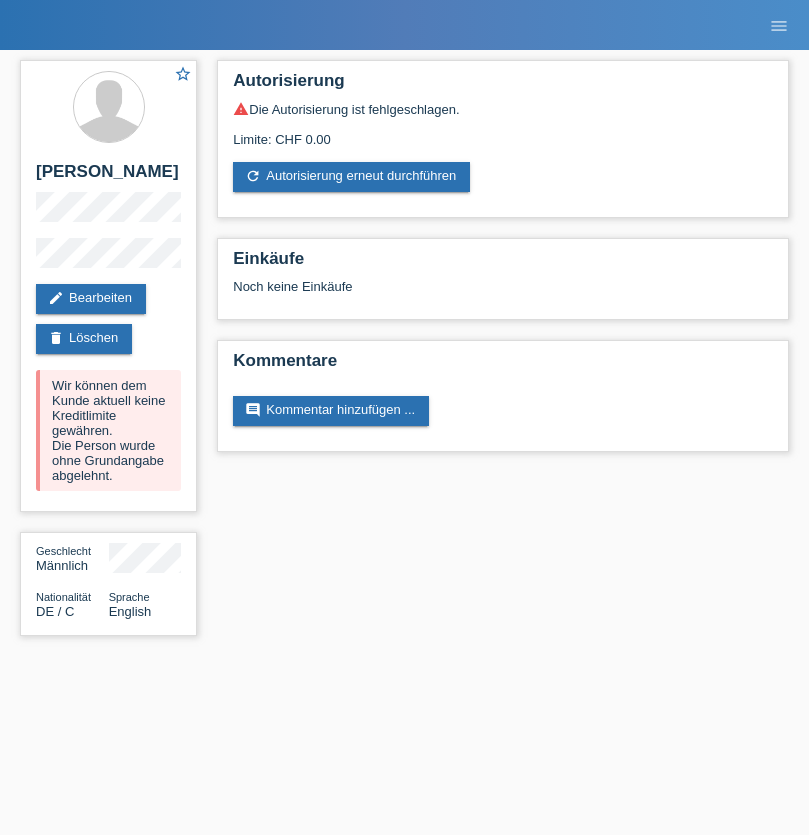 scroll, scrollTop: 0, scrollLeft: 0, axis: both 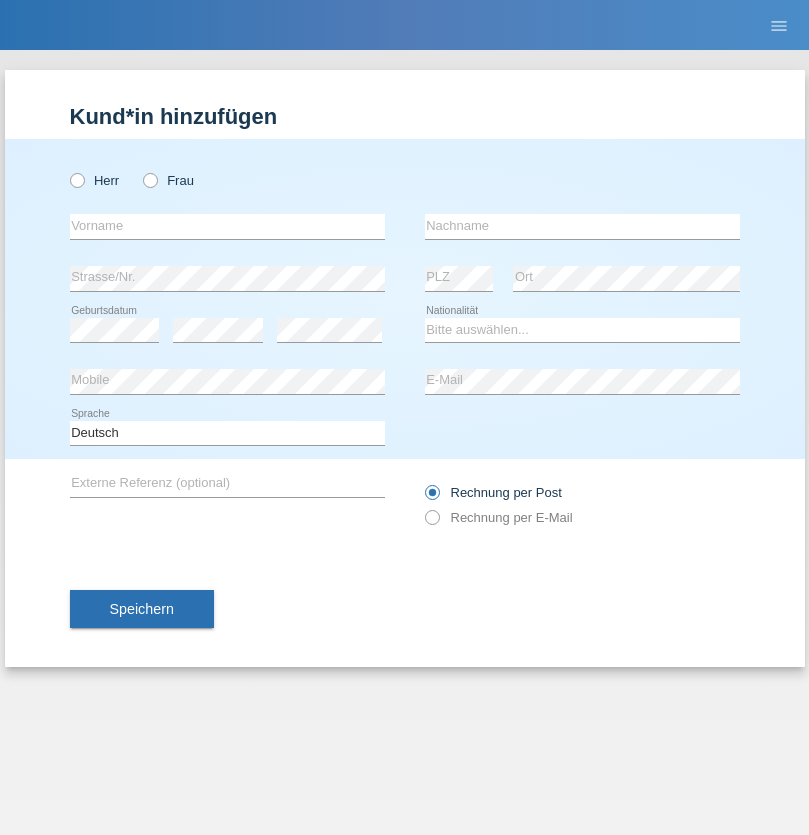 radio on "true" 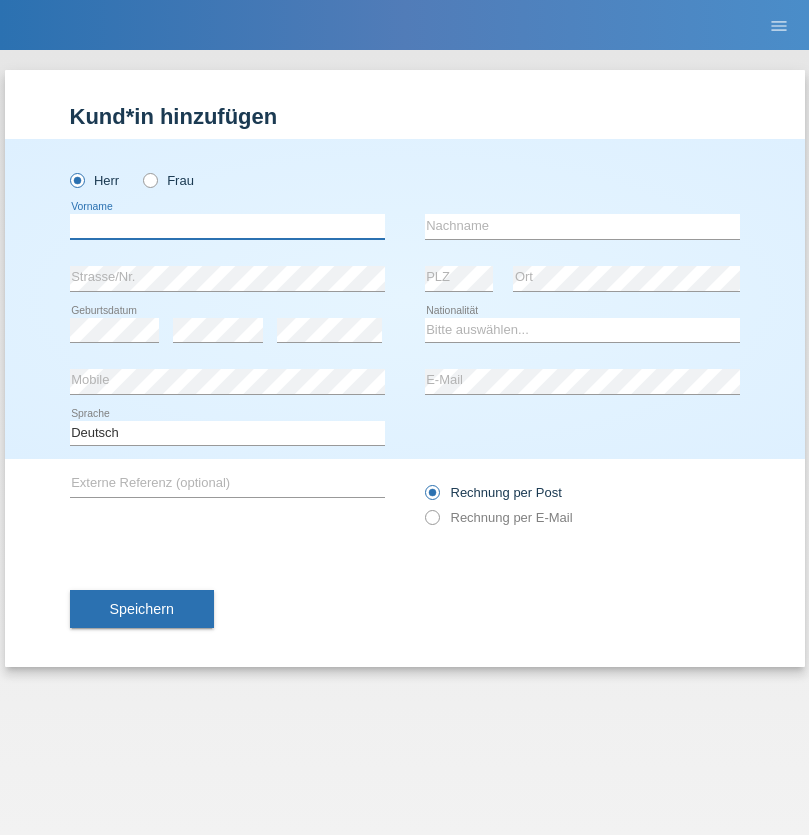 click at bounding box center (227, 226) 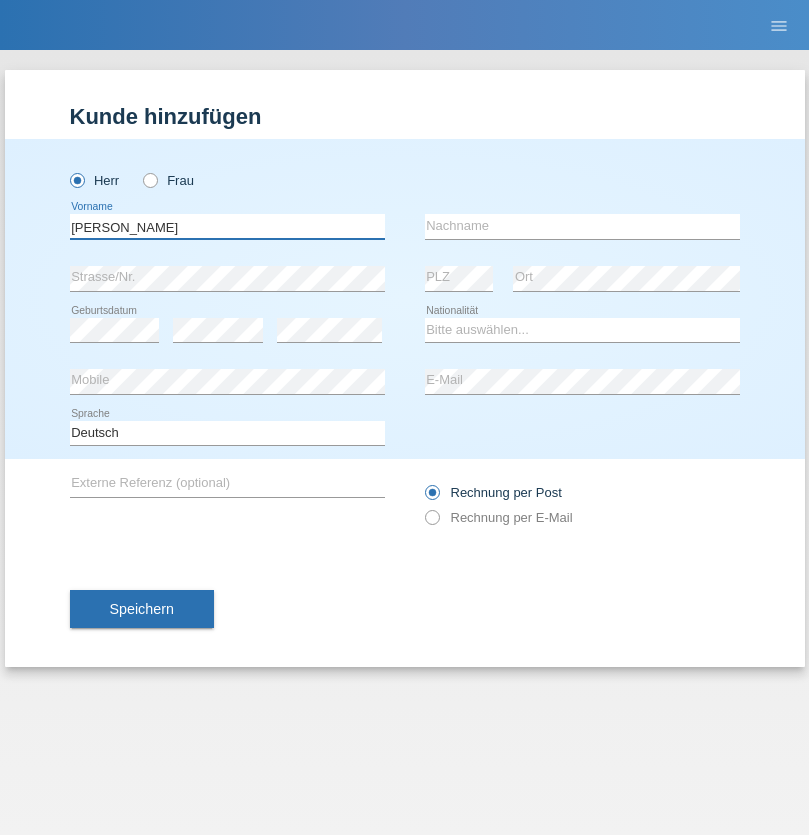 type on "[PERSON_NAME]" 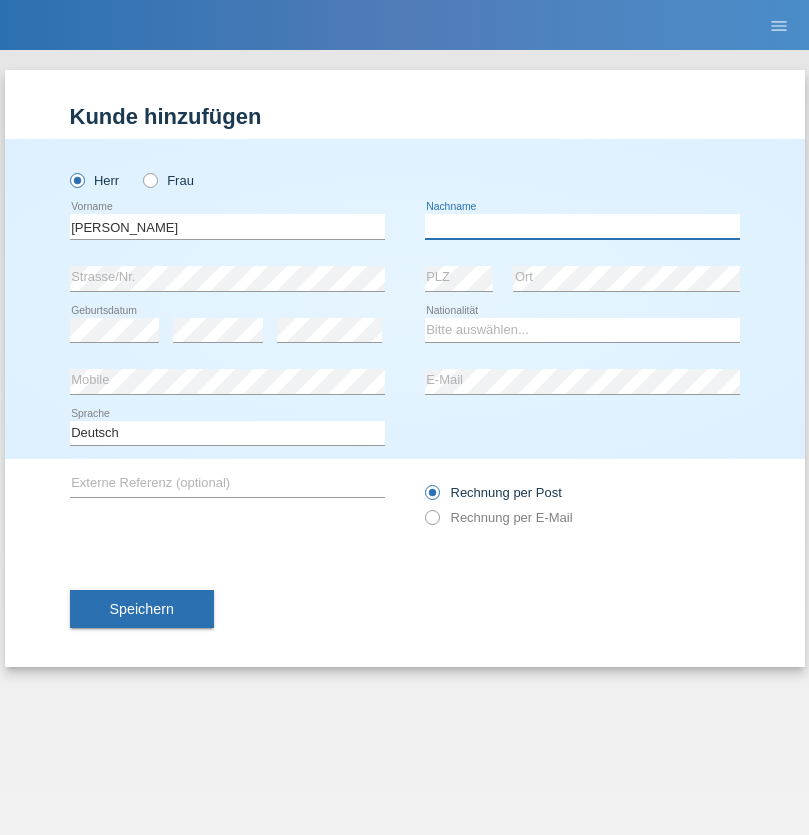 click at bounding box center (582, 226) 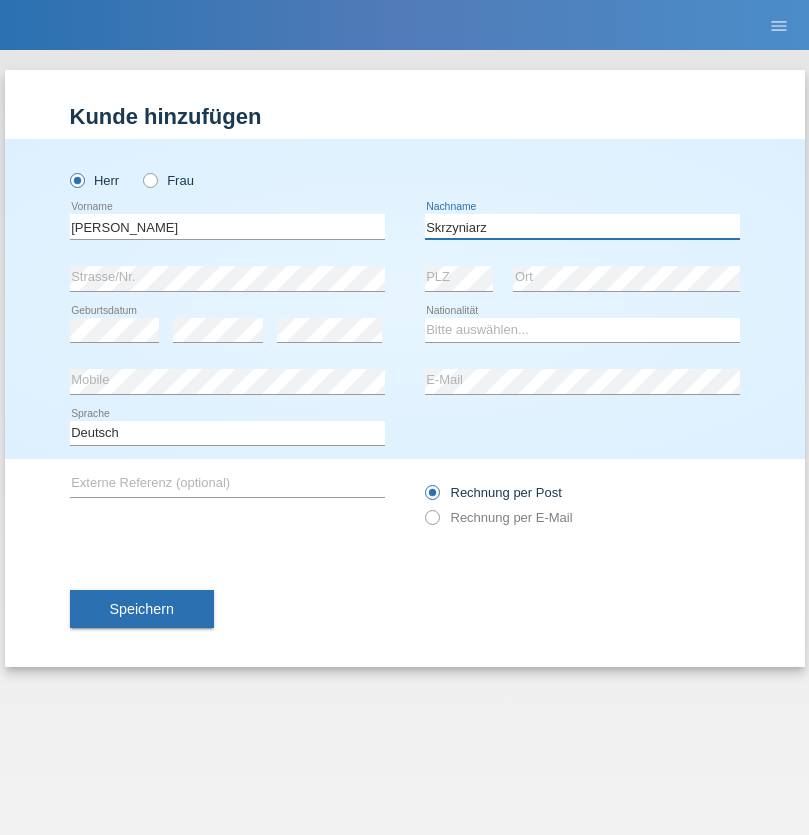 type on "Skrzyniarz" 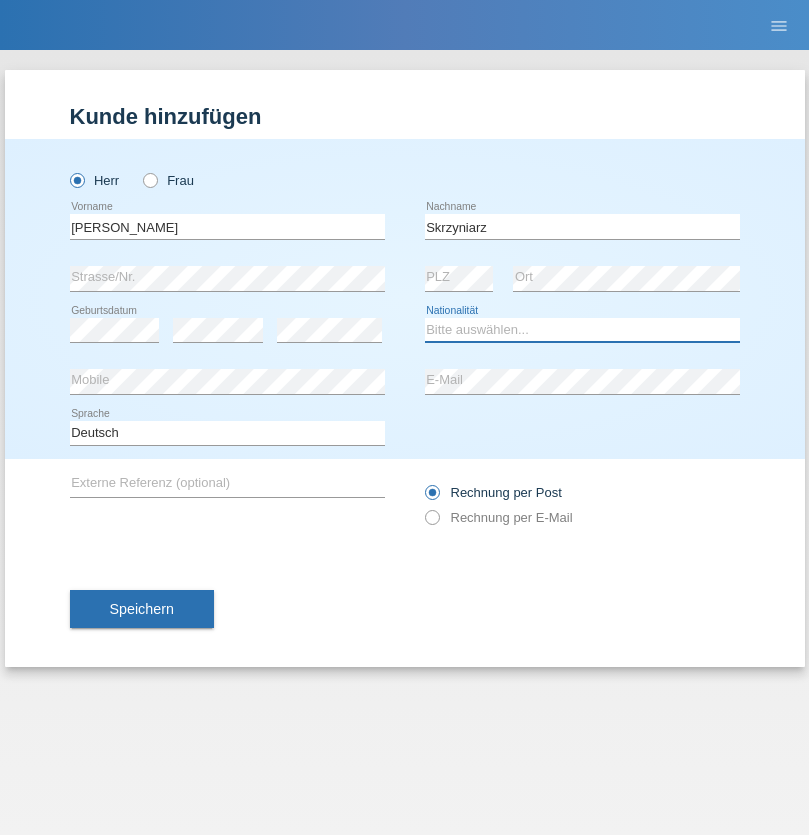 select on "PL" 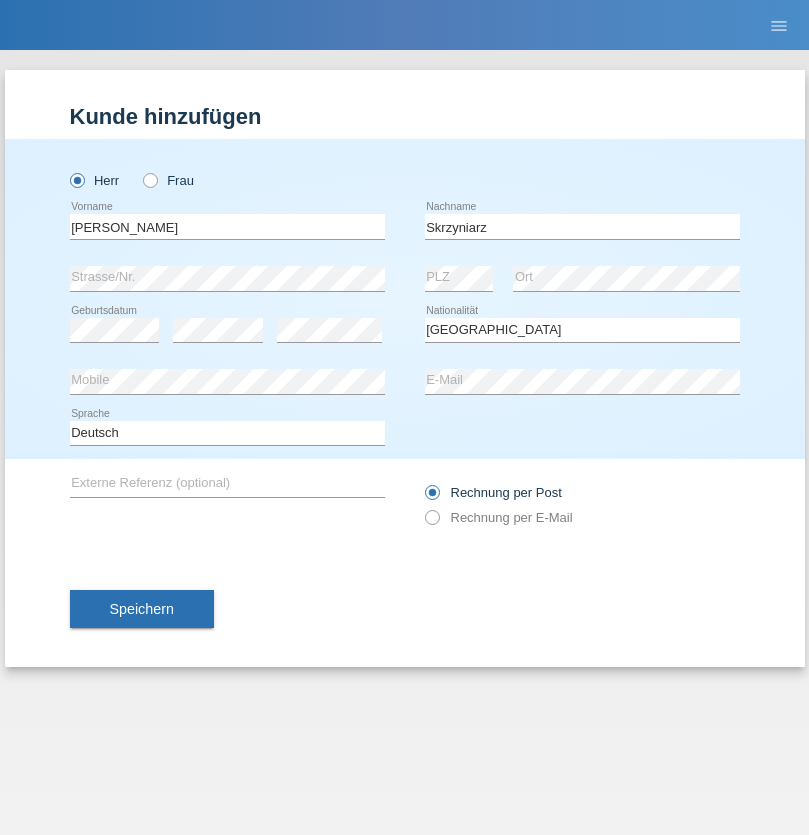 select on "C" 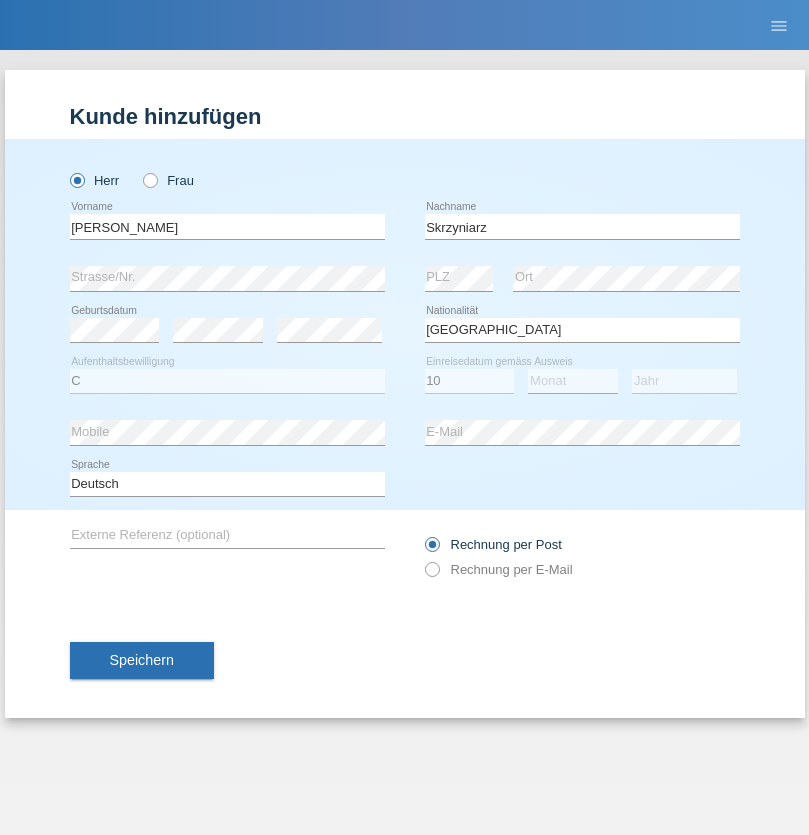select on "05" 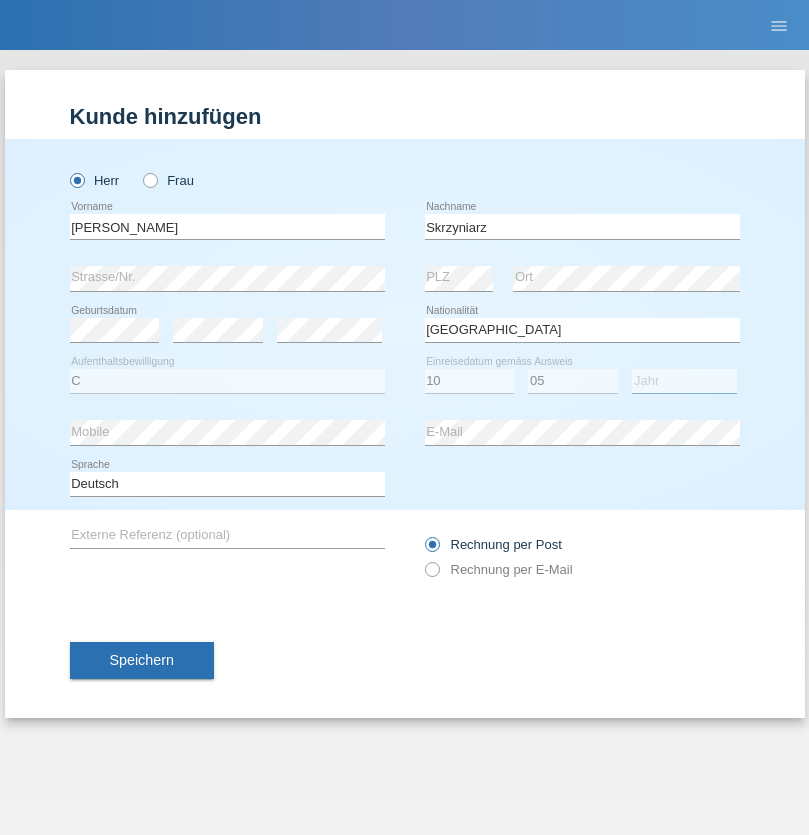 select on "1985" 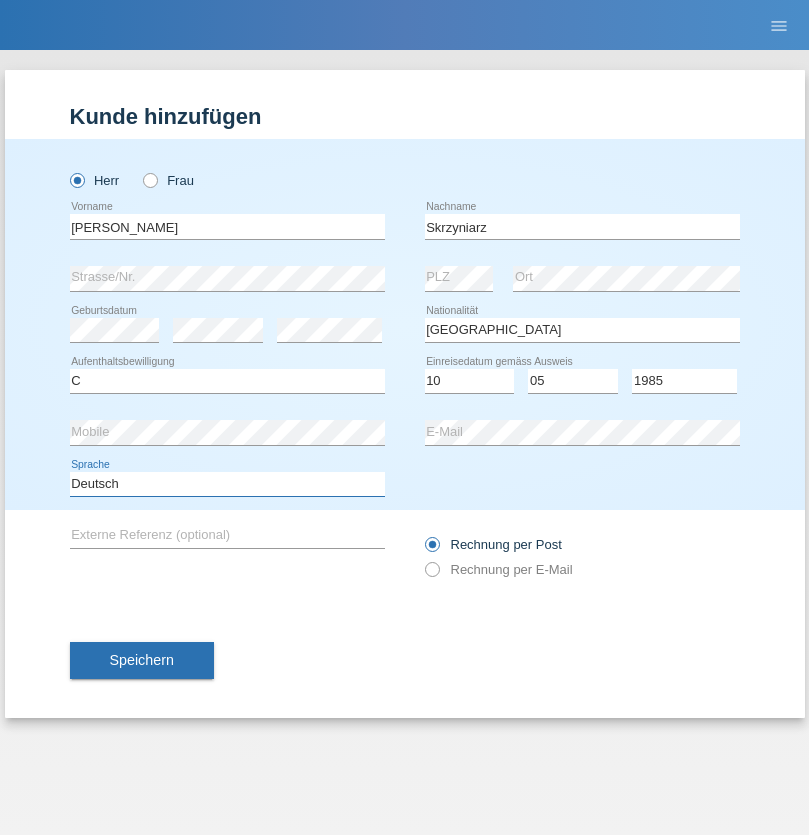select on "en" 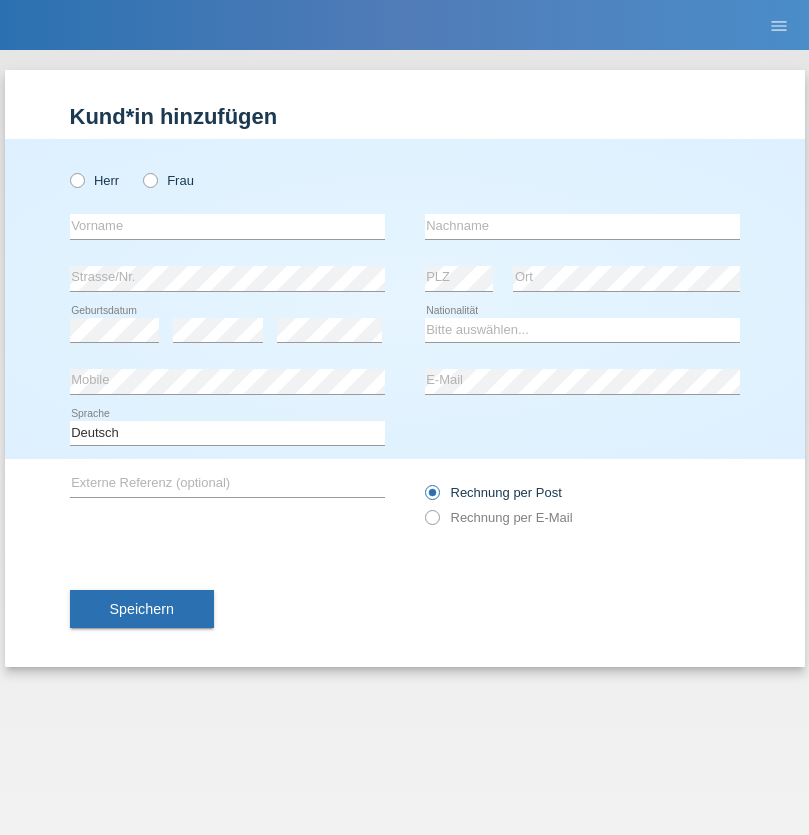 scroll, scrollTop: 0, scrollLeft: 0, axis: both 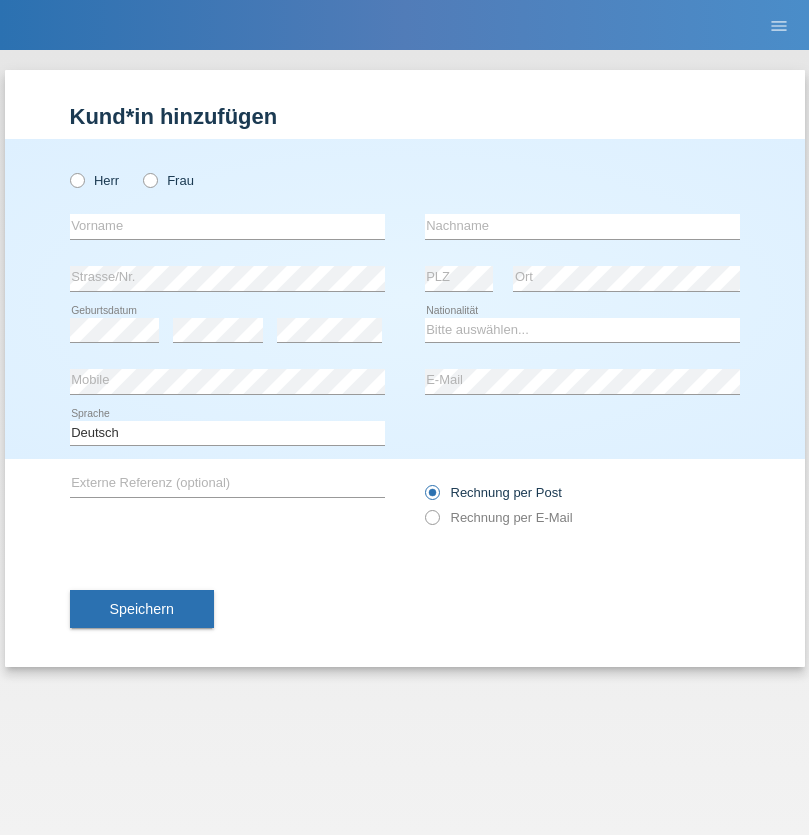 radio on "true" 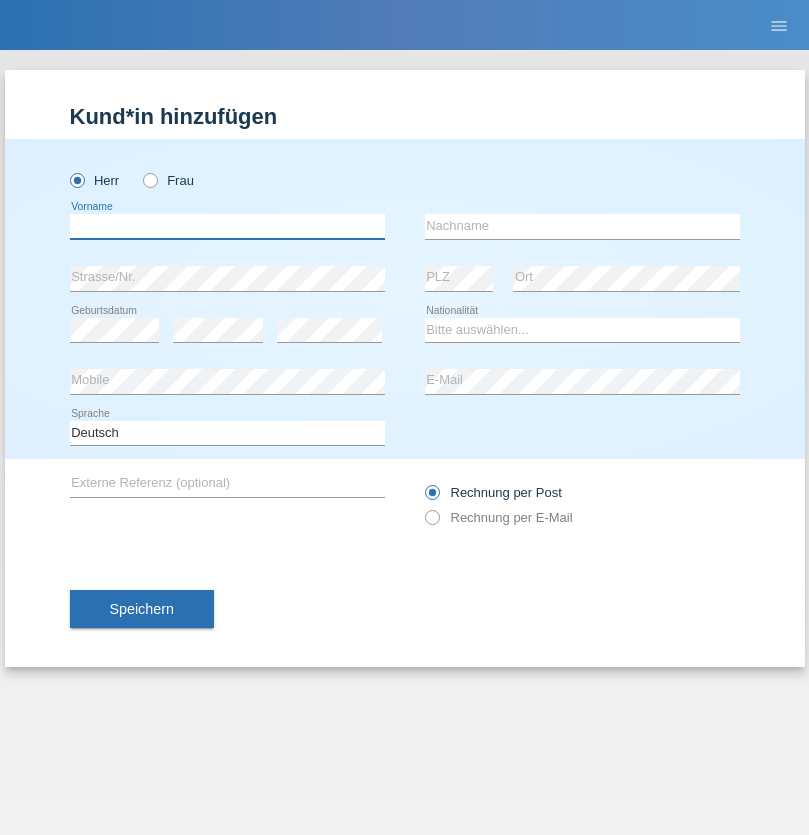 click at bounding box center [227, 226] 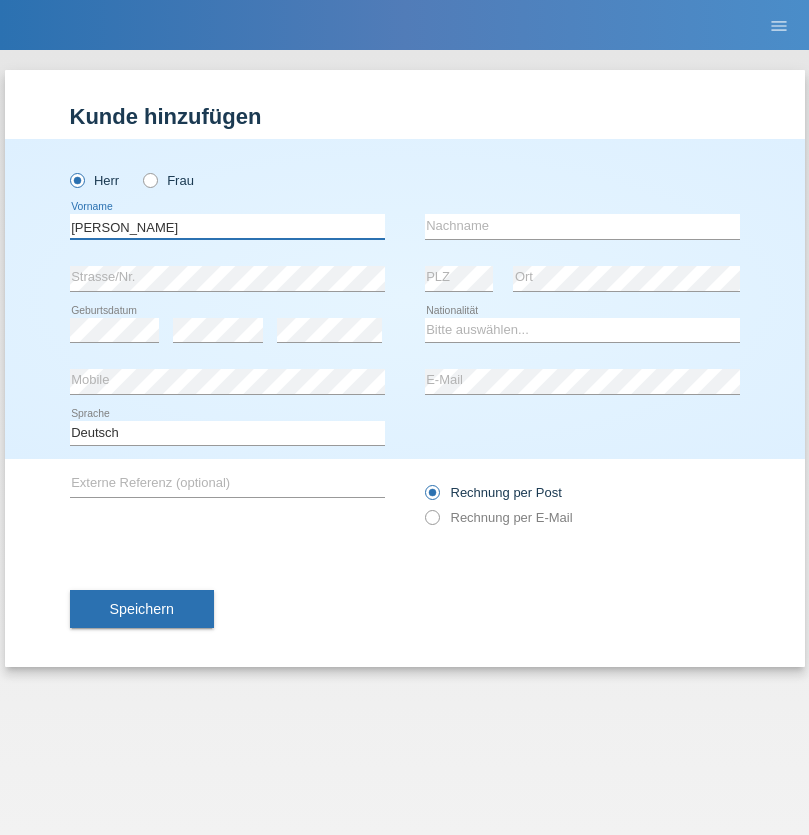 type on "[PERSON_NAME]" 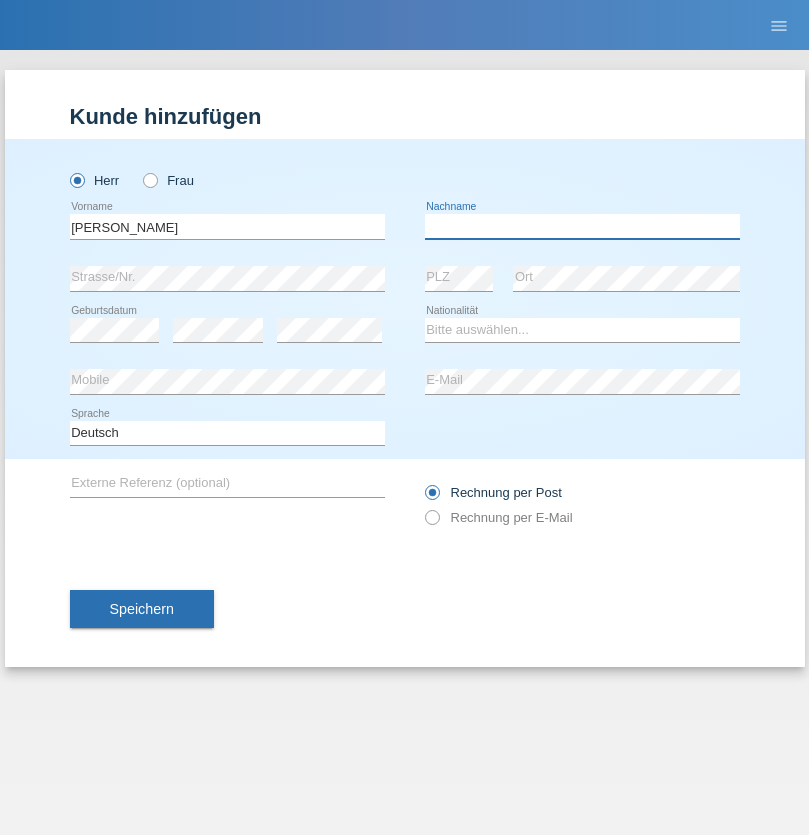 click at bounding box center (582, 226) 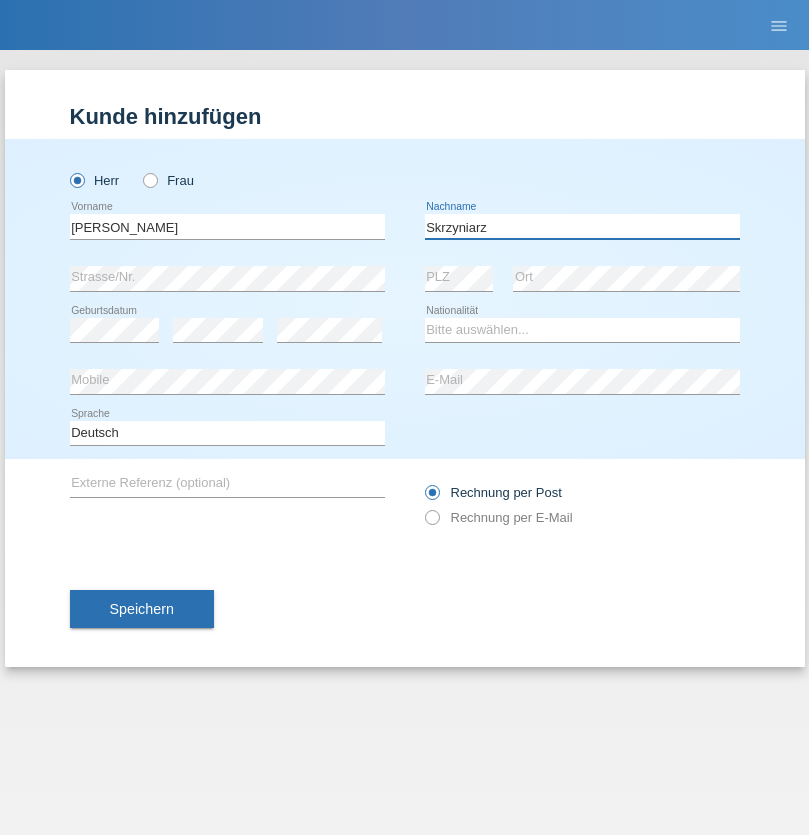 type on "Skrzyniarz" 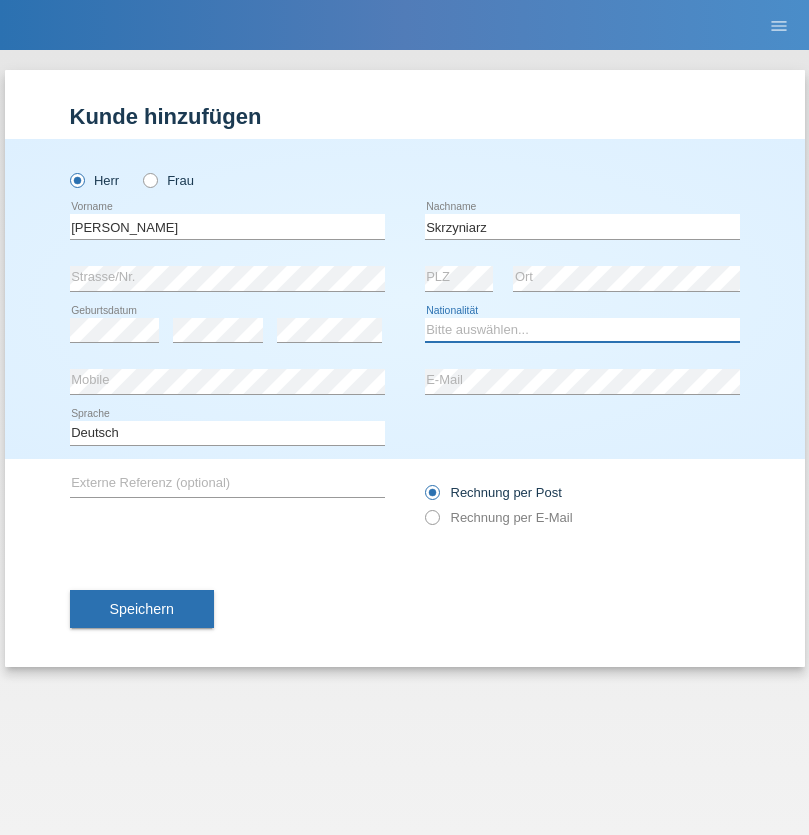select on "PL" 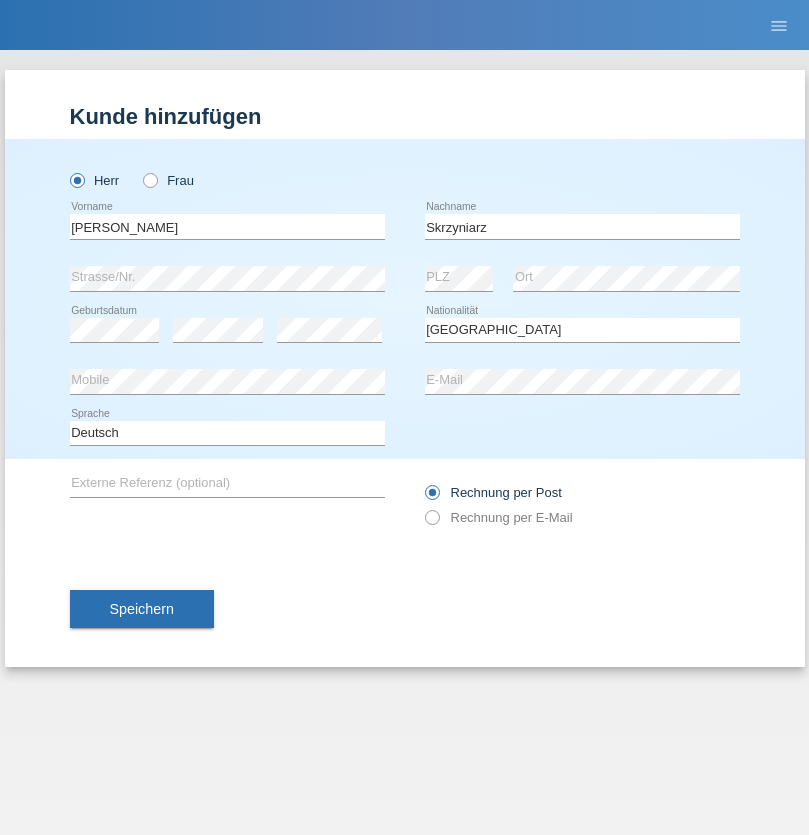 select on "C" 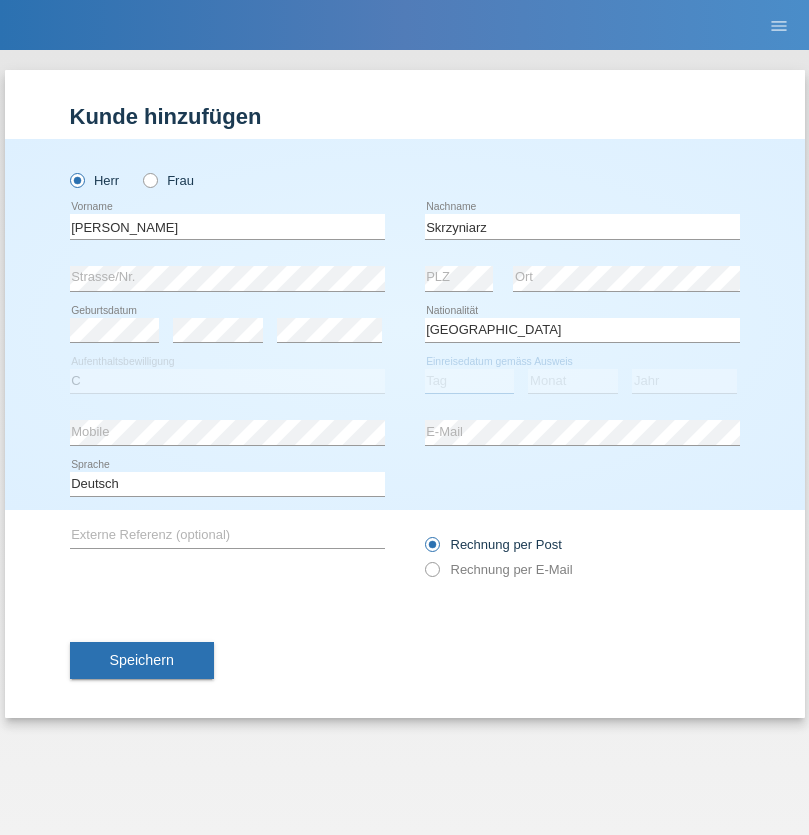 select on "03" 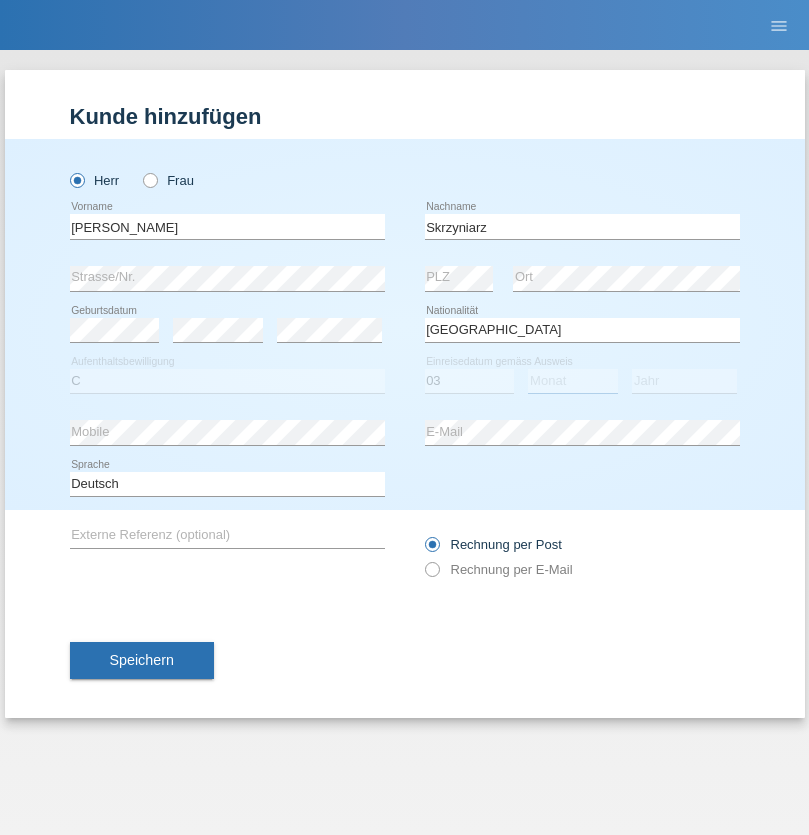 select on "02" 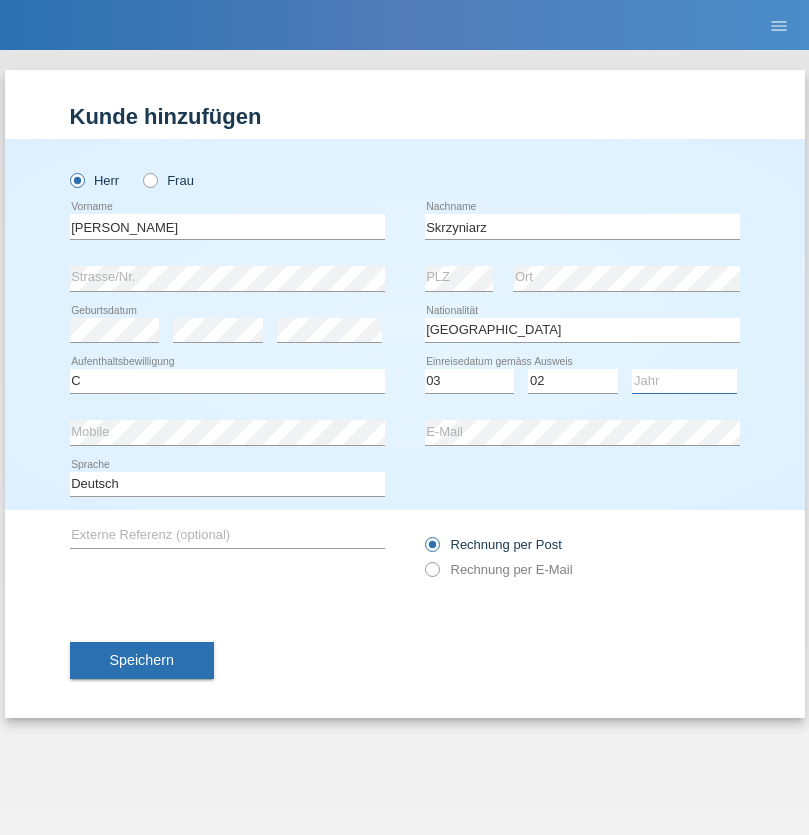 select on "2020" 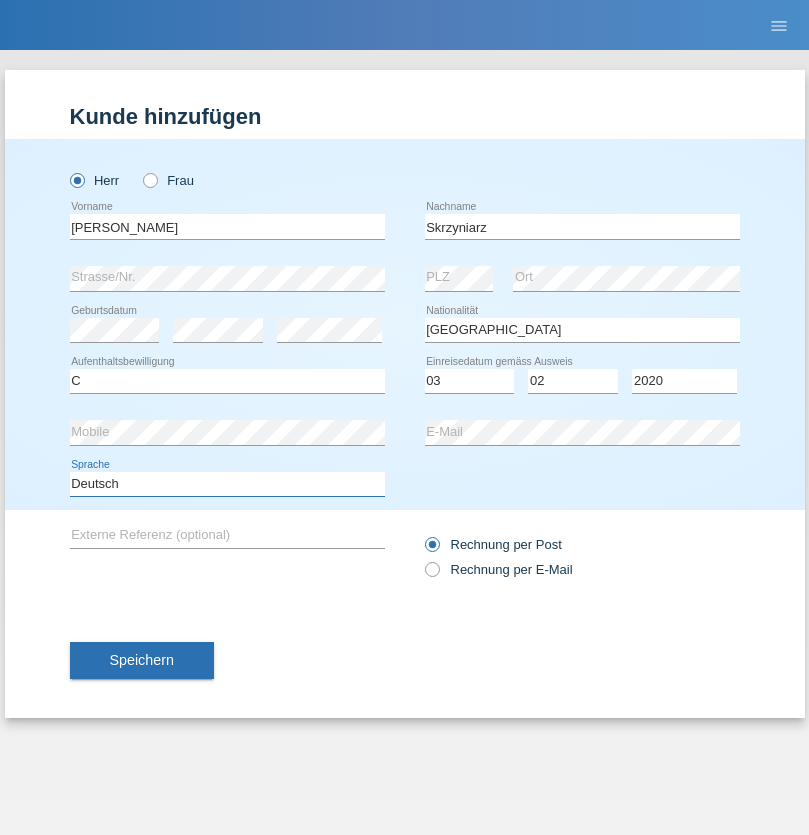 select on "en" 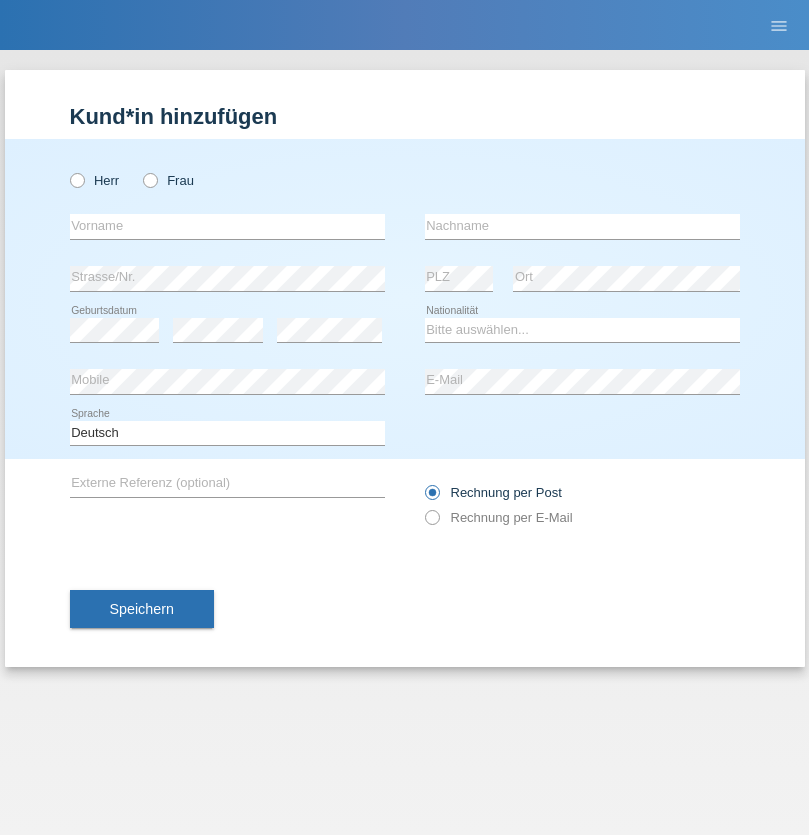 scroll, scrollTop: 0, scrollLeft: 0, axis: both 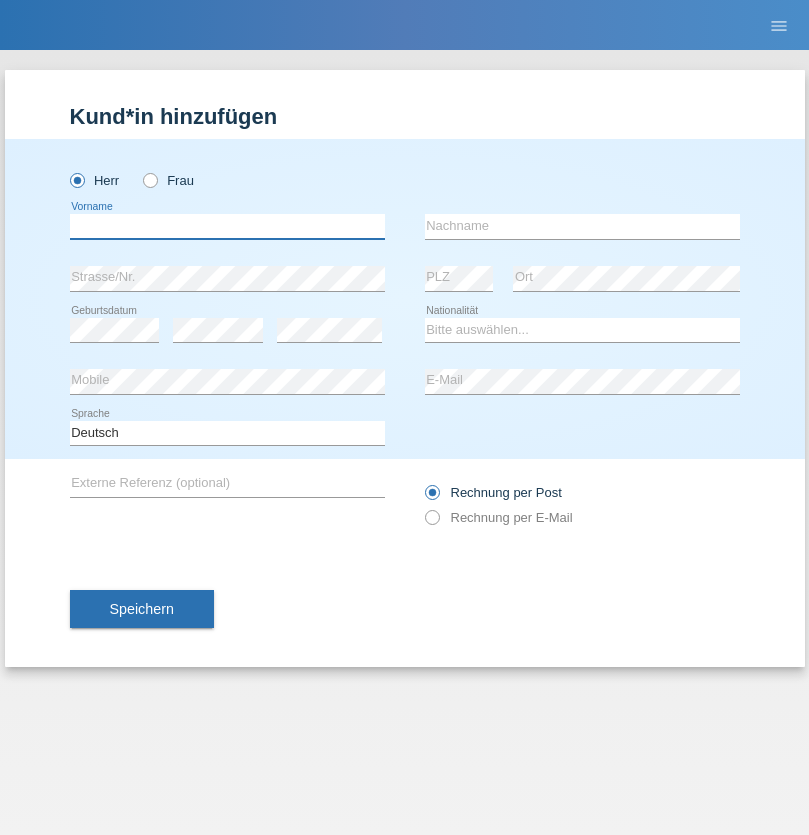 click at bounding box center (227, 226) 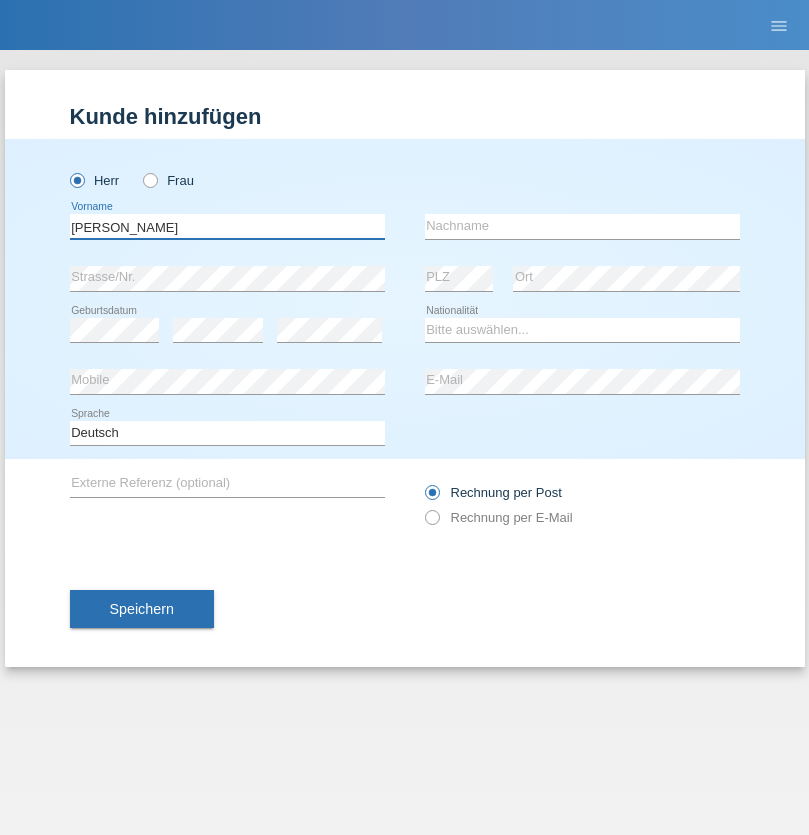 type on "[PERSON_NAME]" 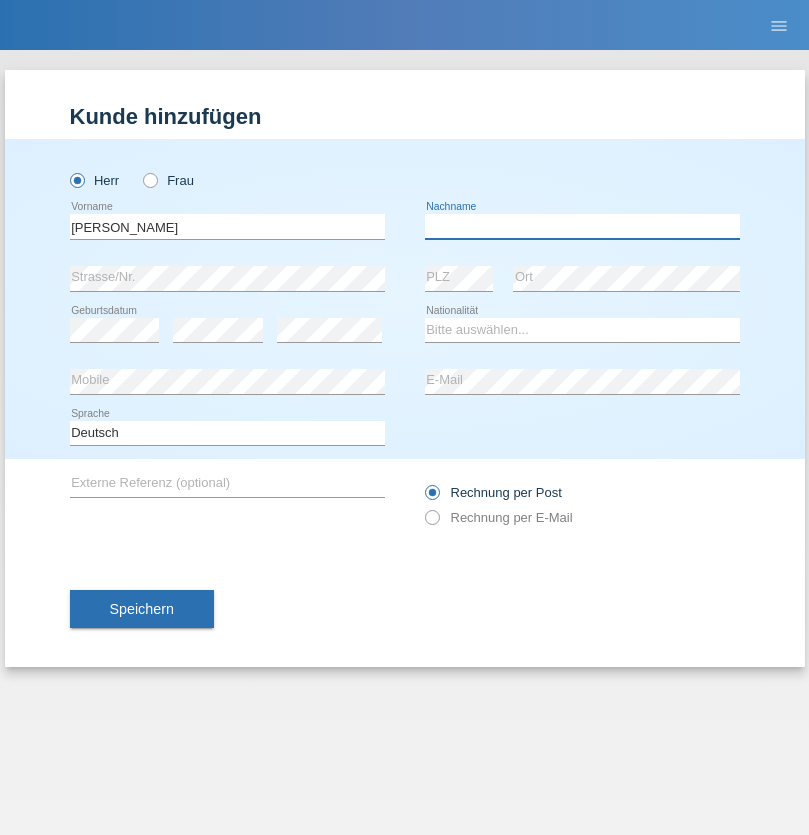 click at bounding box center (582, 226) 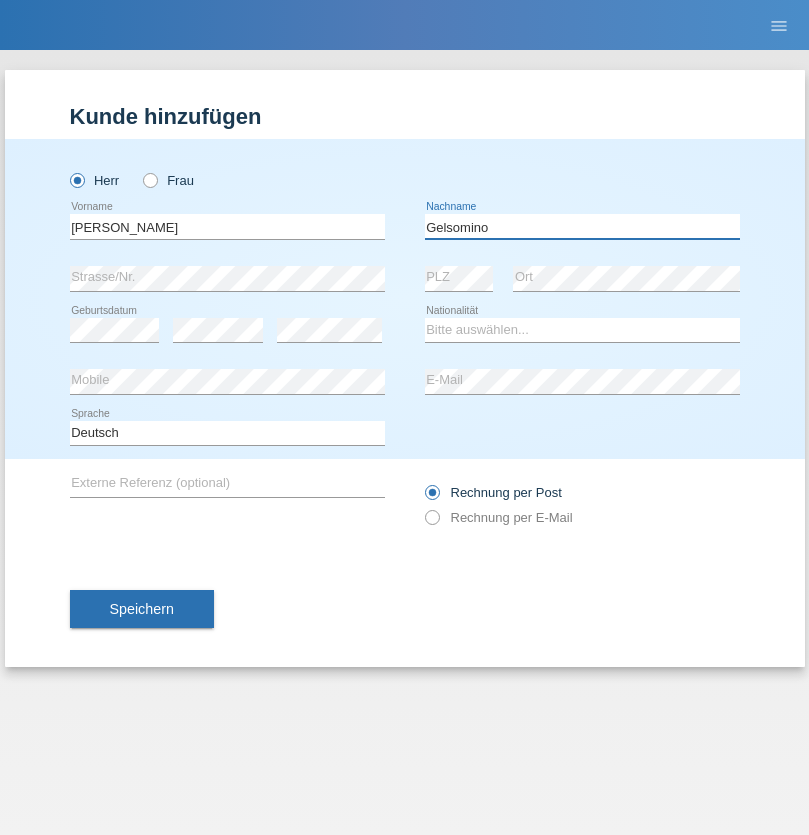 type on "Gelsomino" 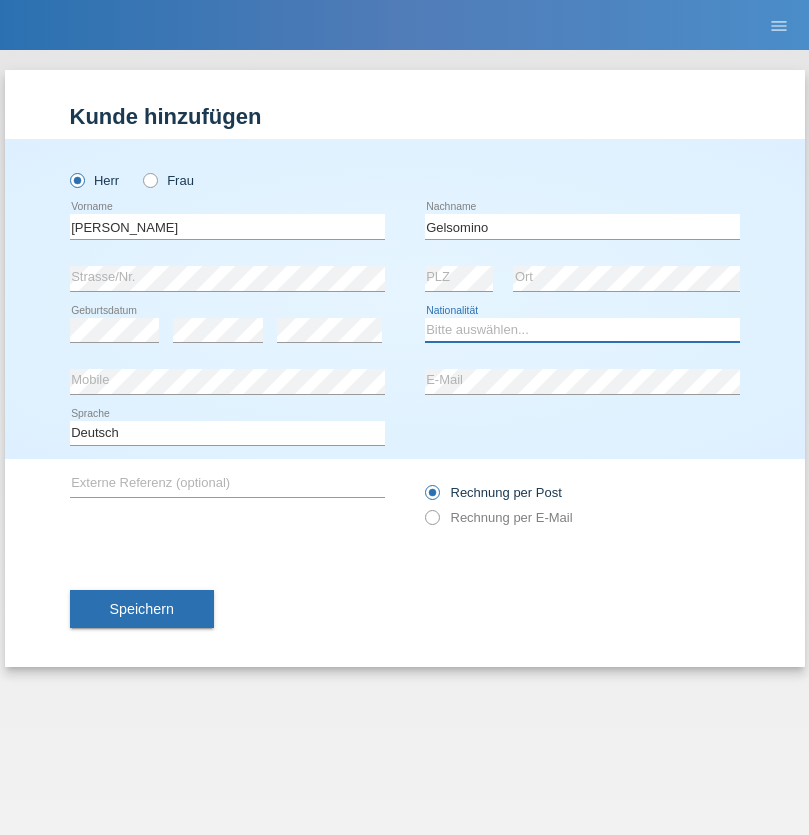 select on "IT" 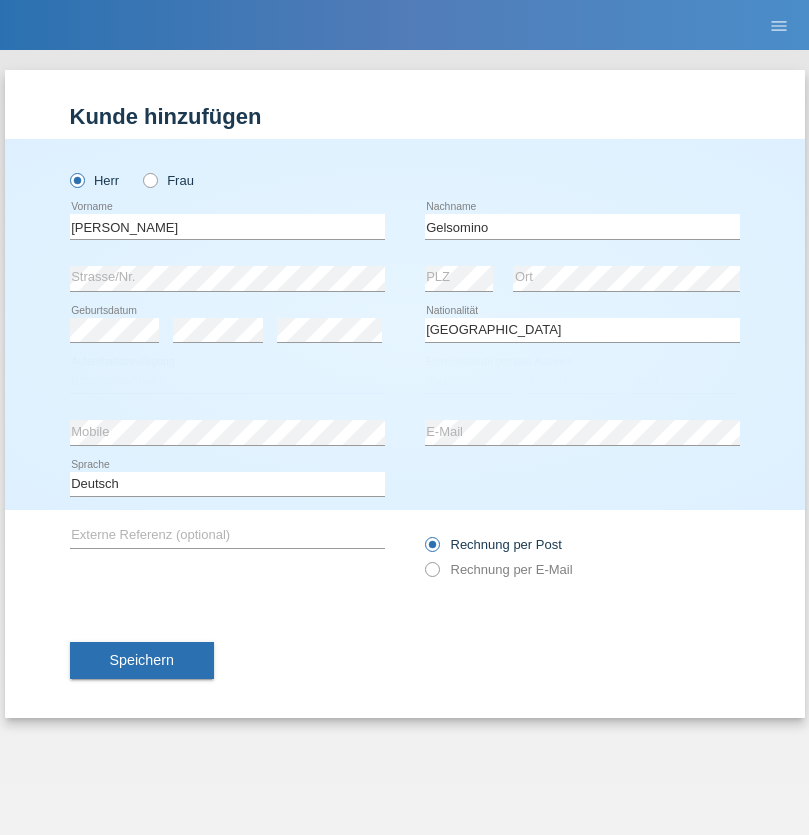 select on "C" 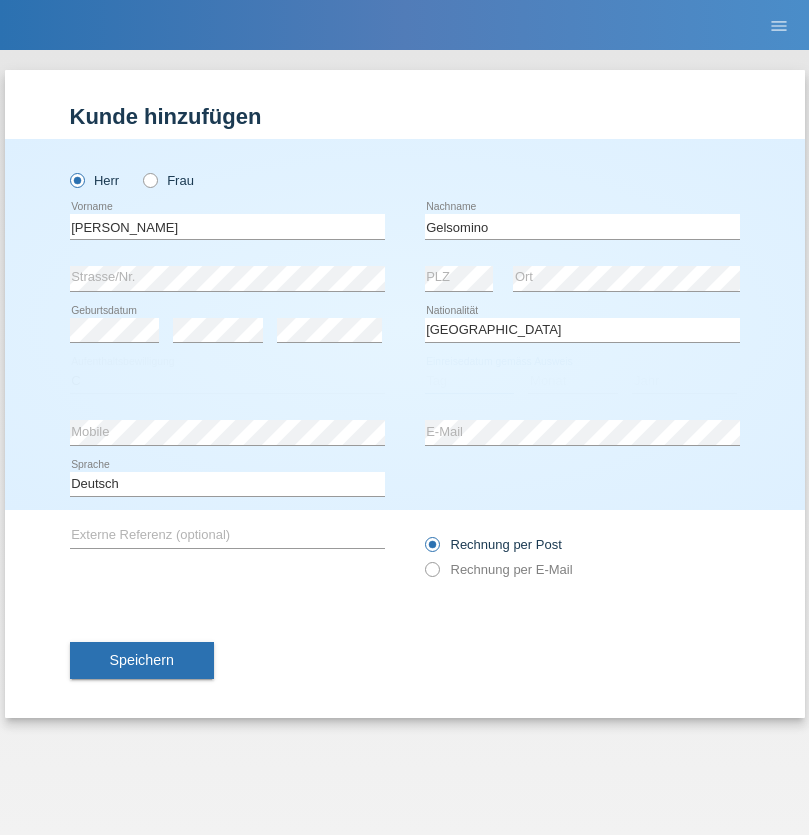 select on "10" 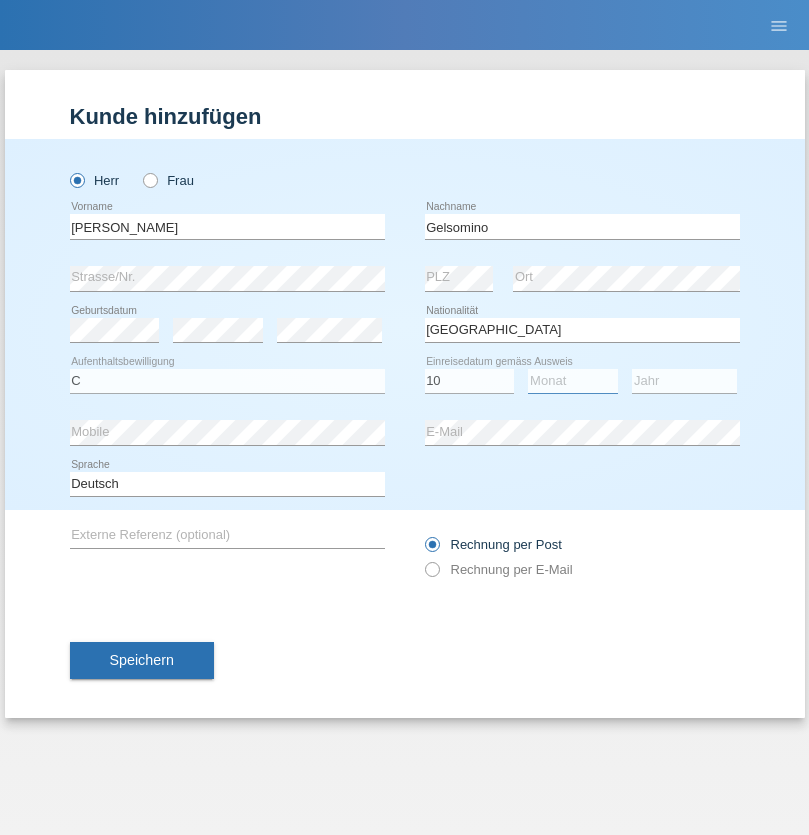 select on "01" 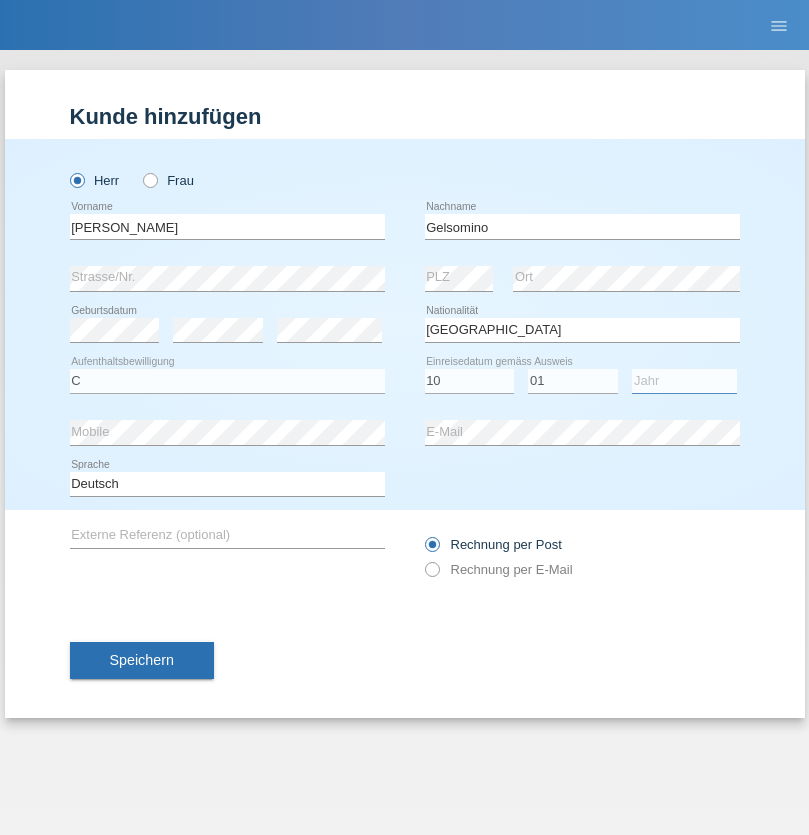select on "2017" 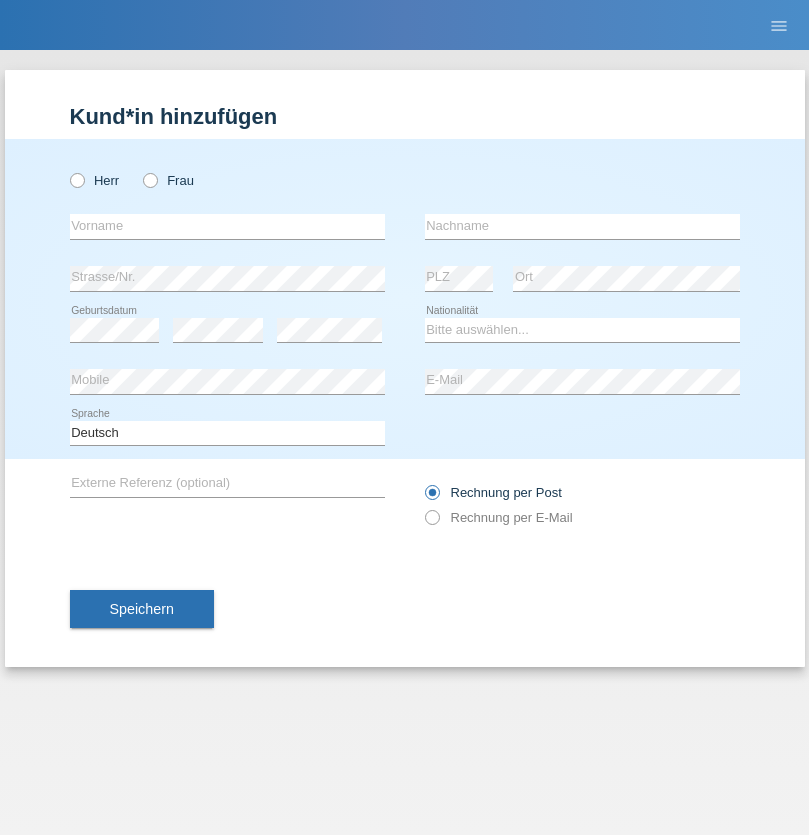 scroll, scrollTop: 0, scrollLeft: 0, axis: both 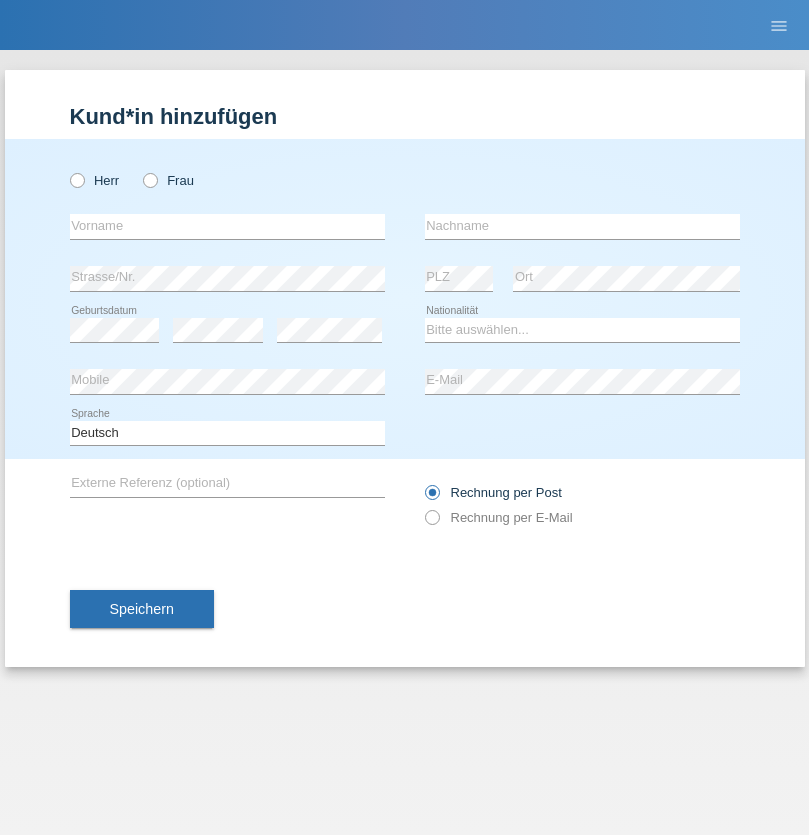 radio on "true" 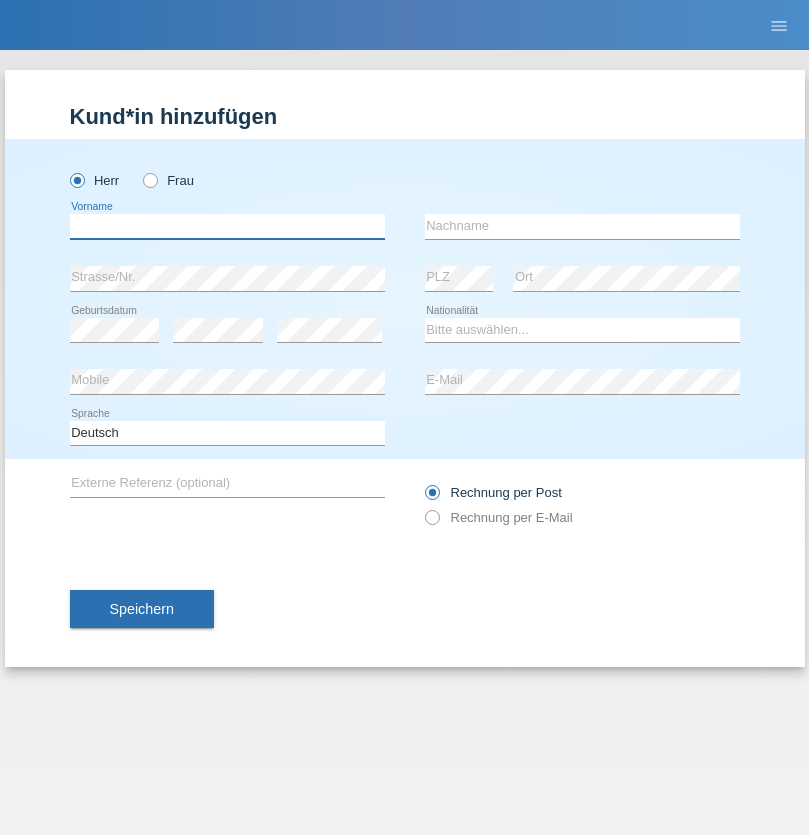 click at bounding box center [227, 226] 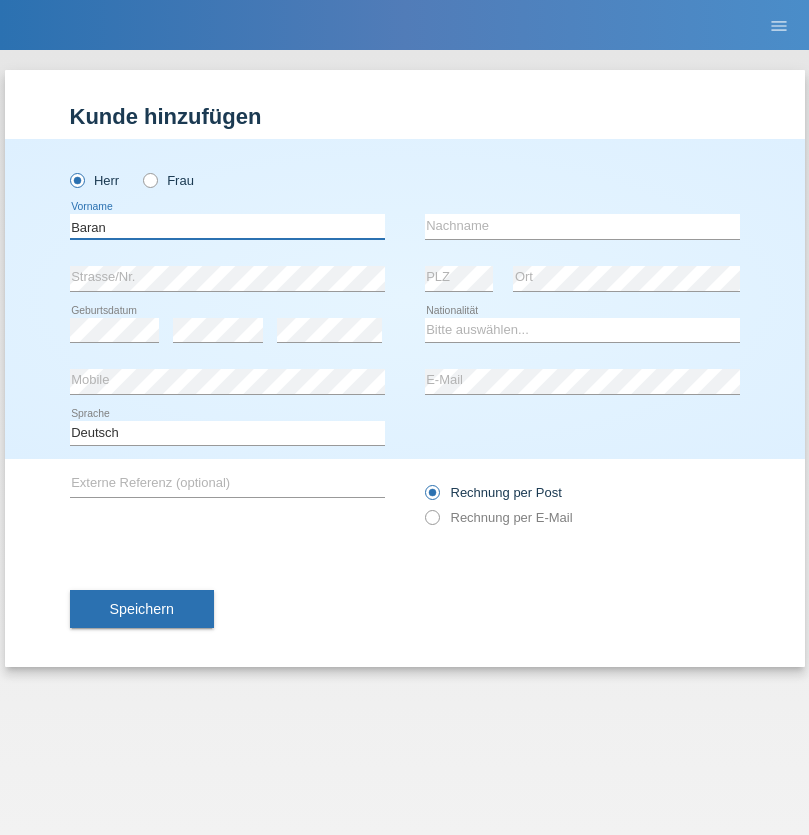 type on "Baran" 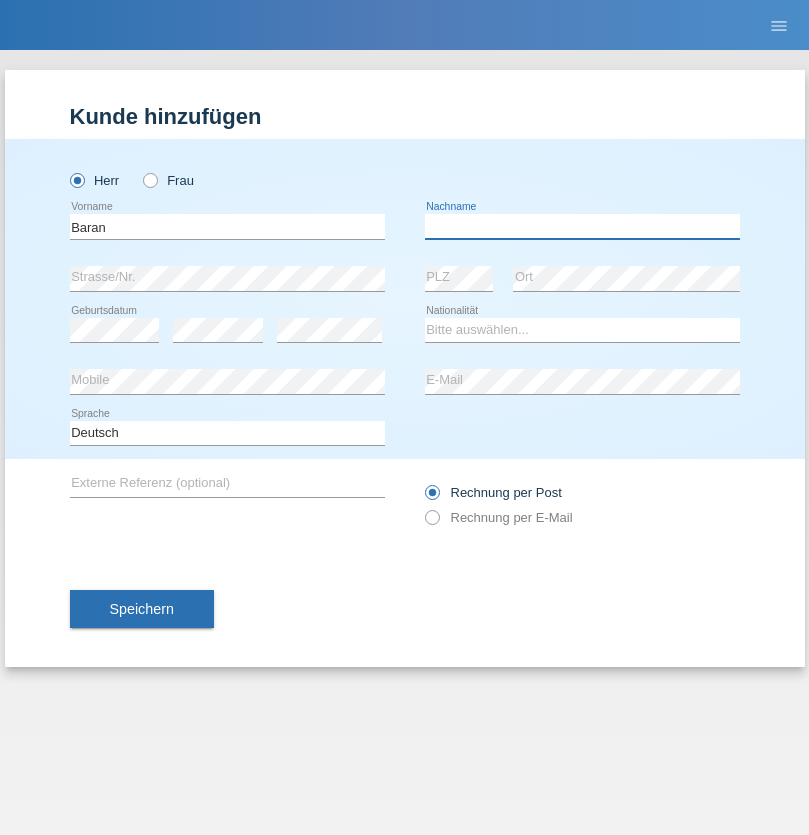 click at bounding box center (582, 226) 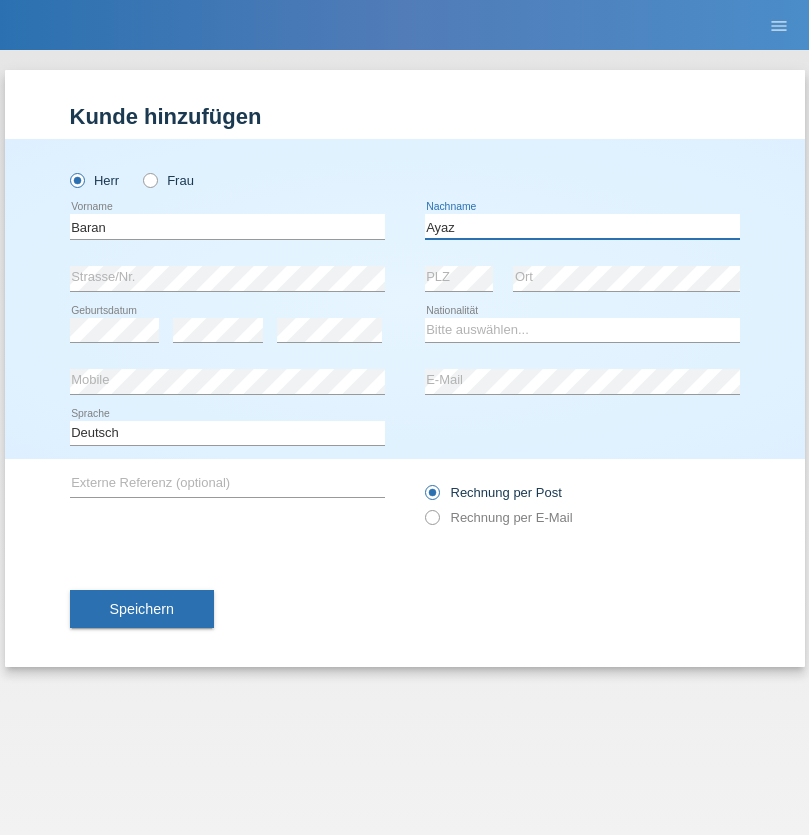 type on "Ayaz" 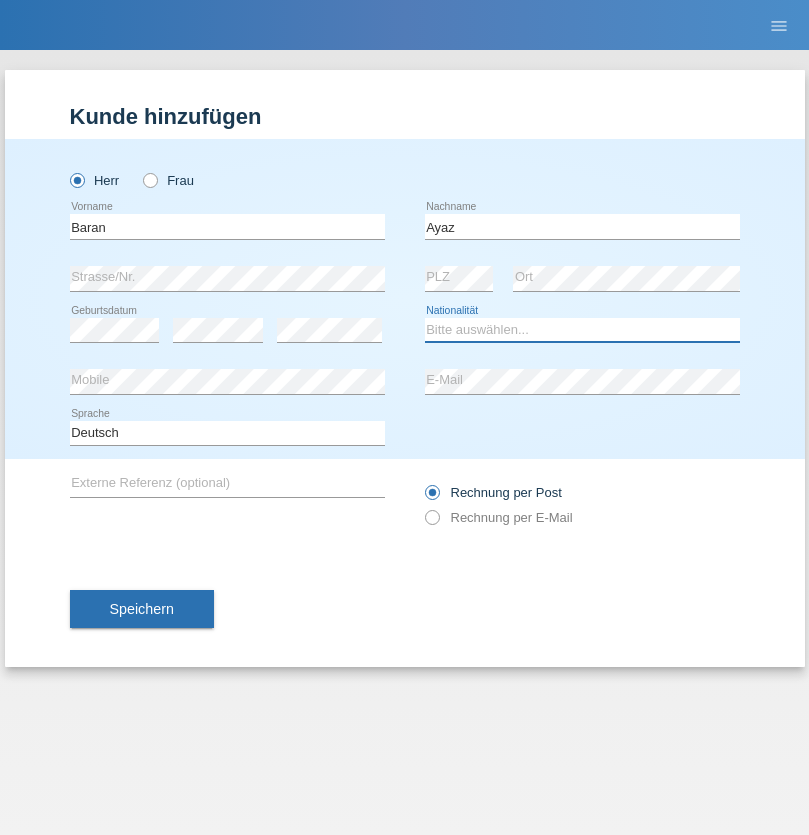 select on "TR" 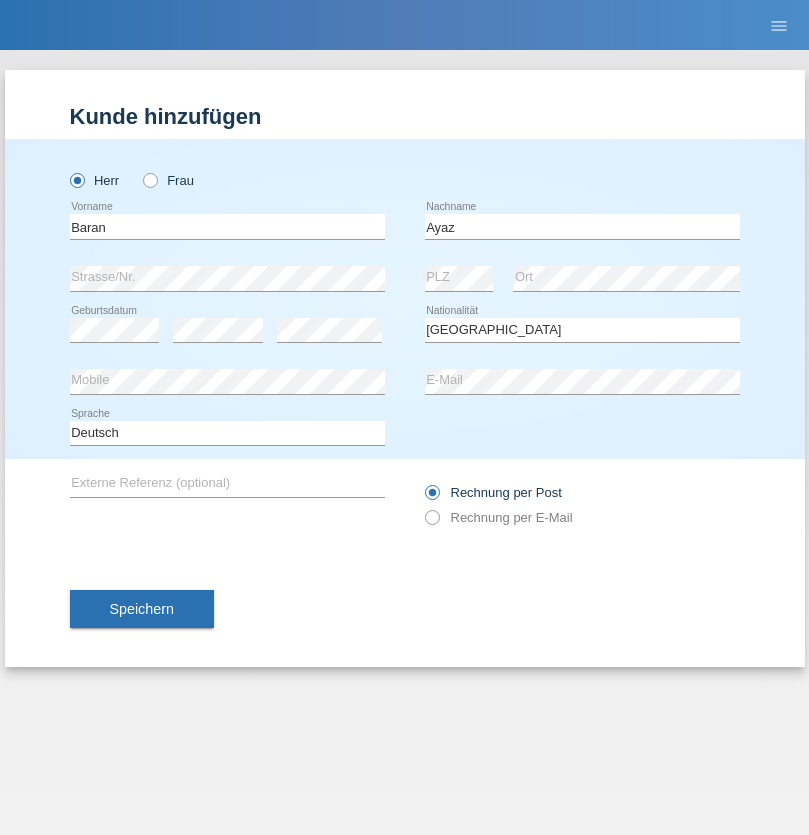 select on "C" 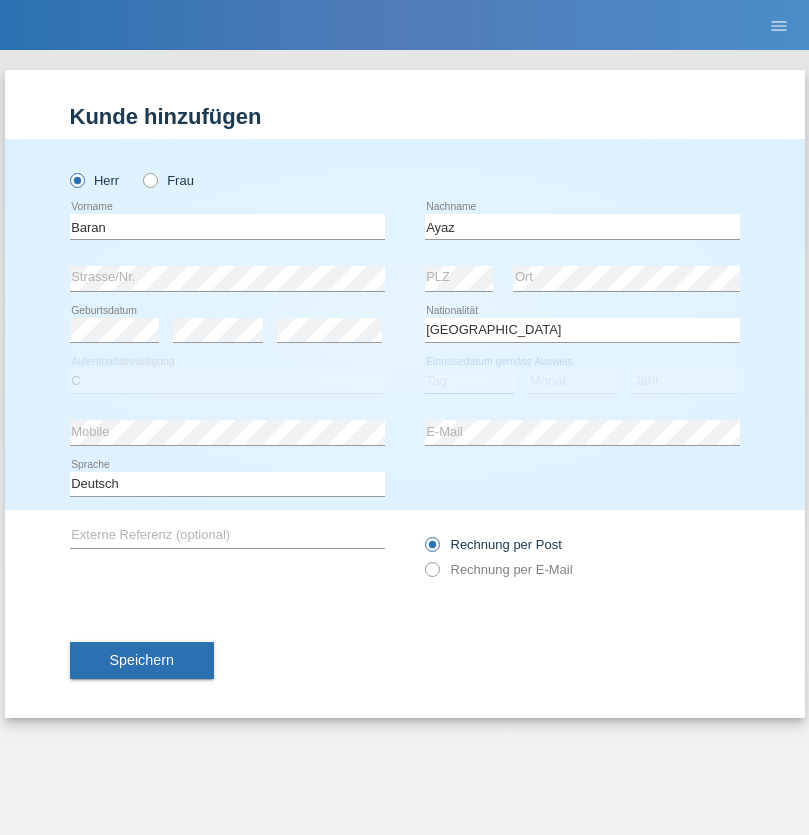 select on "29" 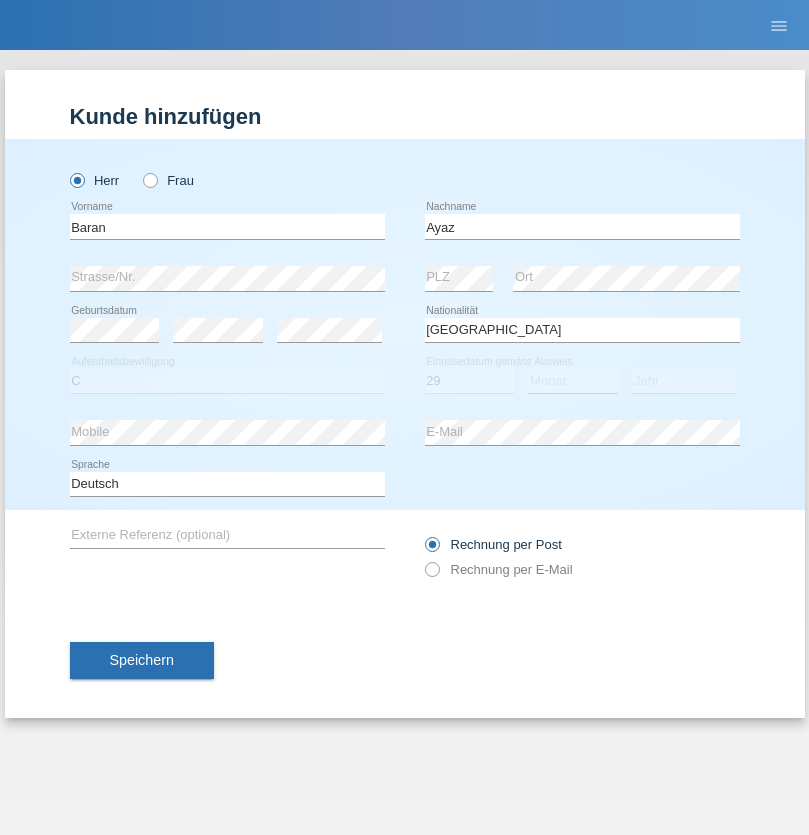 select on "12" 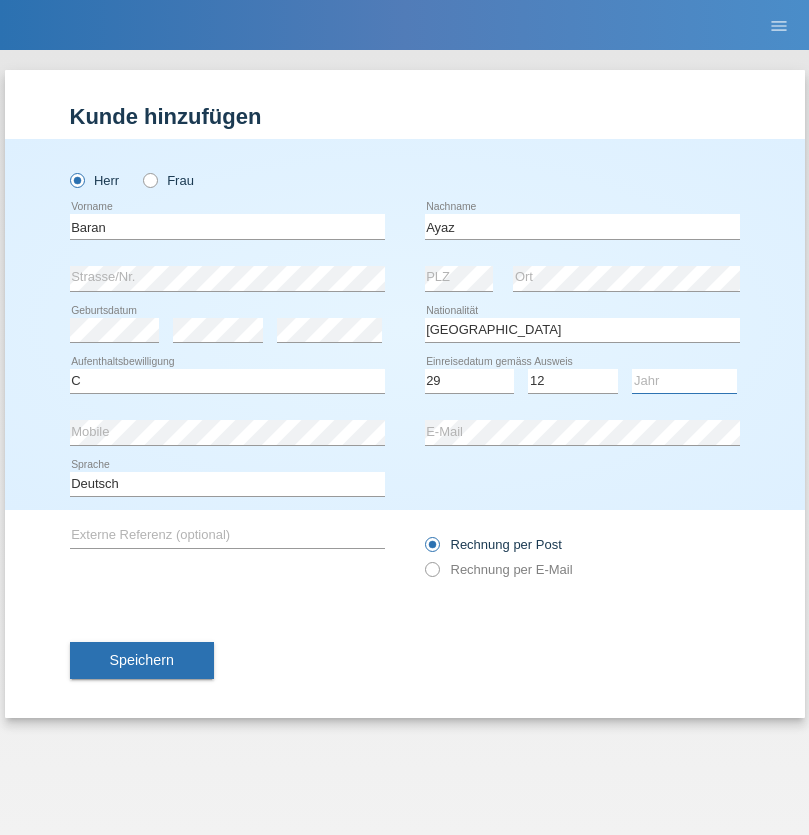 select on "2021" 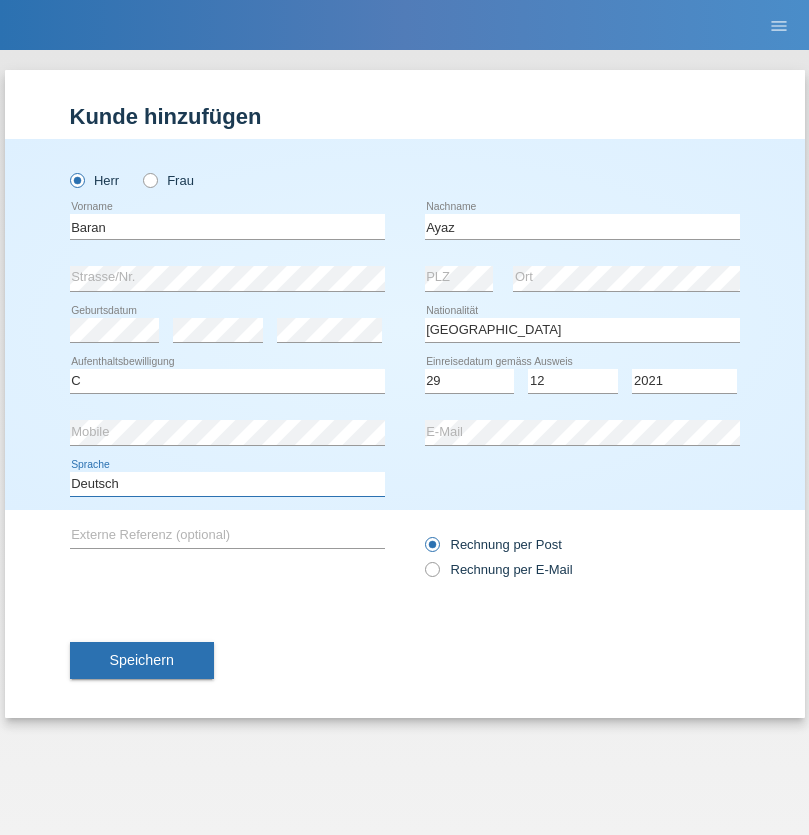 select on "en" 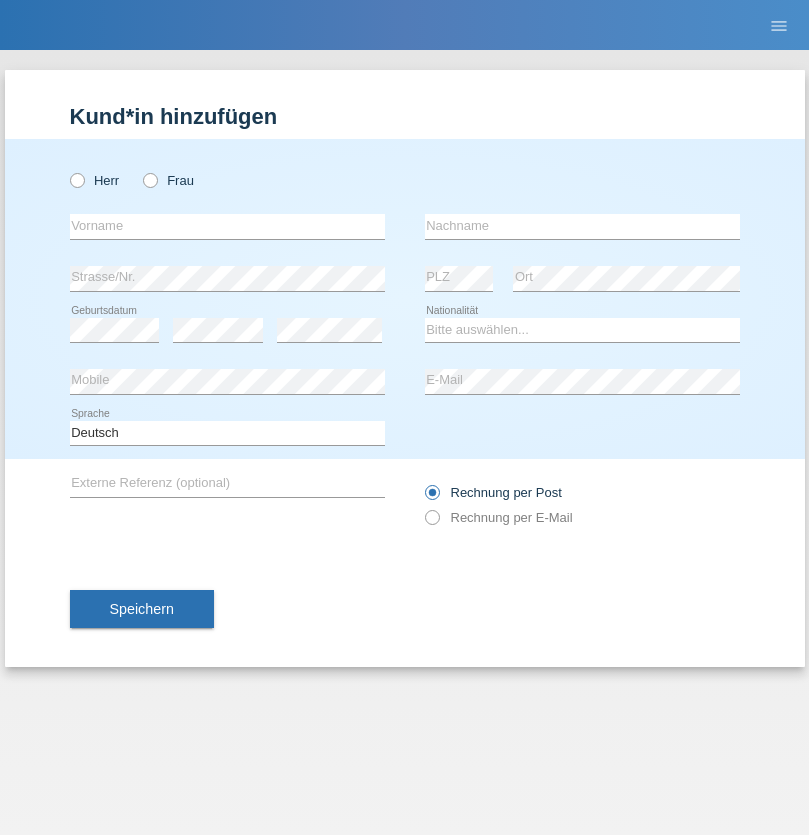 scroll, scrollTop: 0, scrollLeft: 0, axis: both 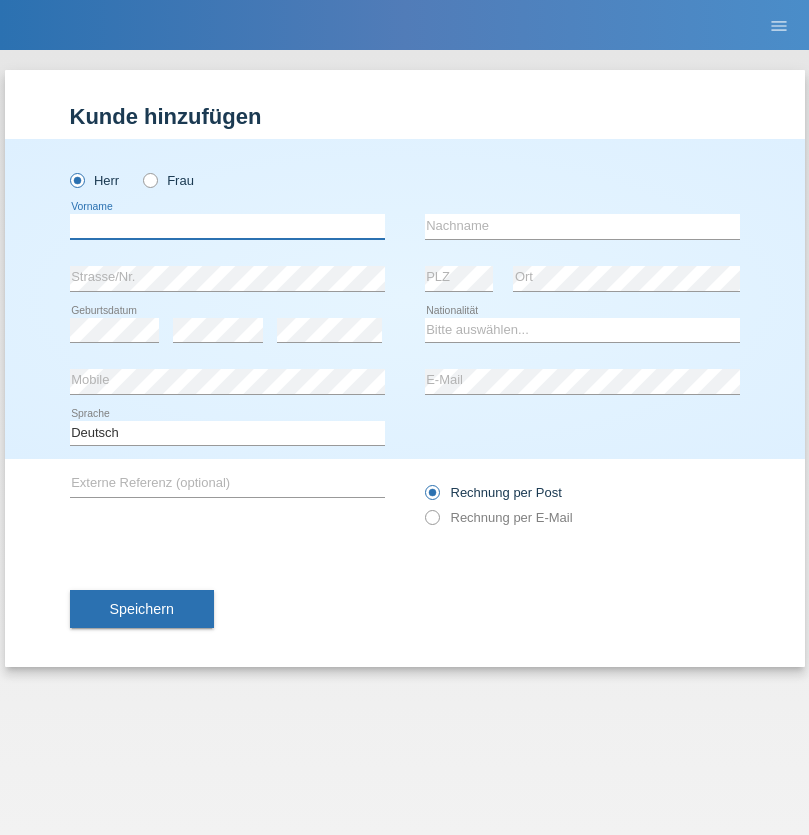 click at bounding box center (227, 226) 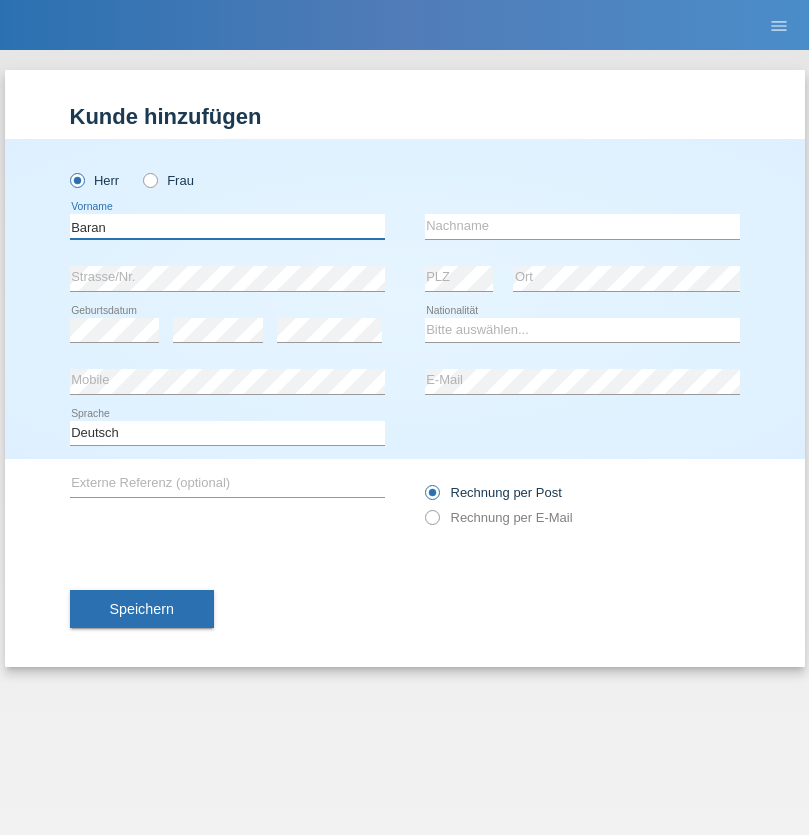 type on "Baran" 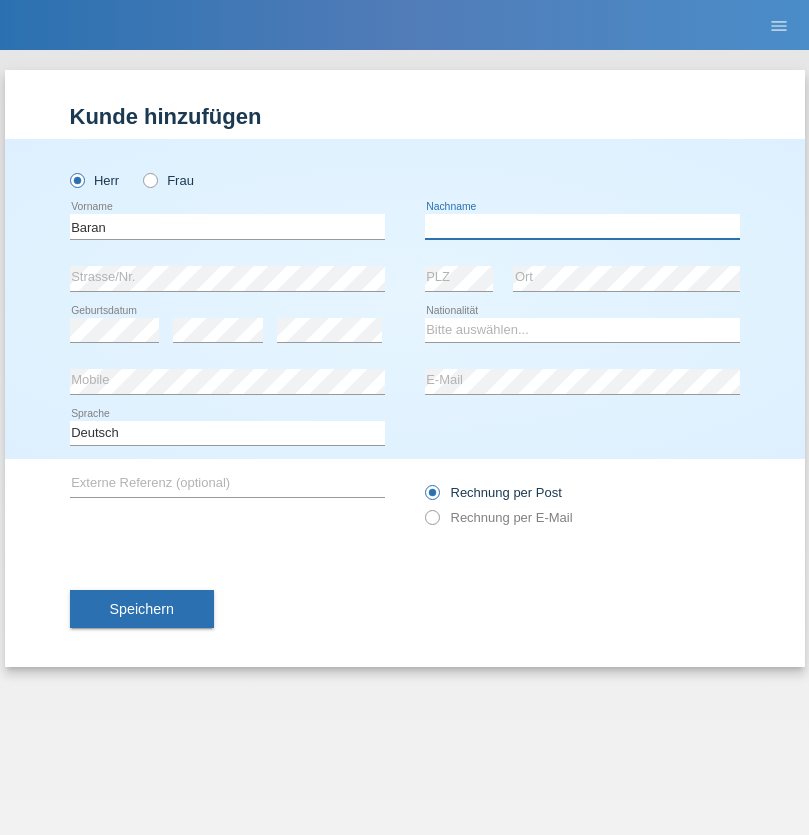 click at bounding box center (582, 226) 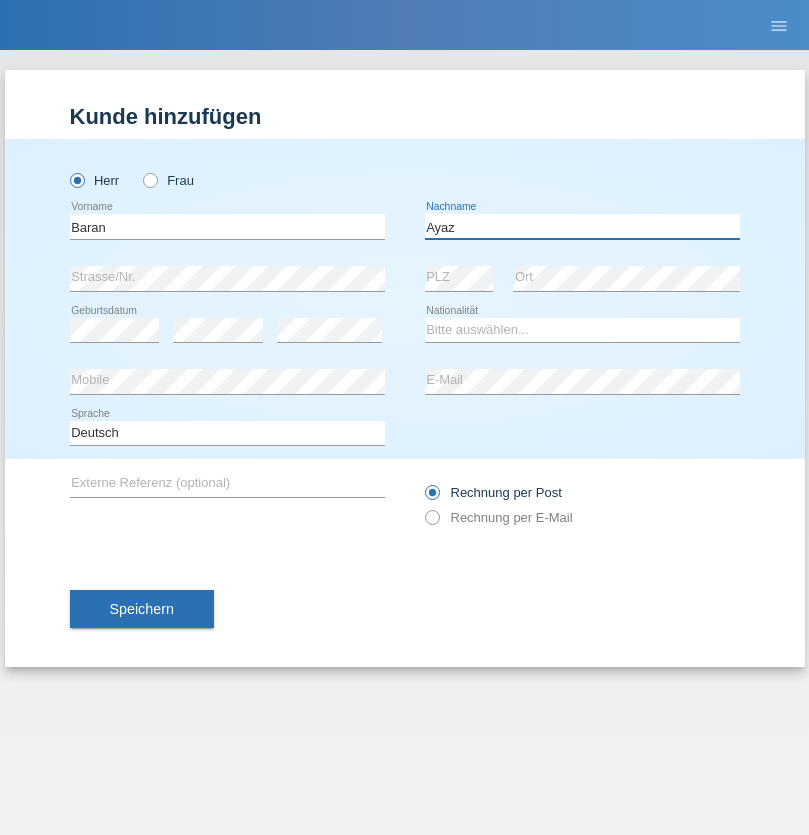 type on "Ayaz" 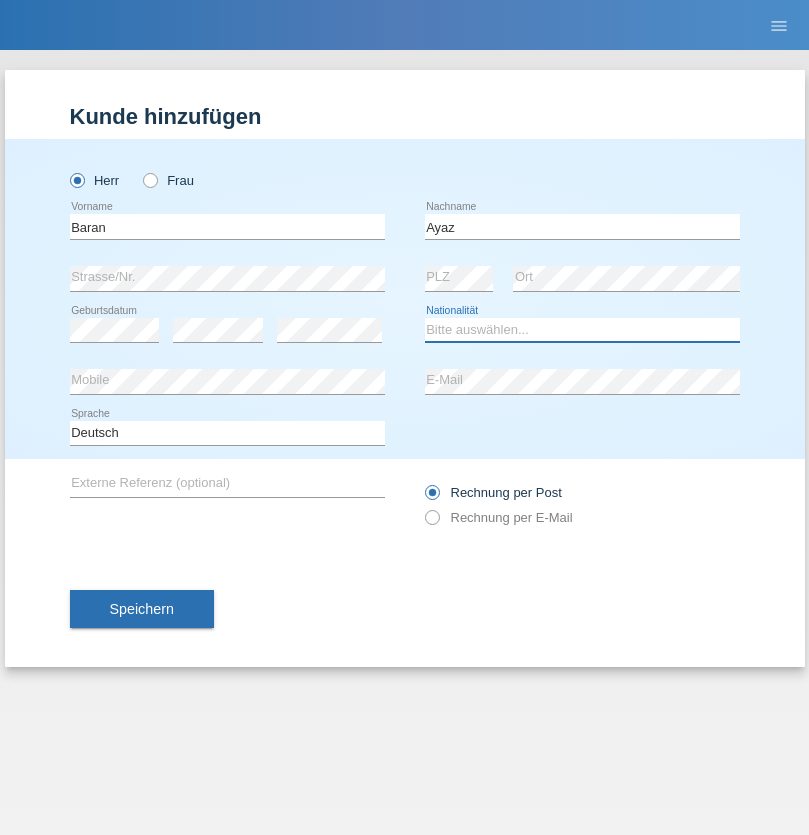 select on "TR" 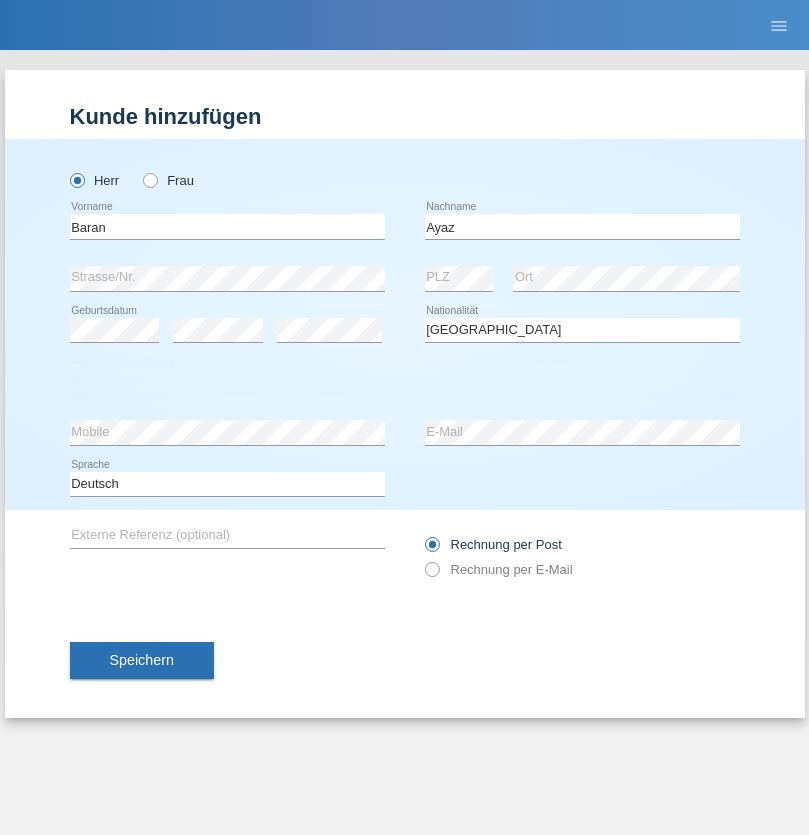 select on "C" 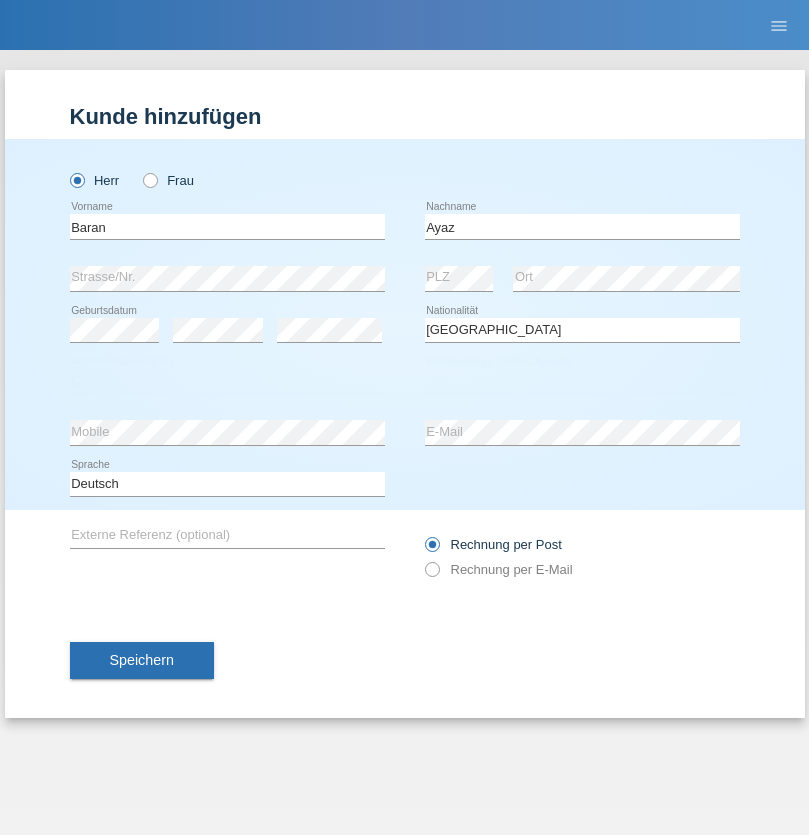 select on "29" 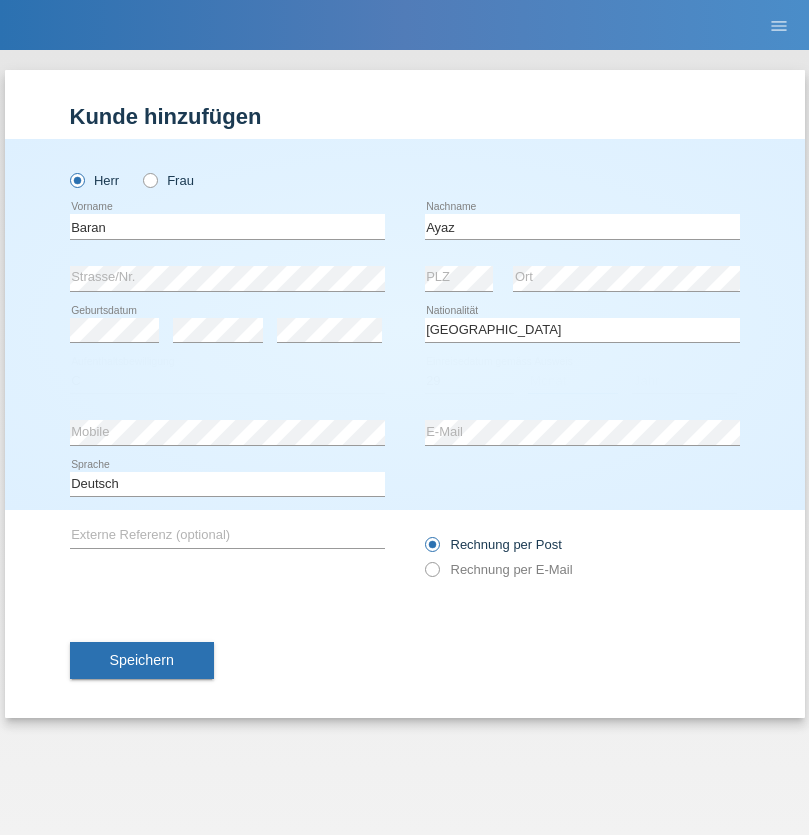 select on "12" 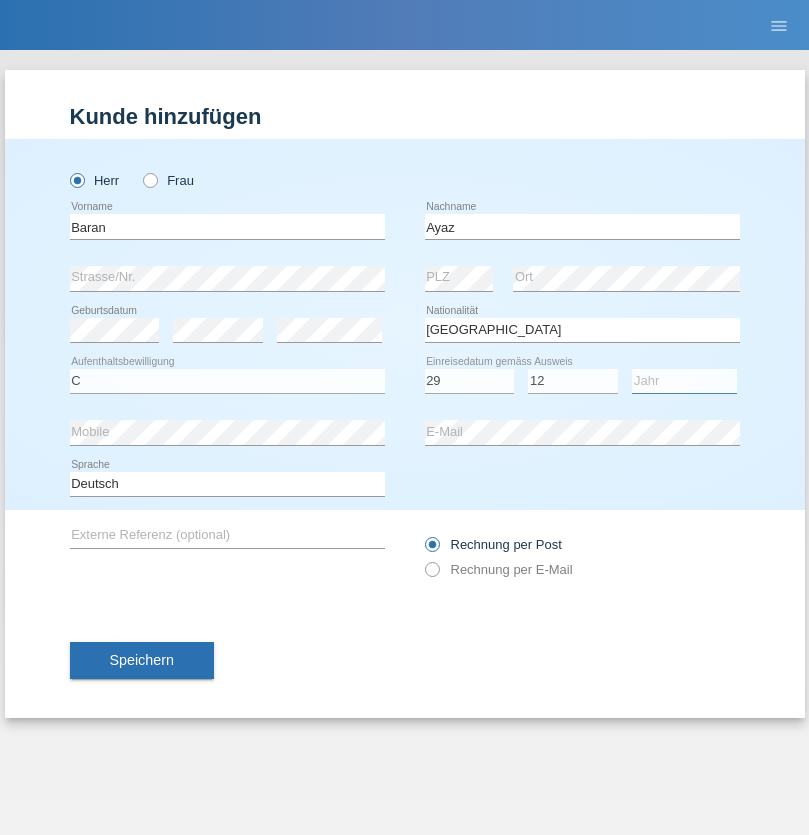 select on "2021" 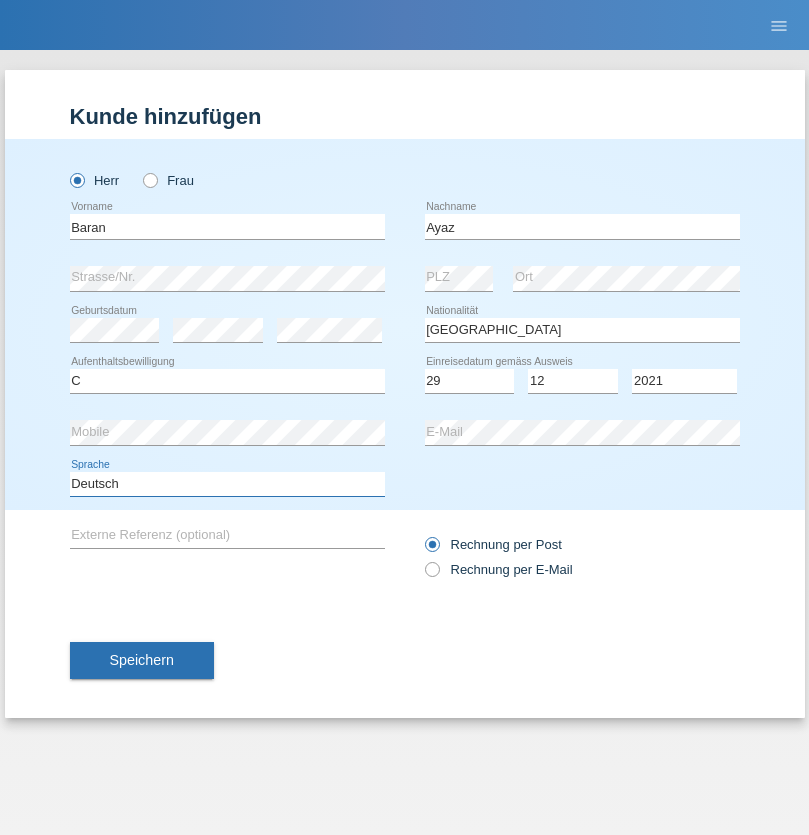 select on "en" 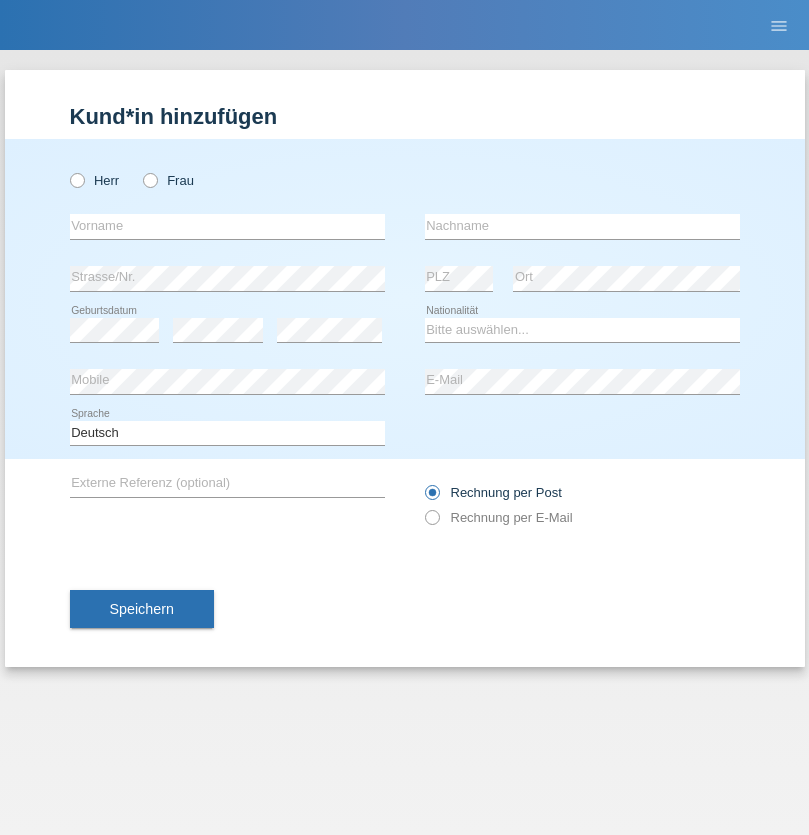 scroll, scrollTop: 0, scrollLeft: 0, axis: both 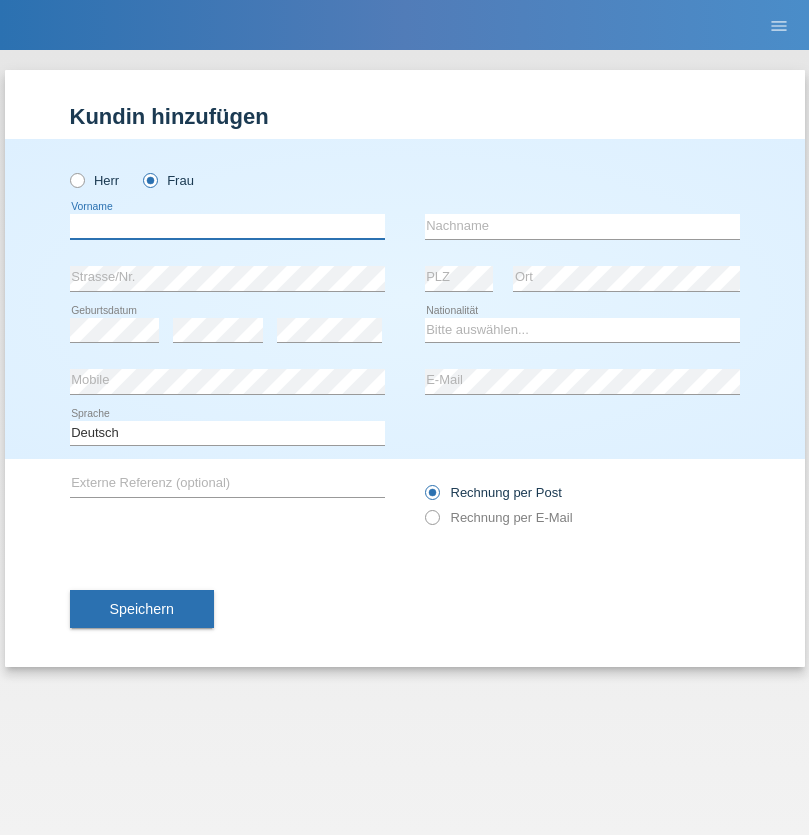 click at bounding box center (227, 226) 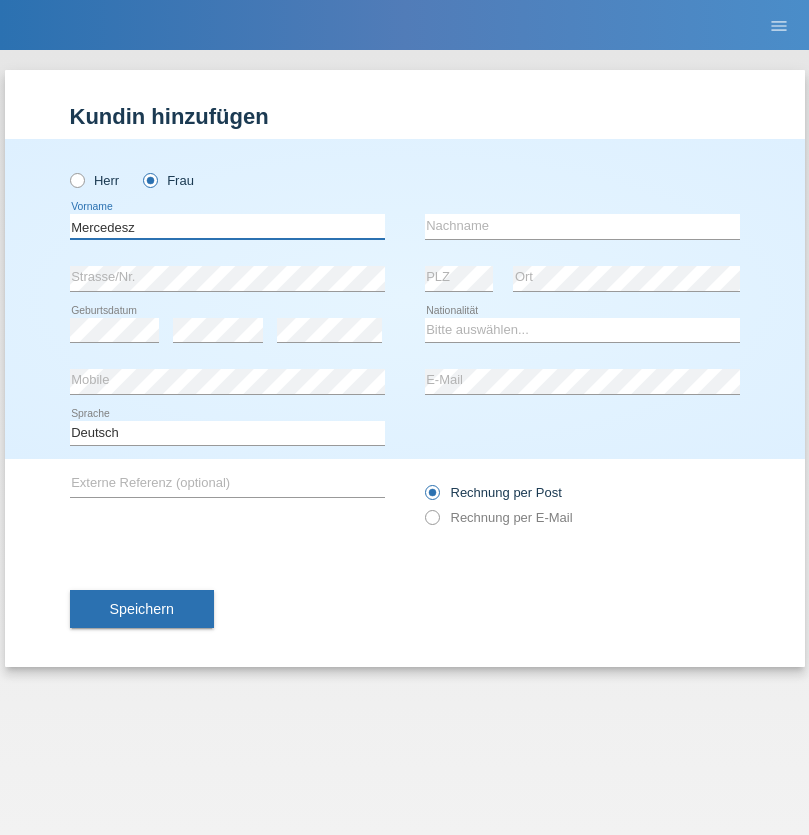 type on "Mercedesz" 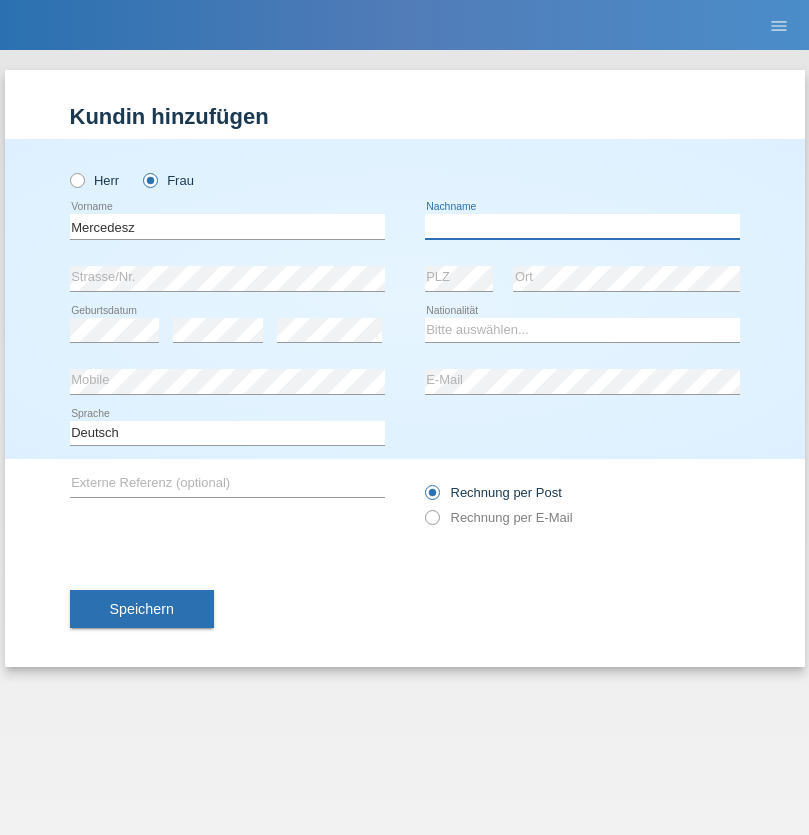 click at bounding box center (582, 226) 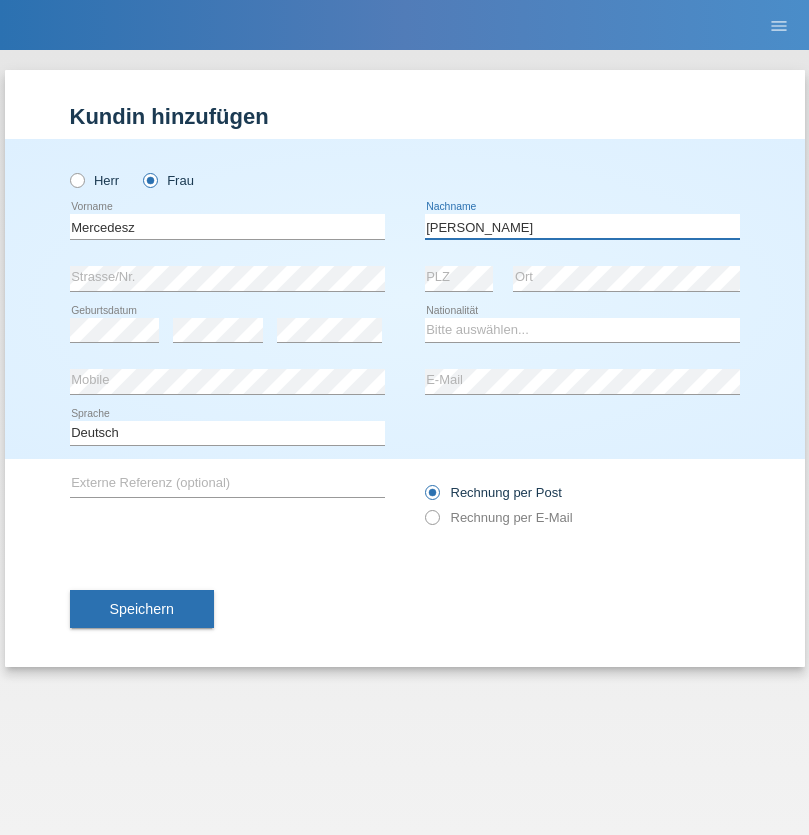type on "Maria" 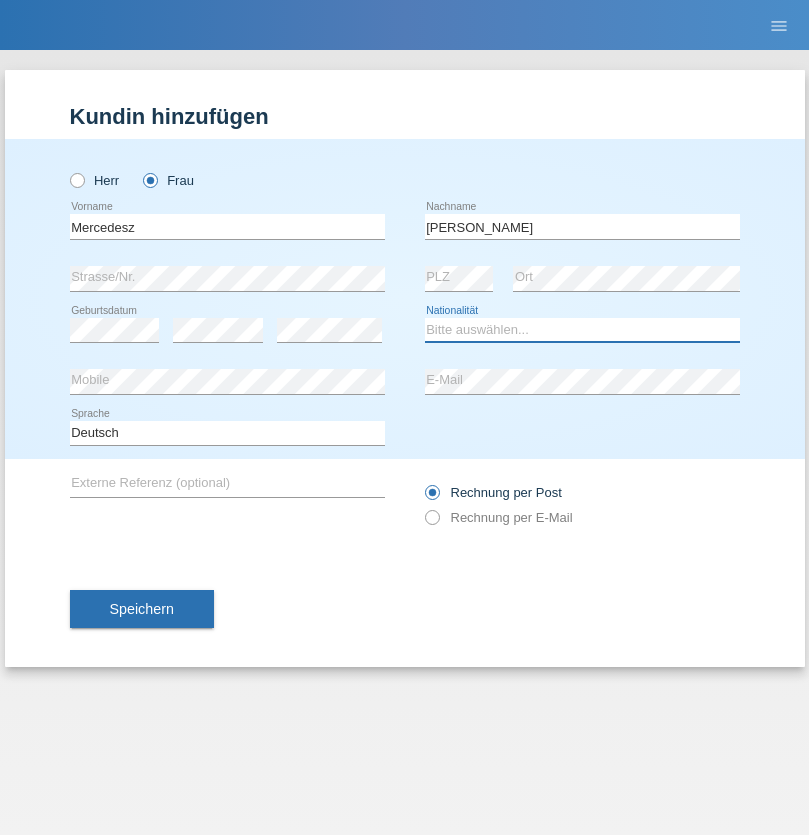 select on "OM" 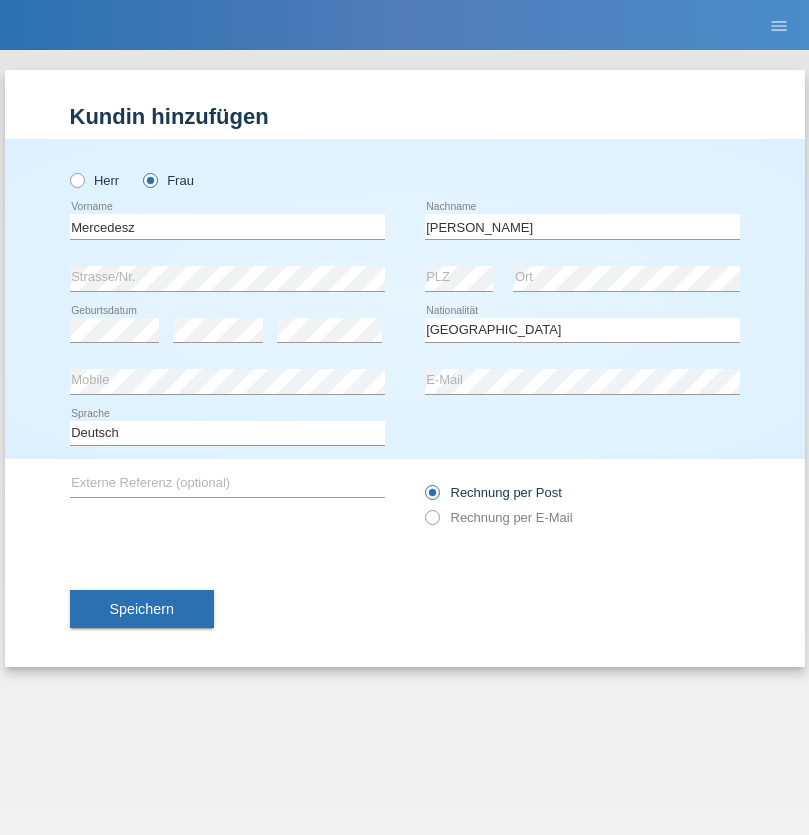 select on "C" 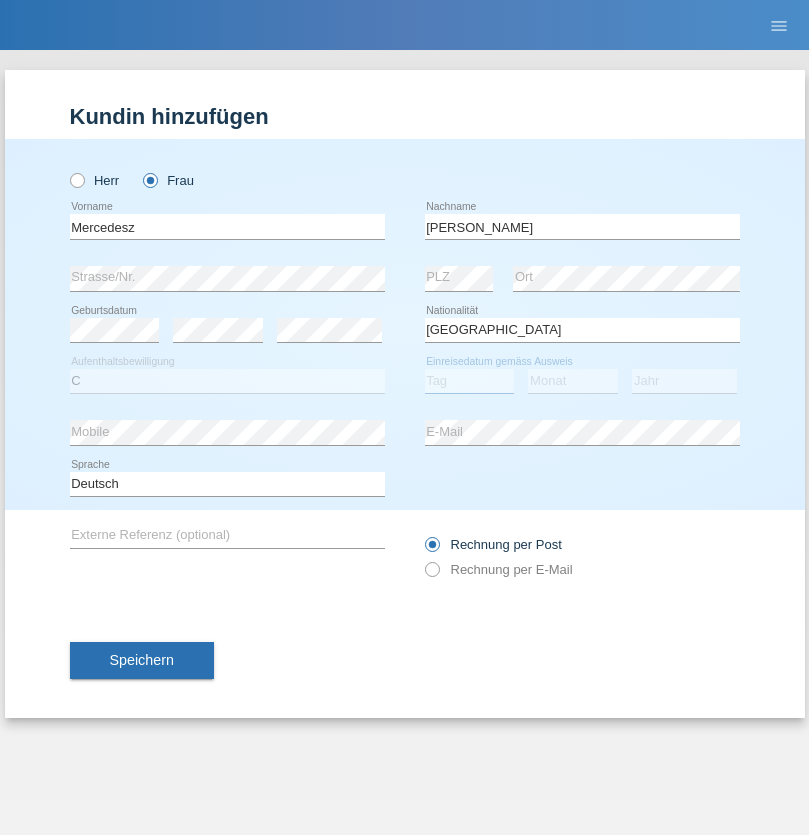 select on "04" 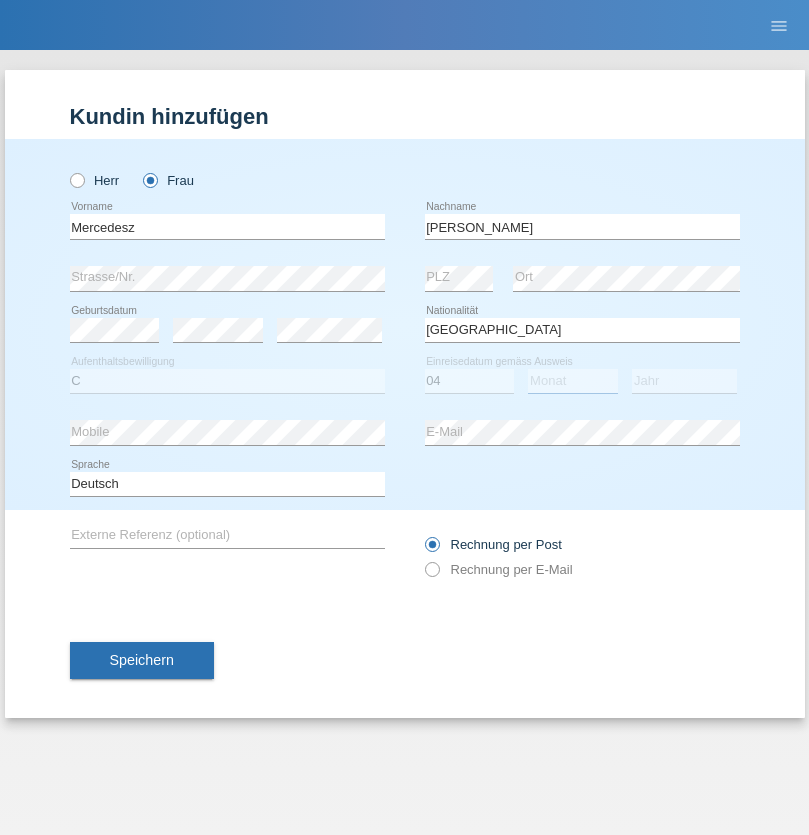 select on "08" 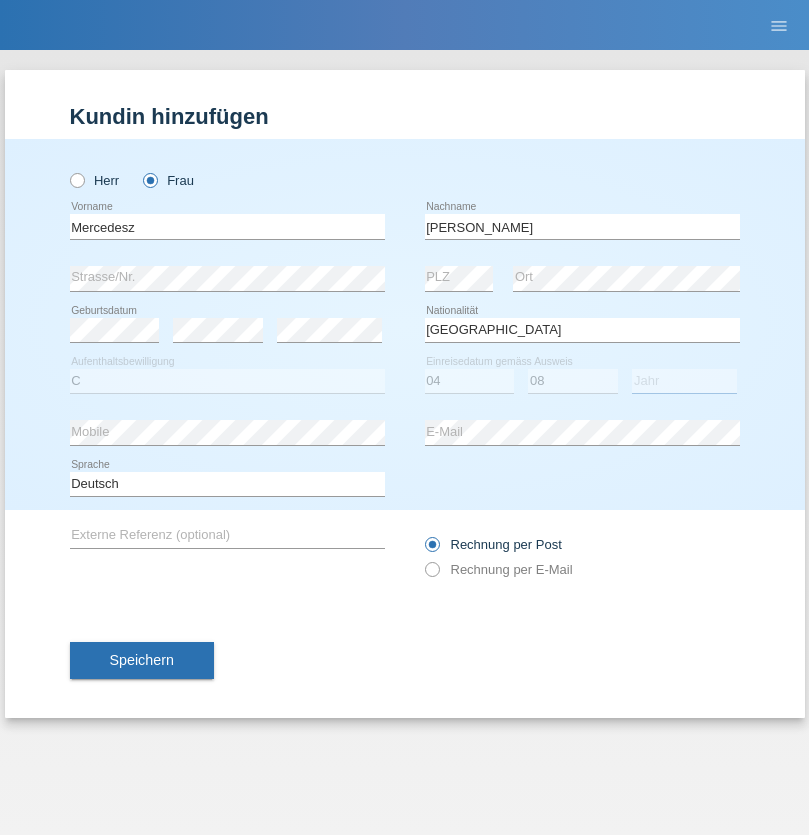 select on "2021" 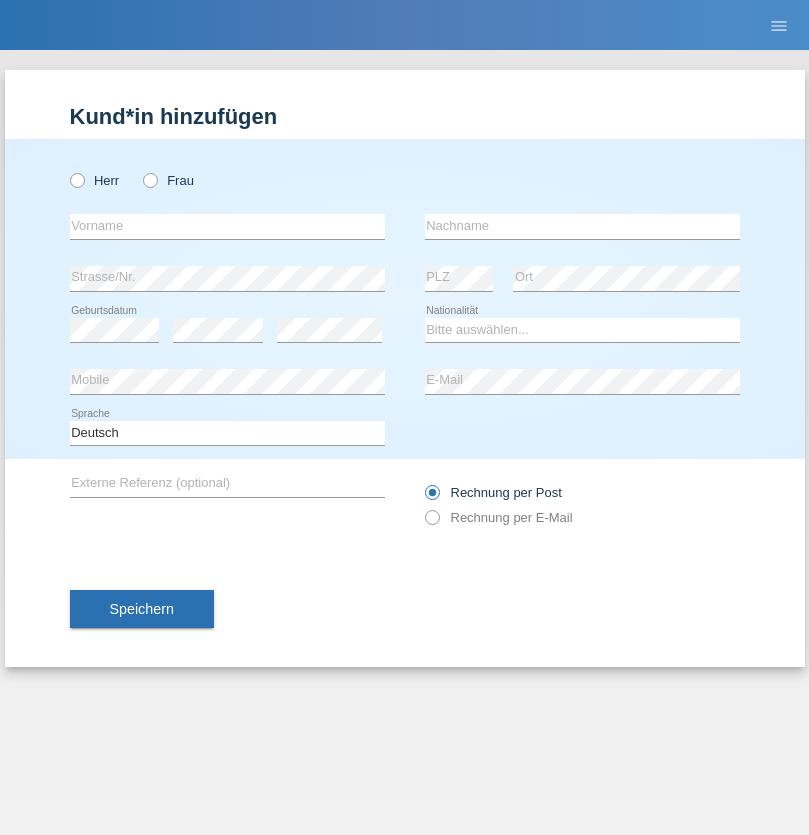 scroll, scrollTop: 0, scrollLeft: 0, axis: both 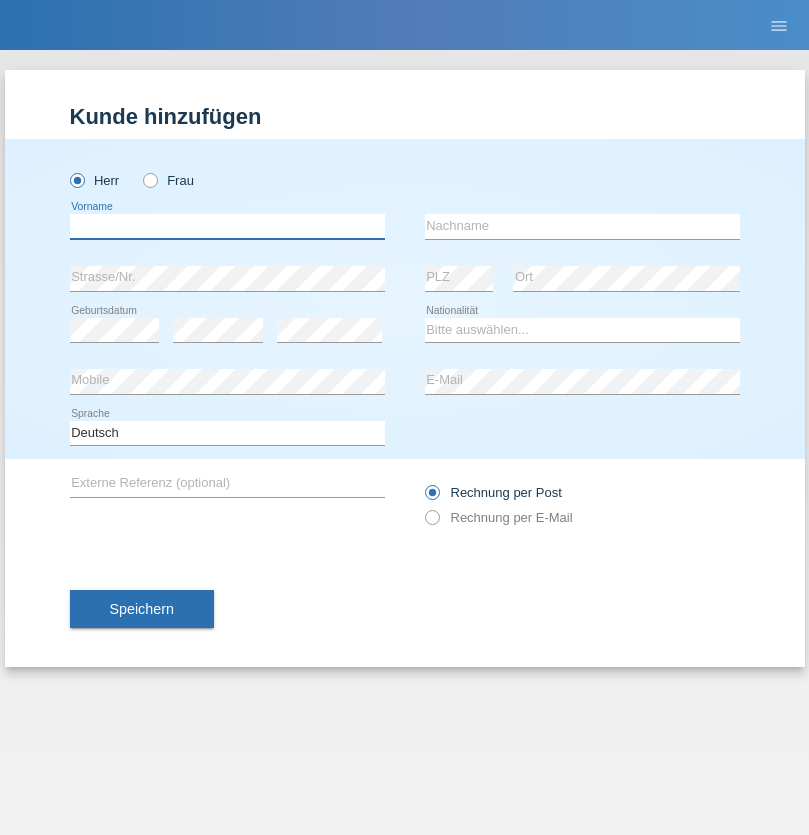 click at bounding box center [227, 226] 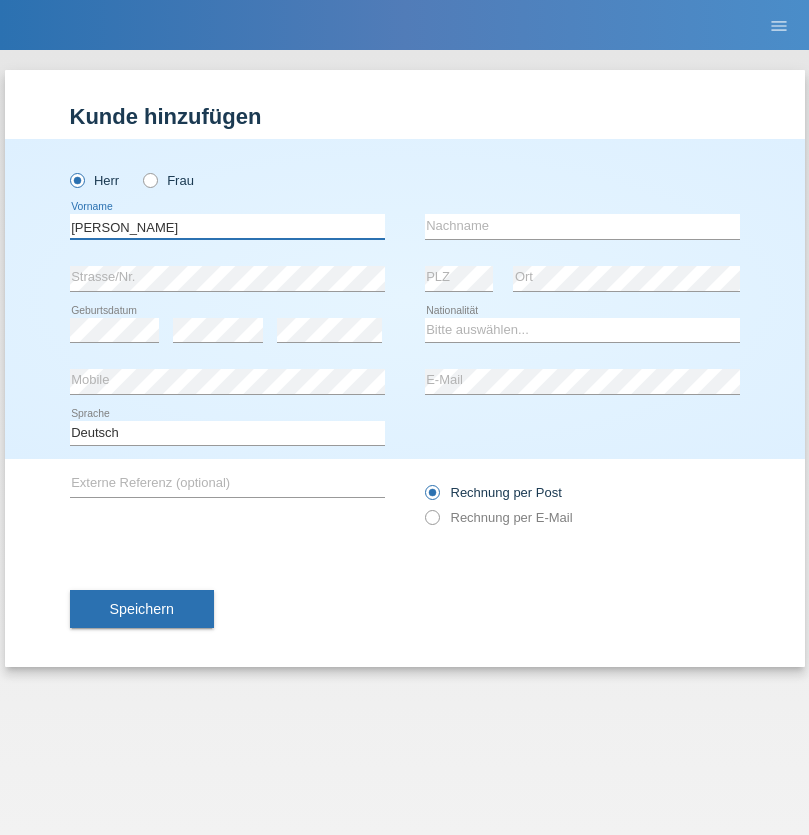 type on "[PERSON_NAME]" 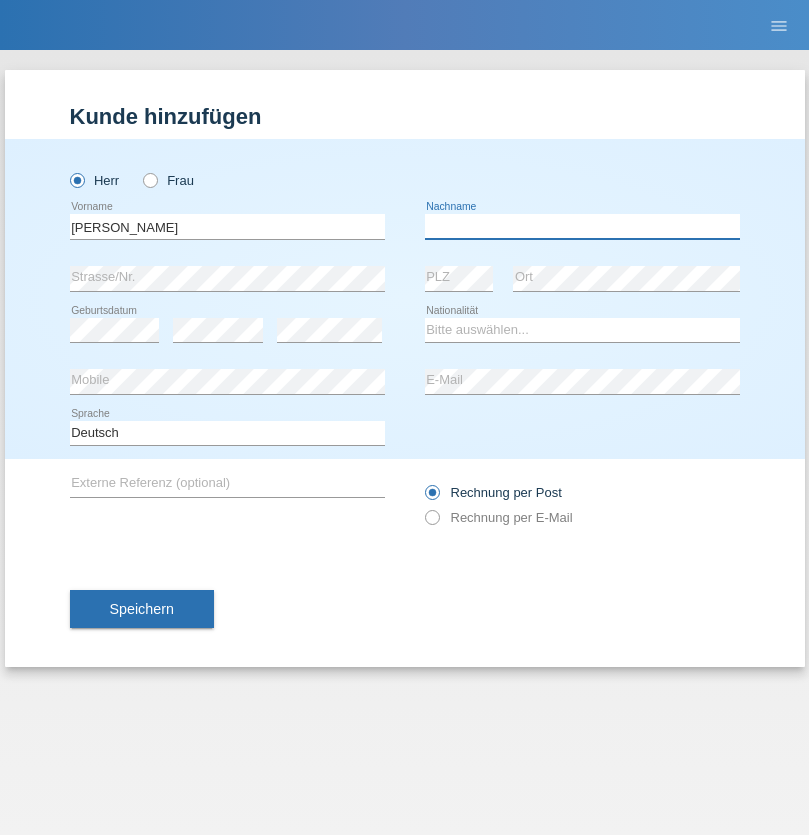 click at bounding box center [582, 226] 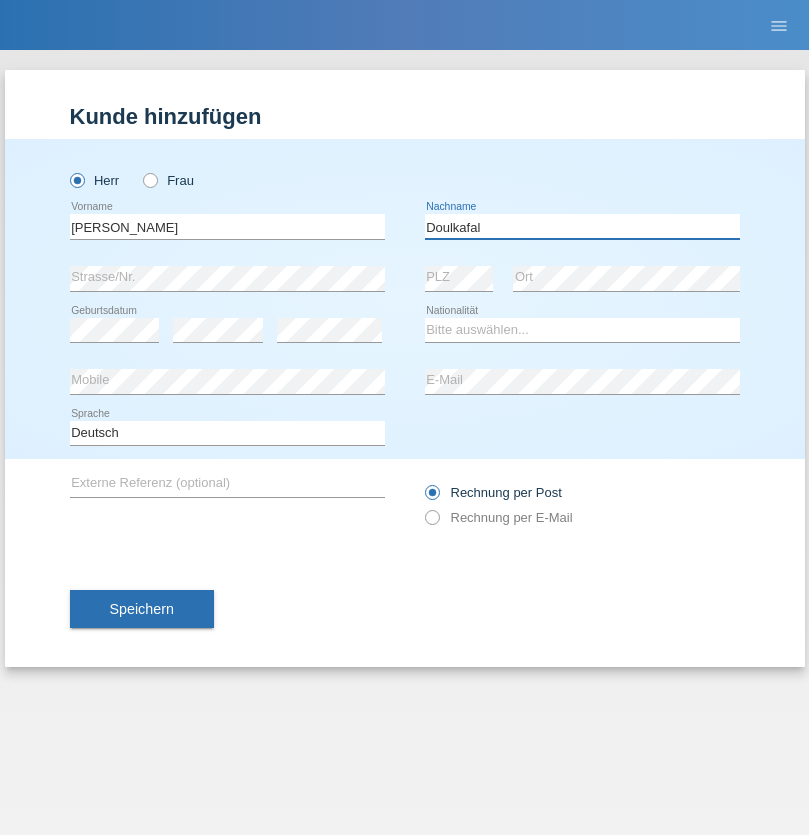 type on "Doulkafal" 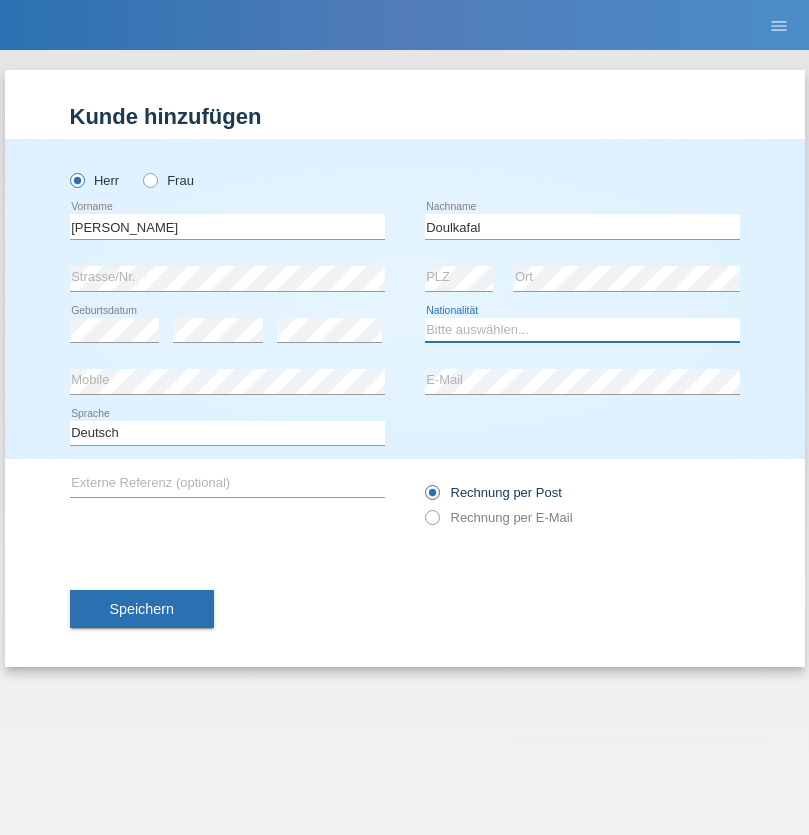 select on "CH" 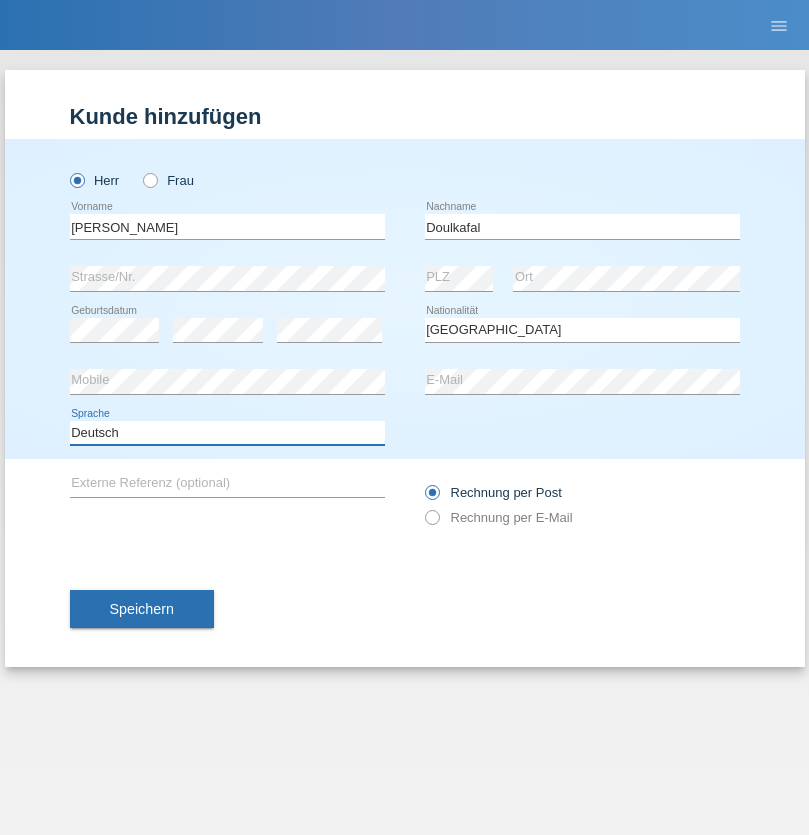 select on "en" 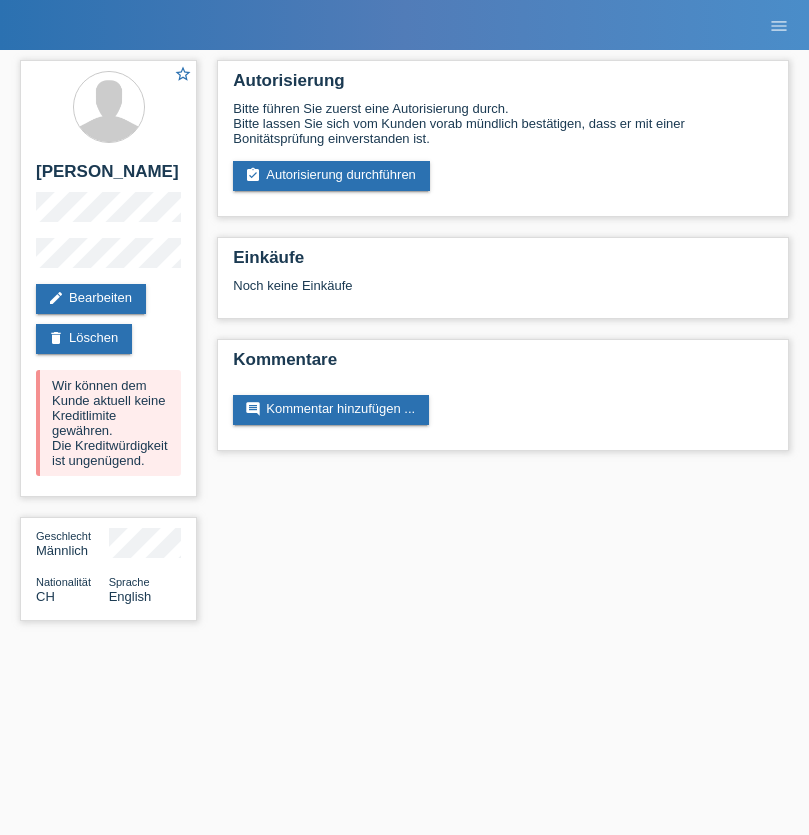 scroll, scrollTop: 0, scrollLeft: 0, axis: both 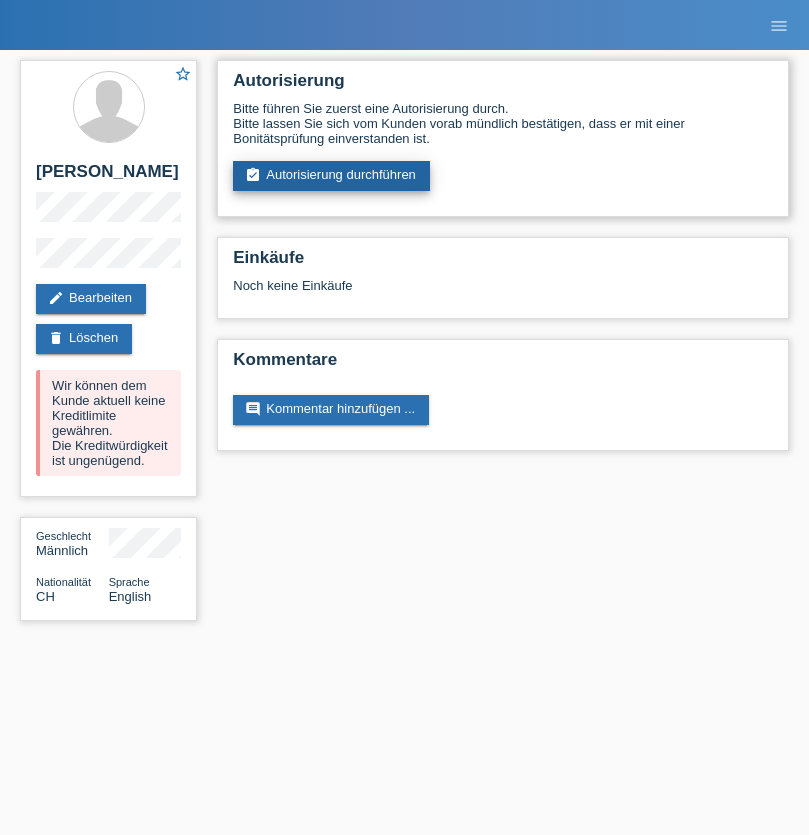 click on "assignment_turned_in  Autorisierung durchführen" at bounding box center [331, 176] 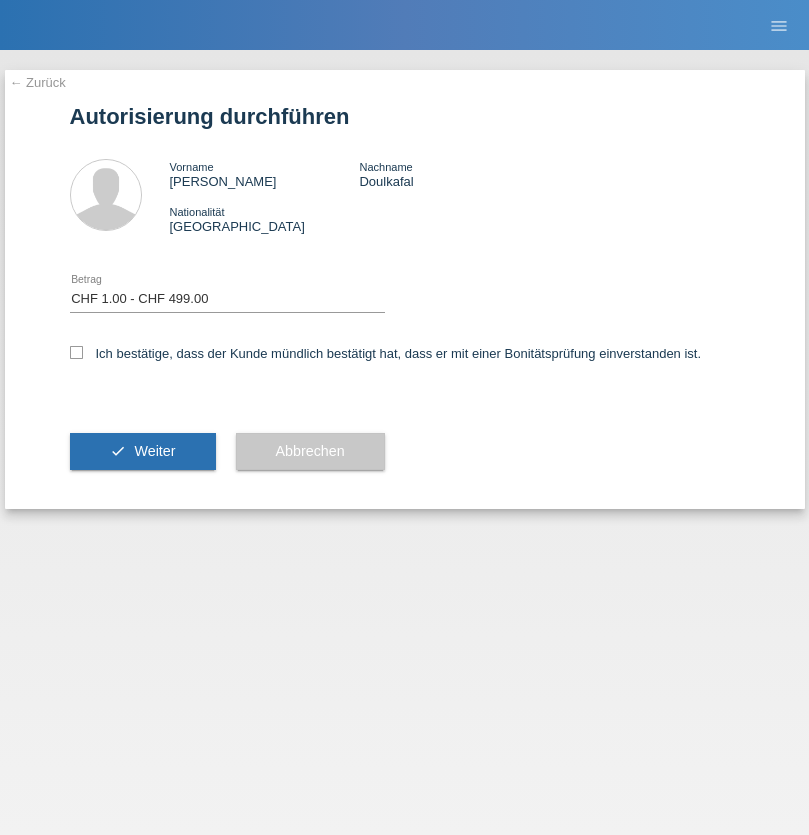select on "1" 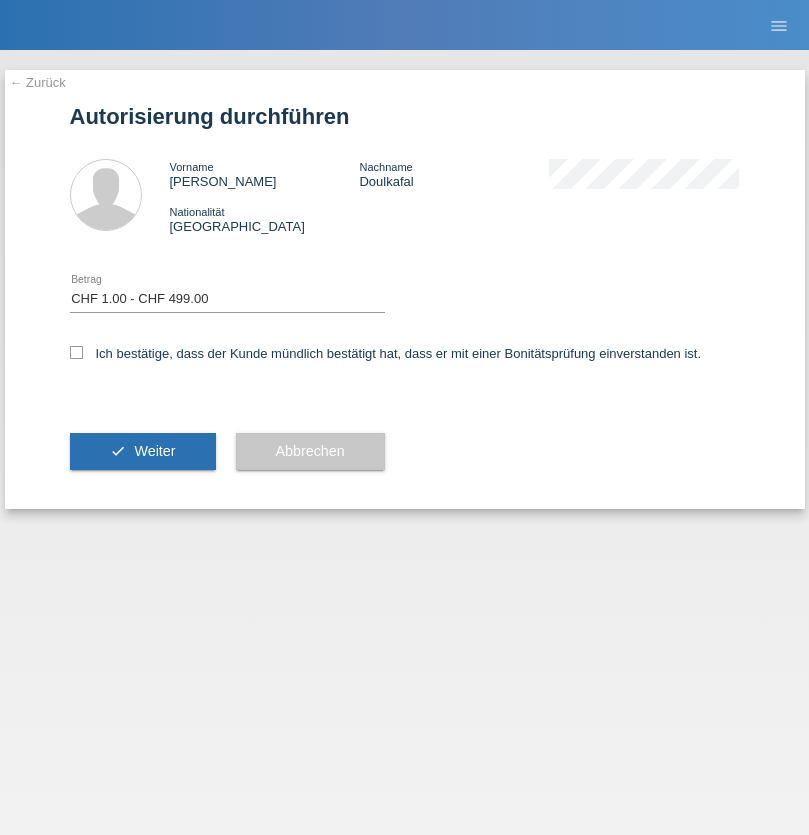 scroll, scrollTop: 0, scrollLeft: 0, axis: both 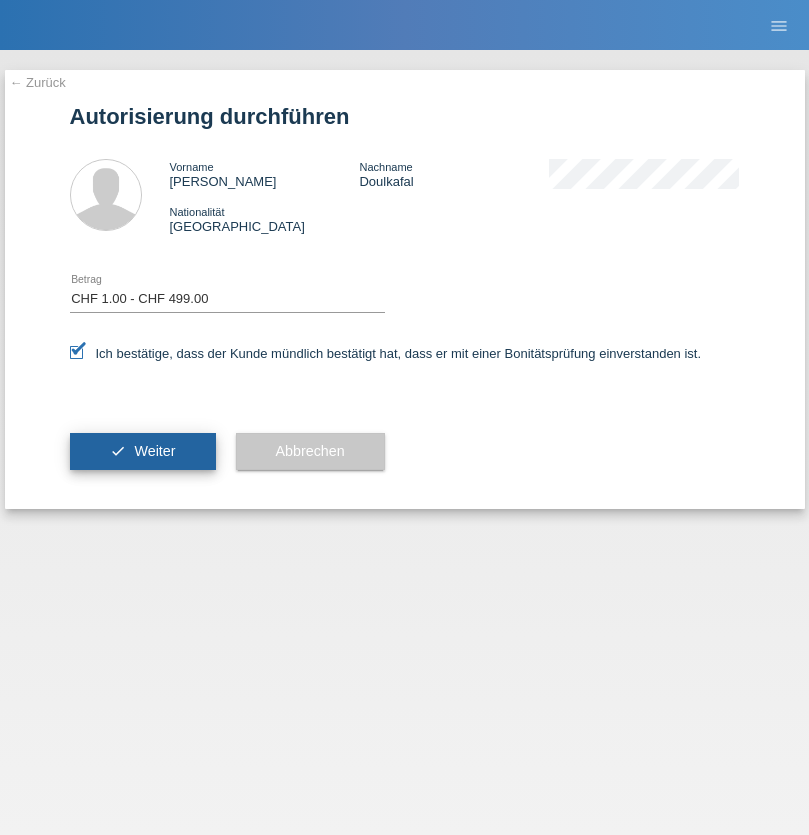 click on "Weiter" at bounding box center (154, 451) 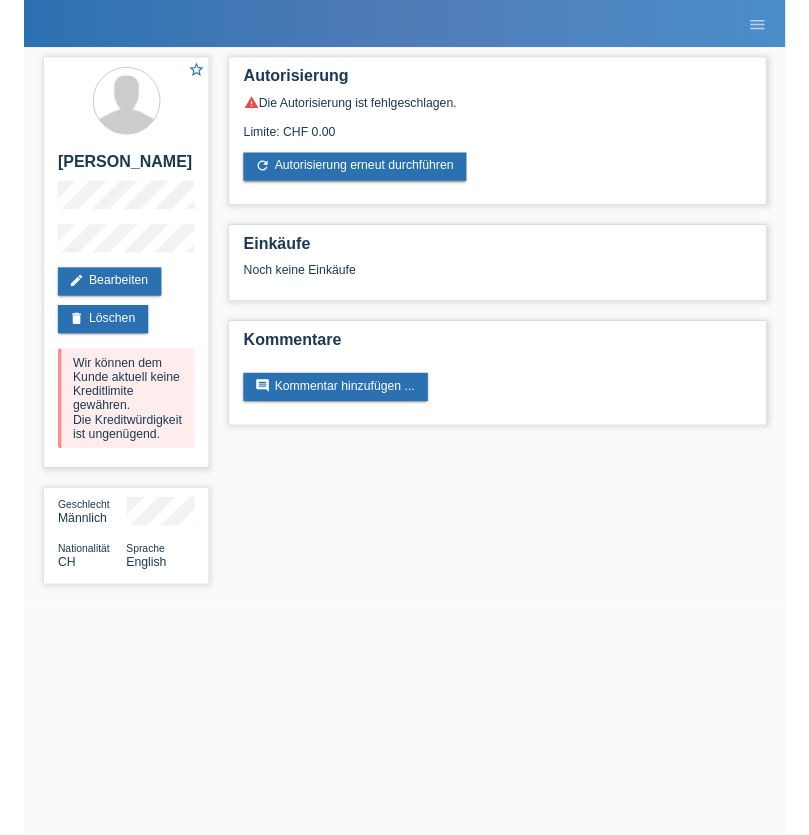 scroll, scrollTop: 0, scrollLeft: 0, axis: both 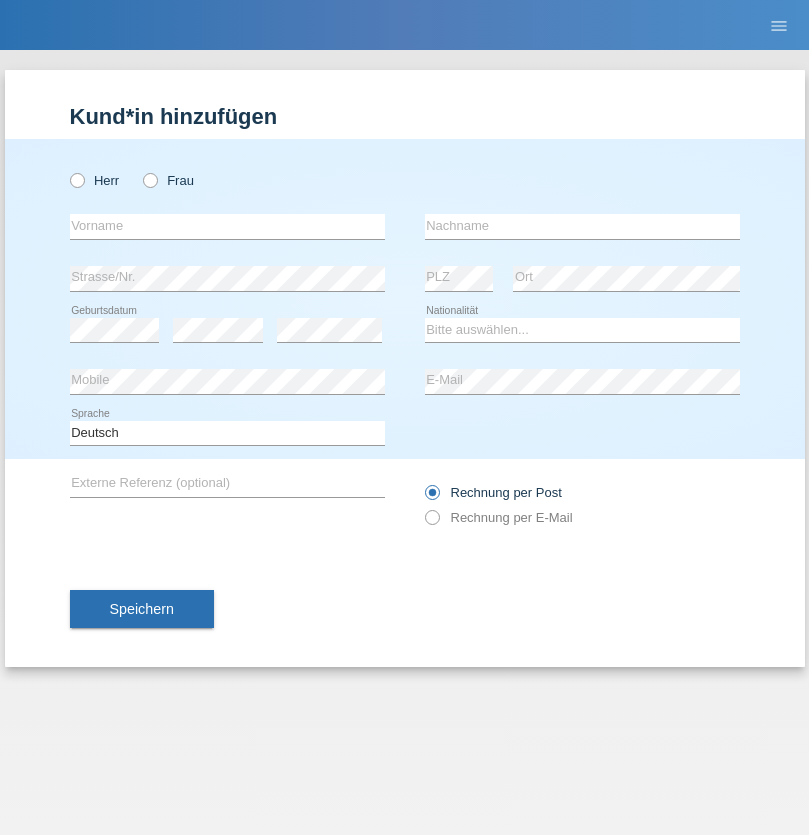 radio on "true" 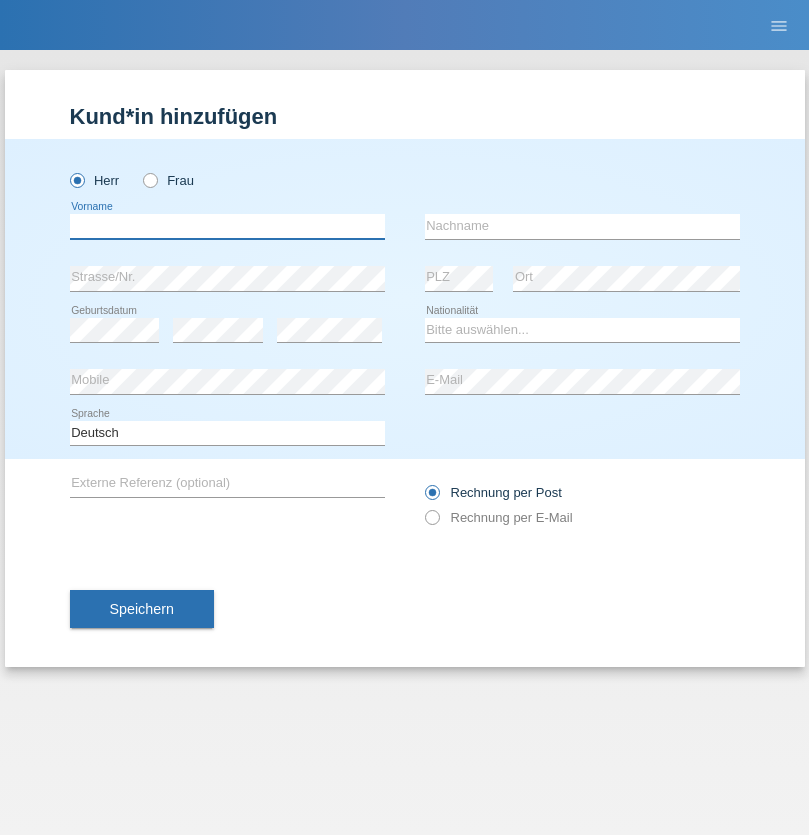 click at bounding box center (227, 226) 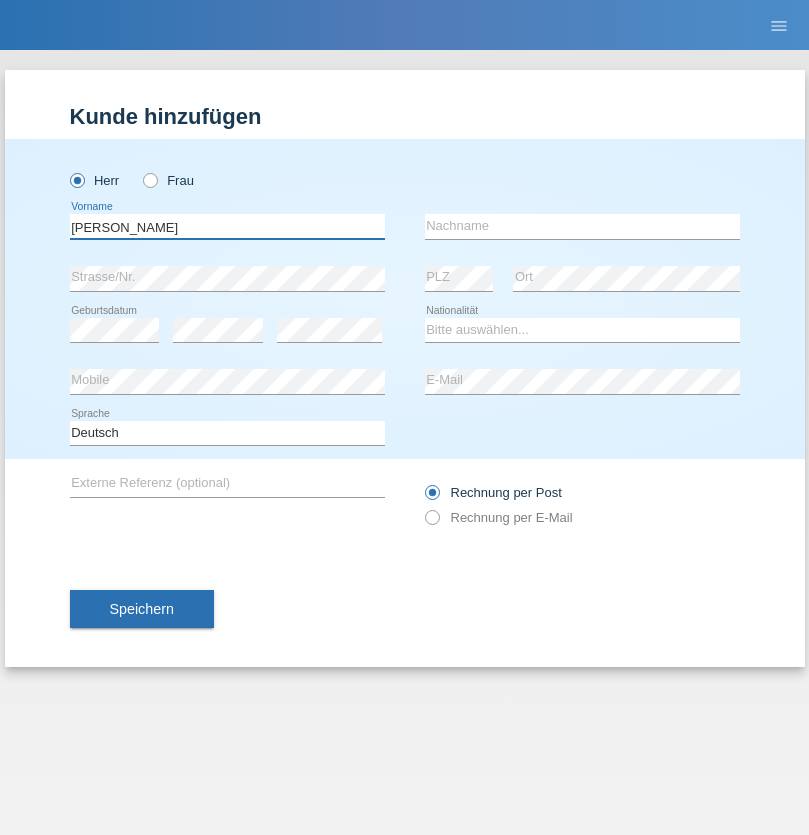 type on "[PERSON_NAME]" 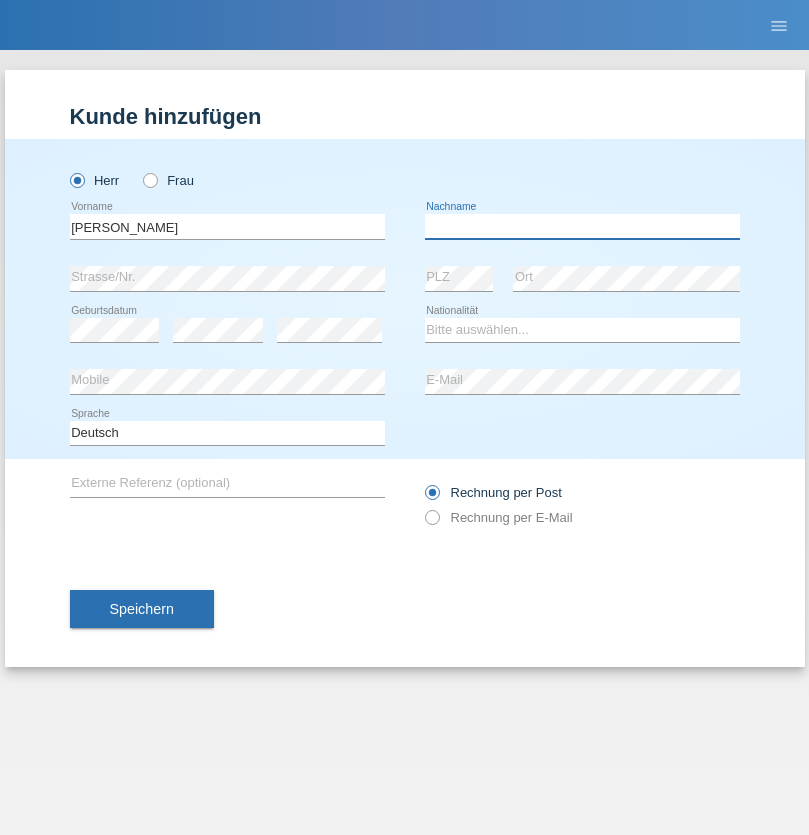 click at bounding box center [582, 226] 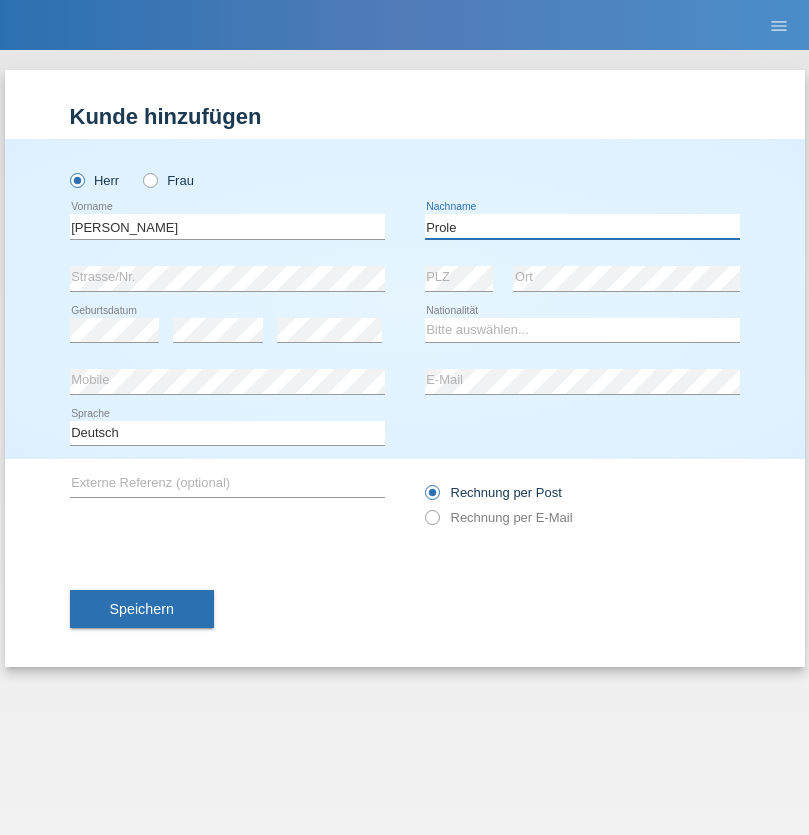 type on "Prole" 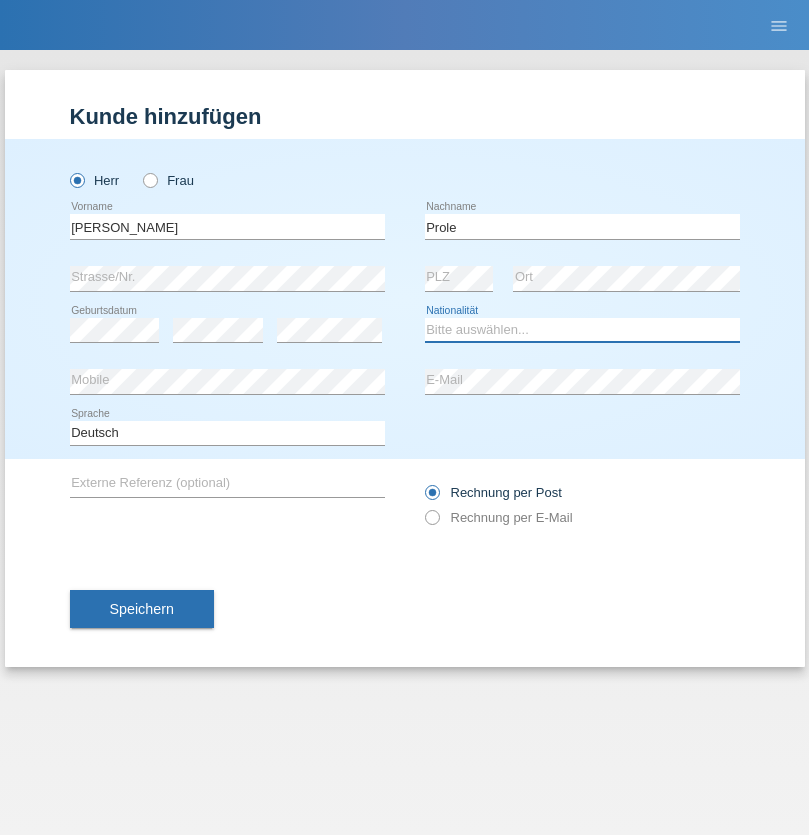 select on "BA" 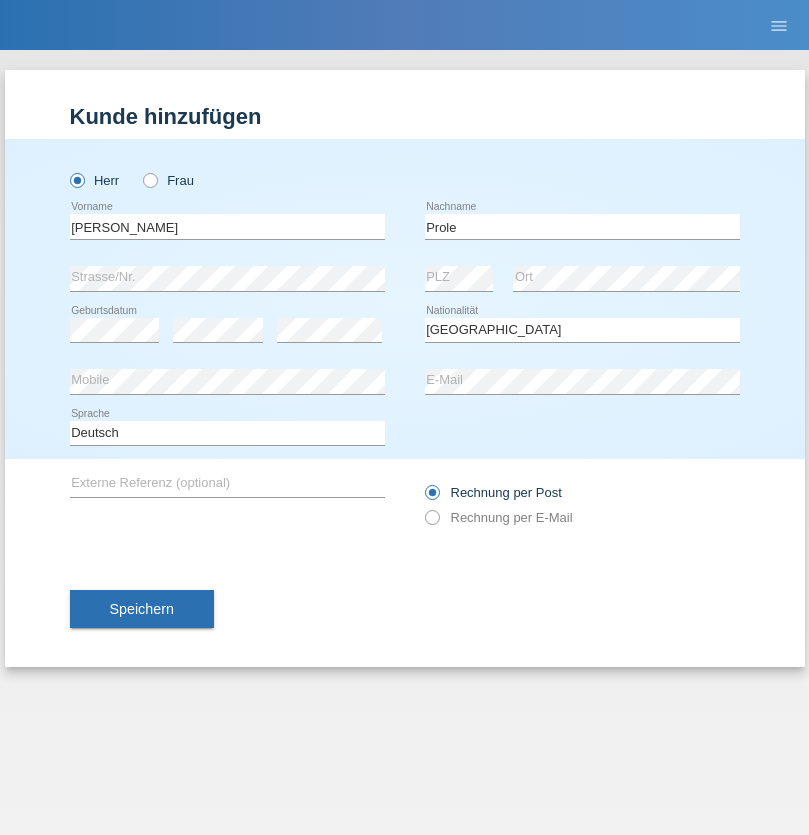 select on "C" 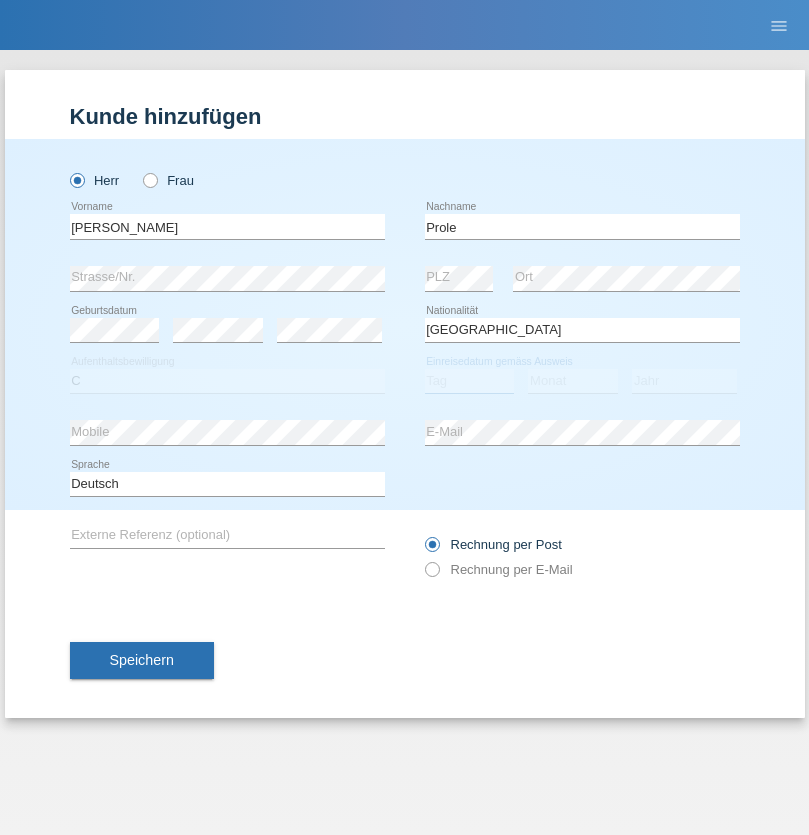select on "28" 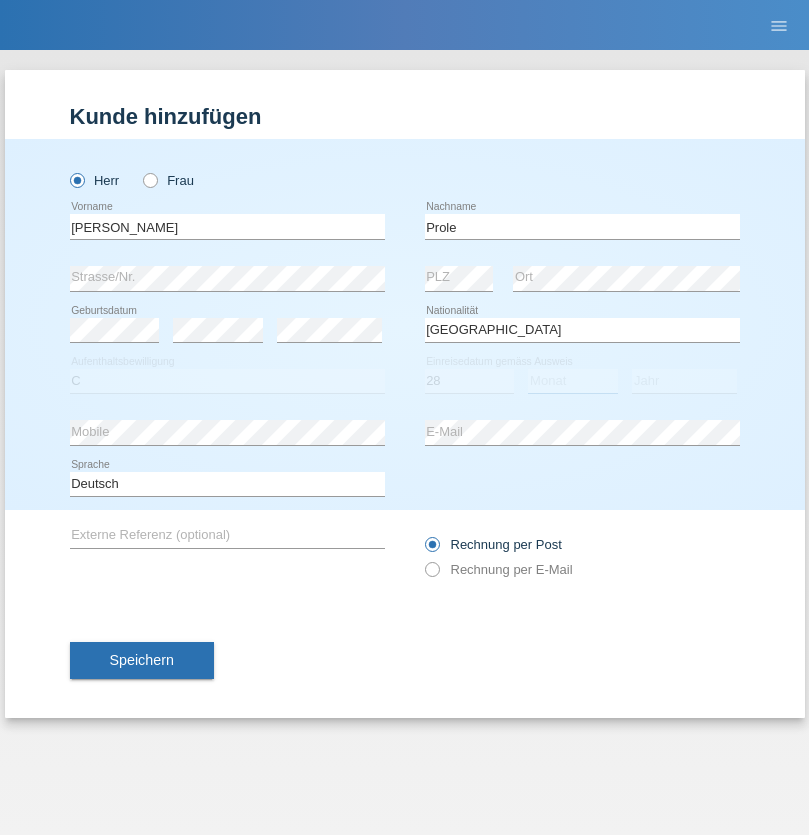 select on "08" 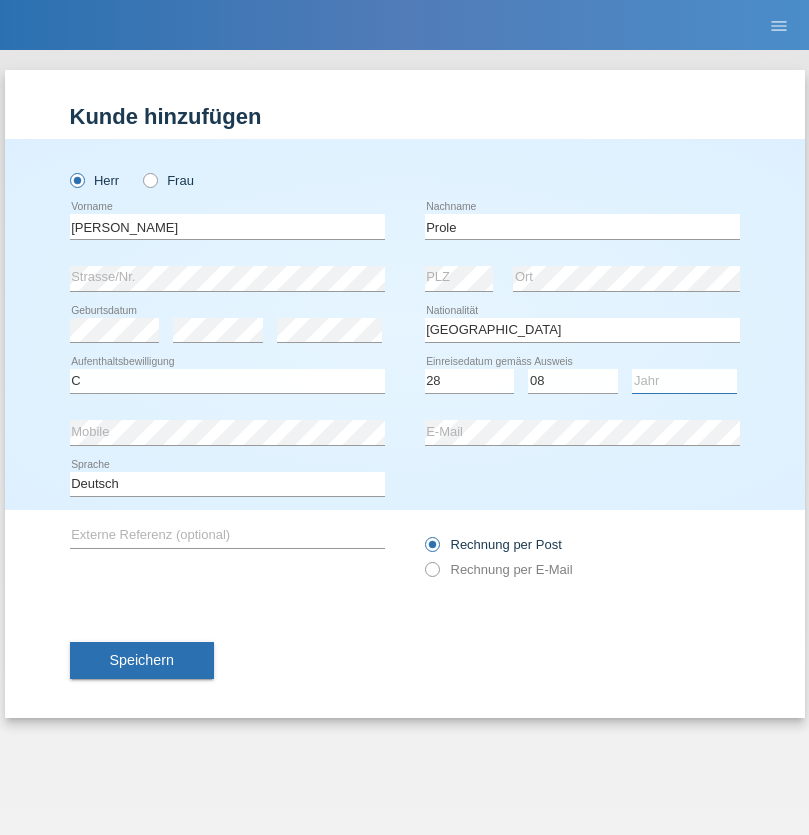 select on "2021" 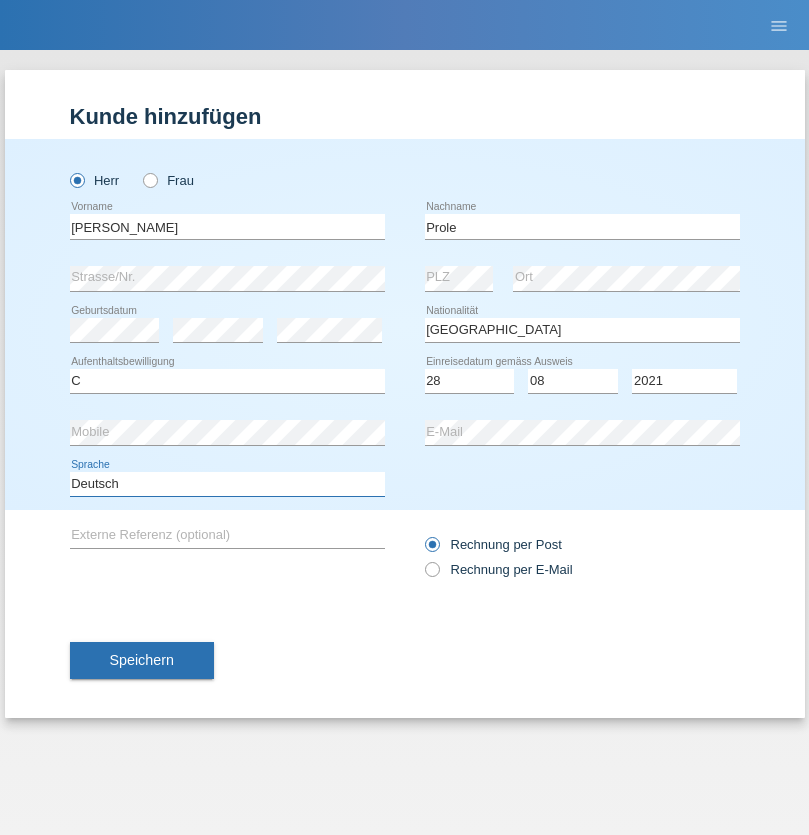 select on "en" 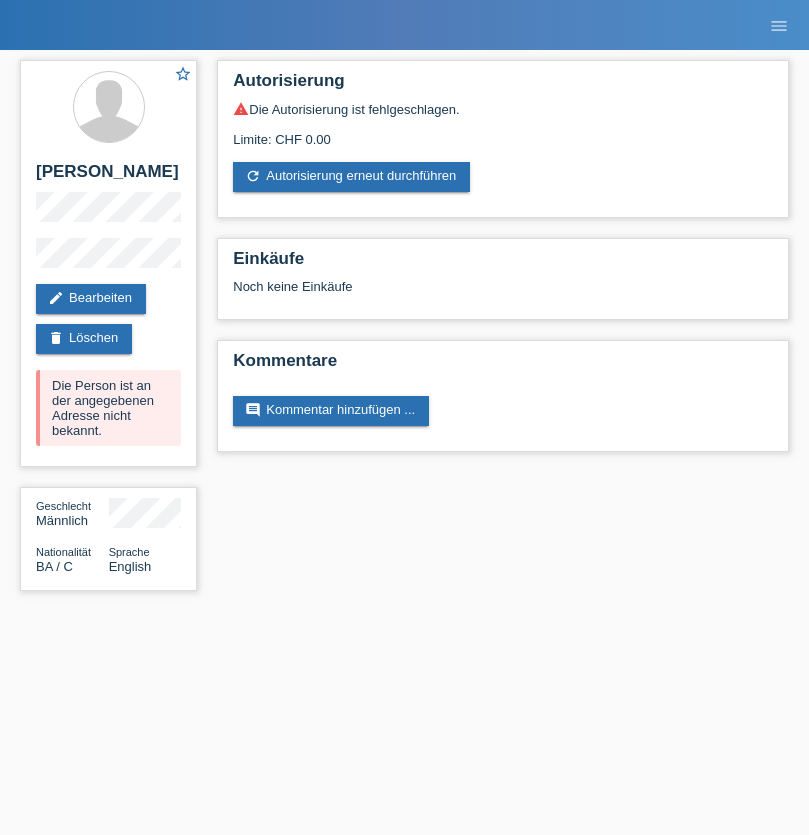 scroll, scrollTop: 0, scrollLeft: 0, axis: both 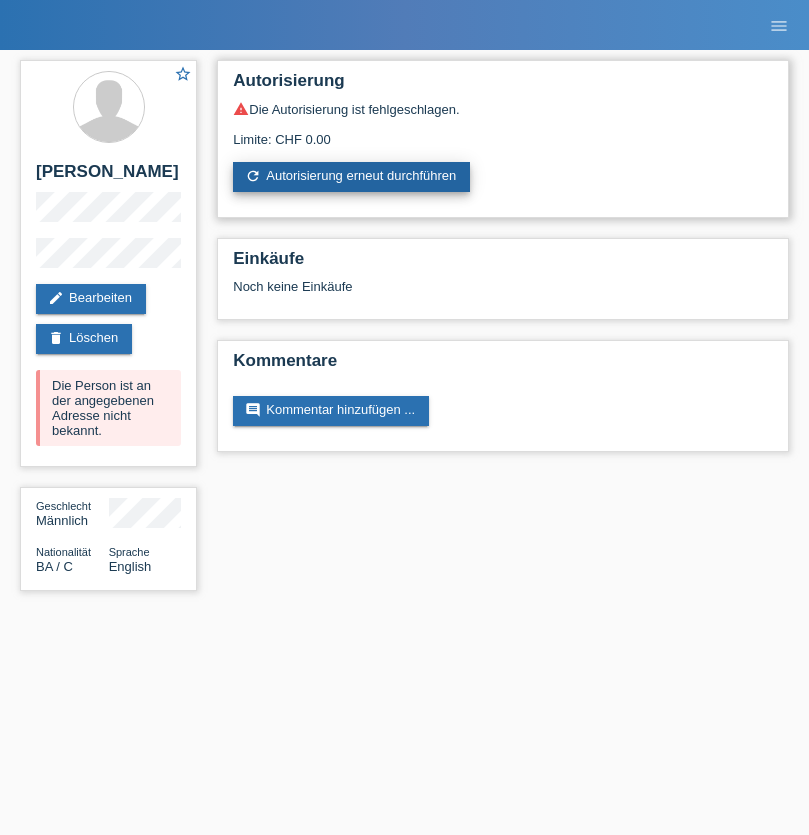 click on "refresh  Autorisierung erneut durchführen" at bounding box center [351, 177] 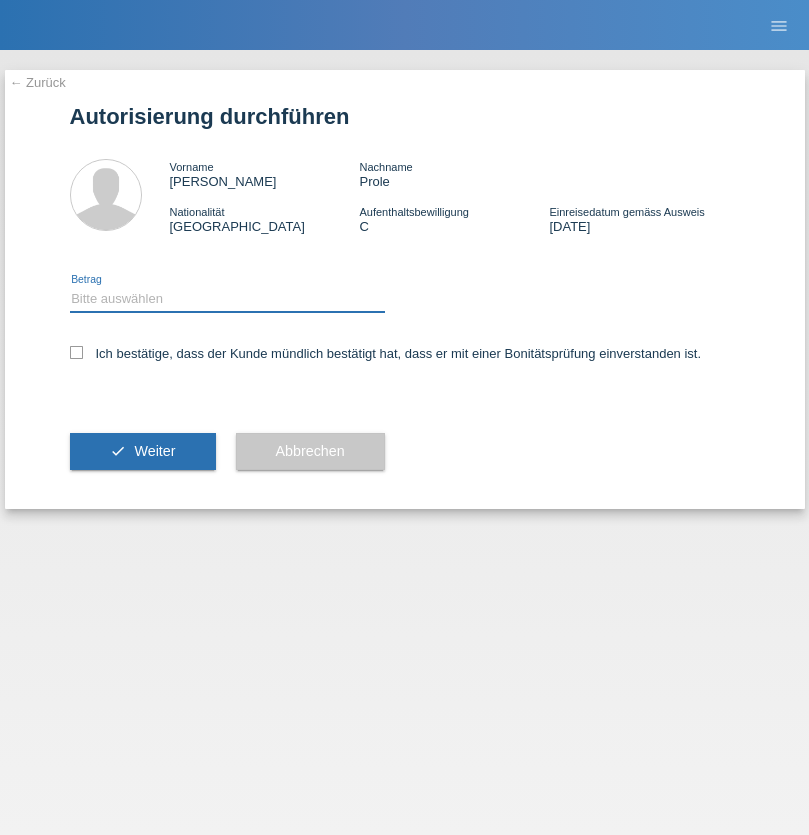 select on "1" 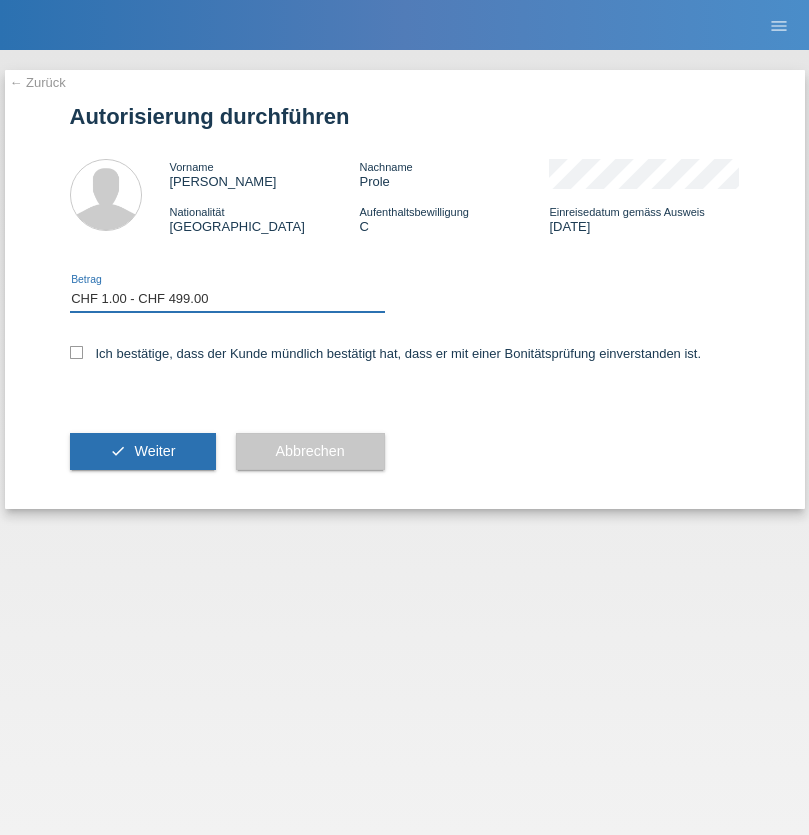 scroll, scrollTop: 0, scrollLeft: 0, axis: both 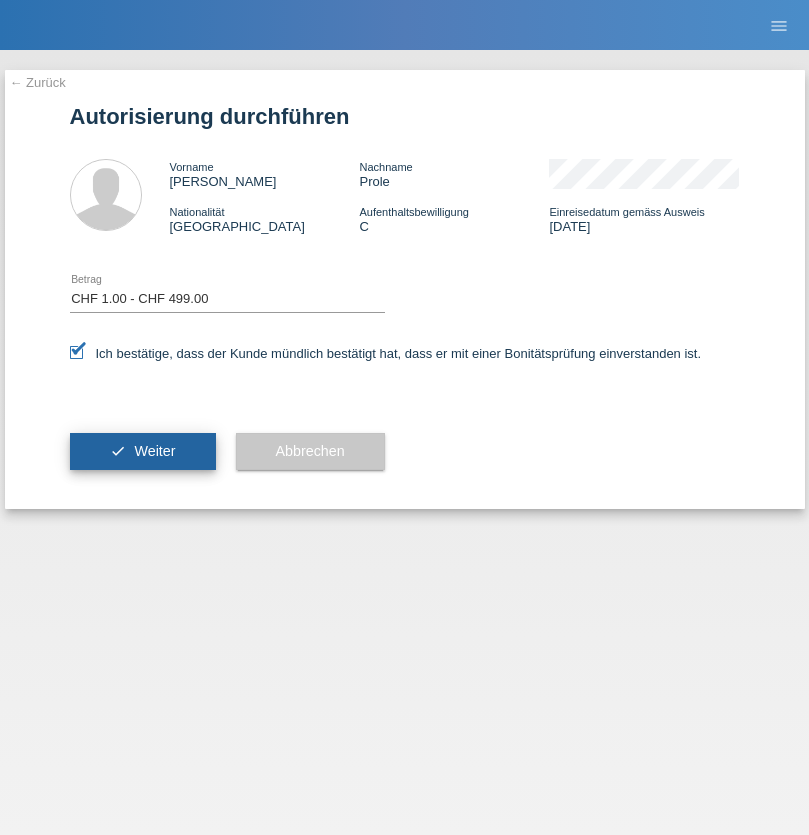click on "Weiter" at bounding box center (154, 451) 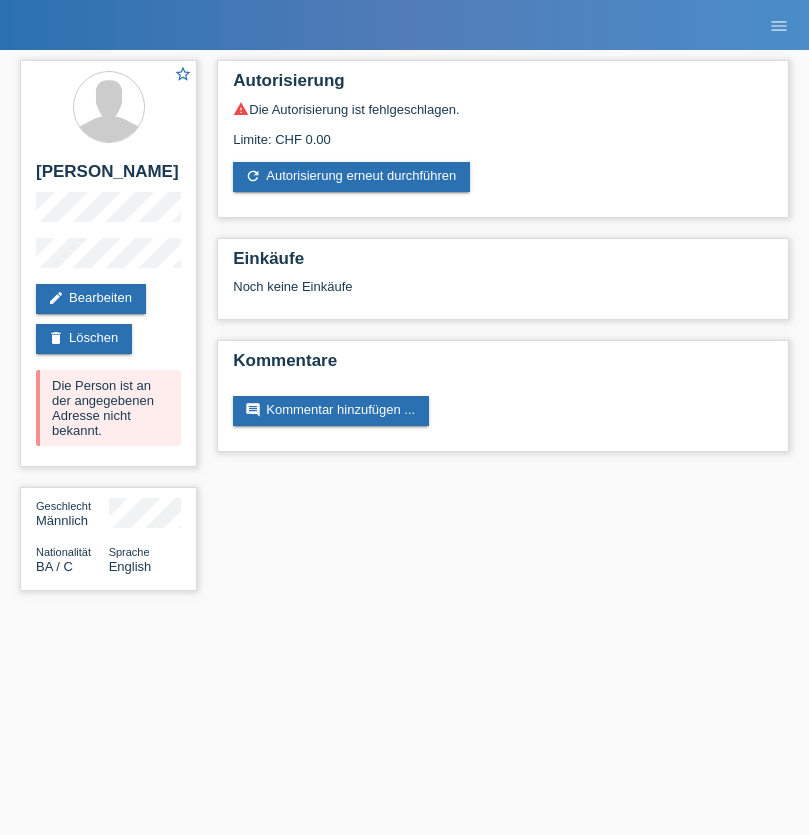 scroll, scrollTop: 0, scrollLeft: 0, axis: both 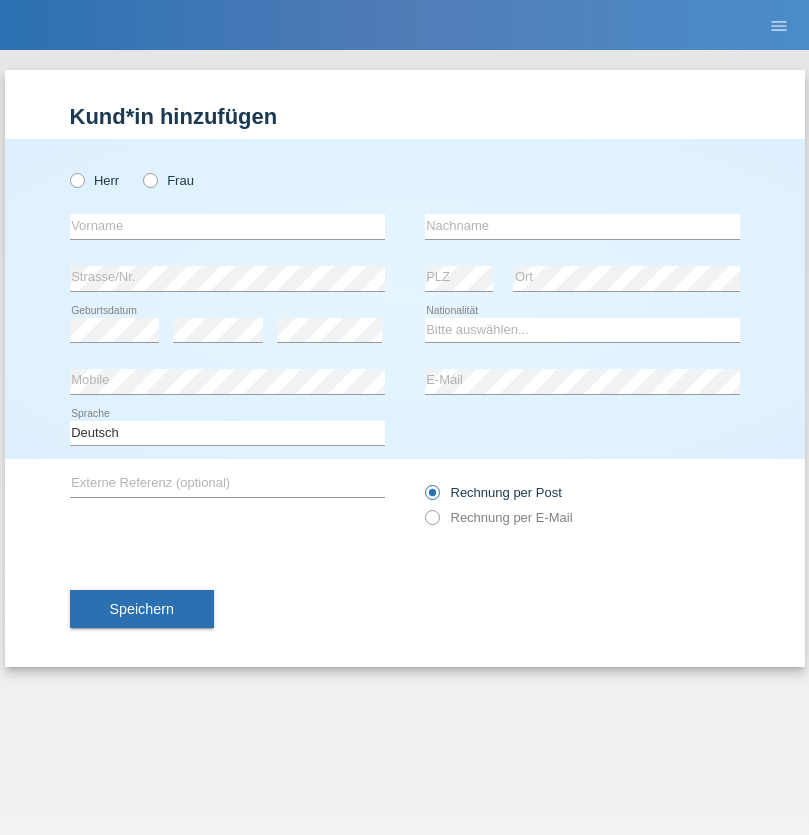radio on "true" 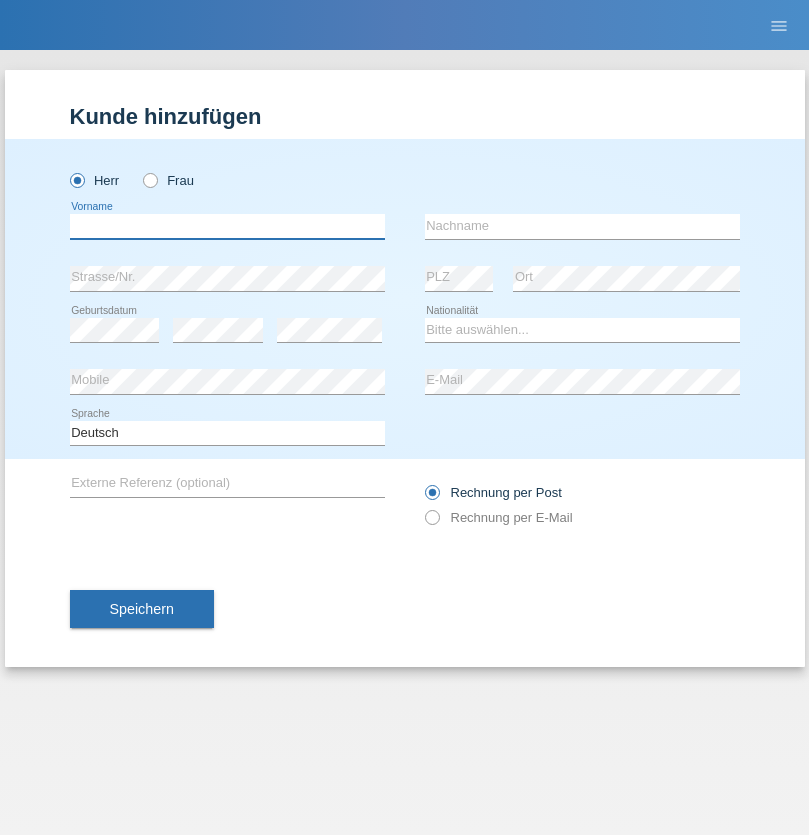 click at bounding box center [227, 226] 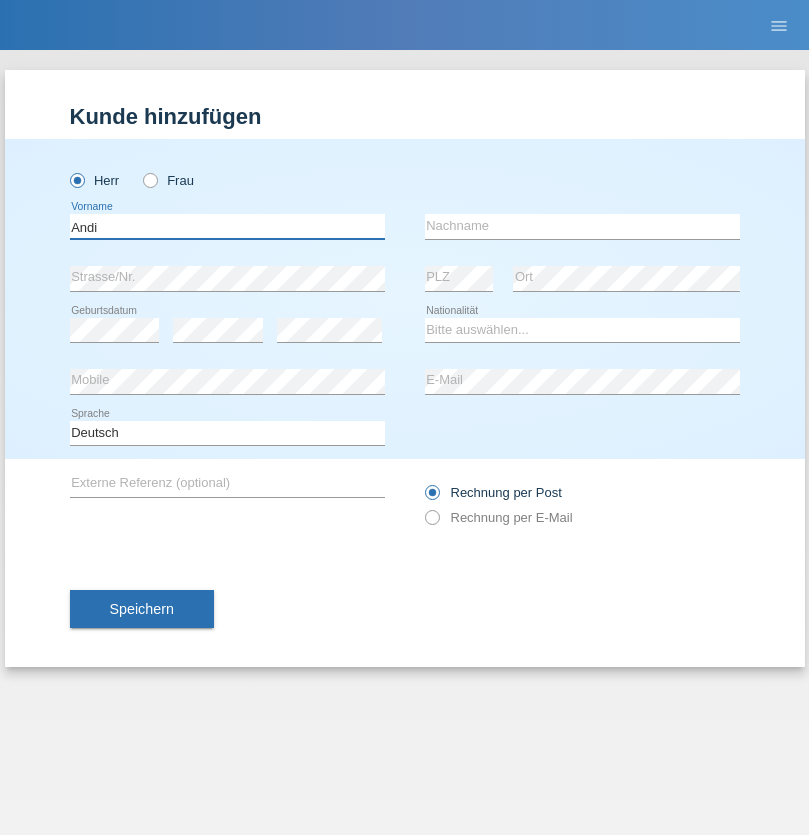 type on "Andi" 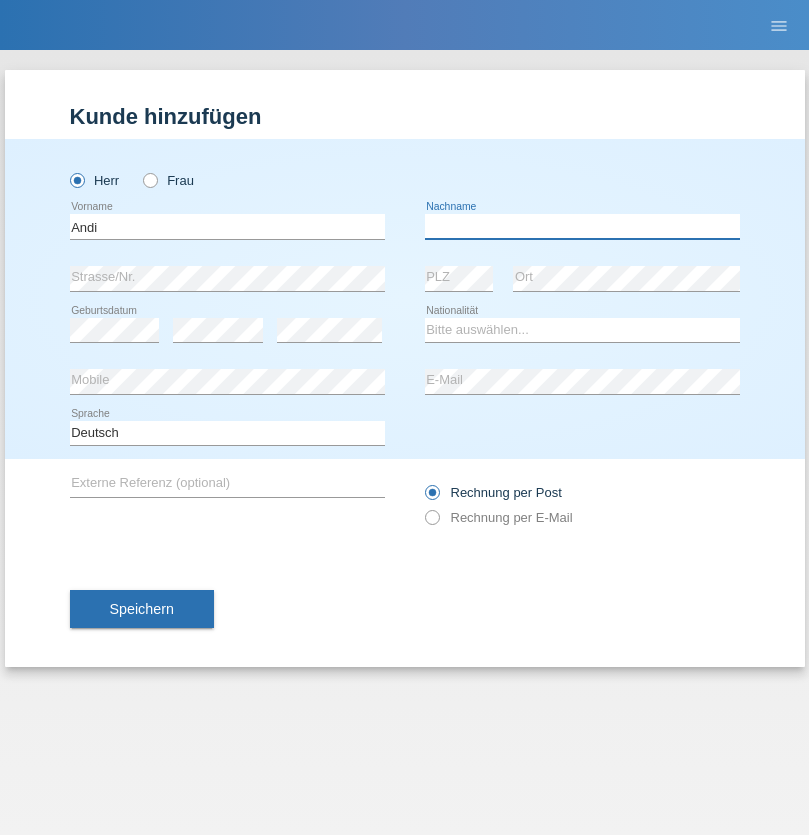 click at bounding box center (582, 226) 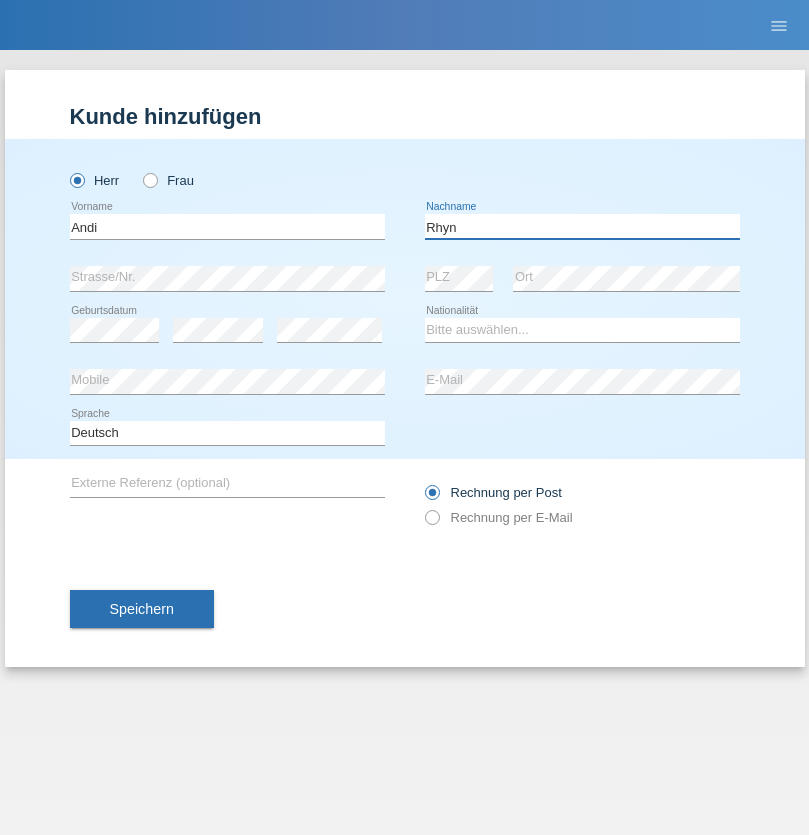 type on "Rhyn" 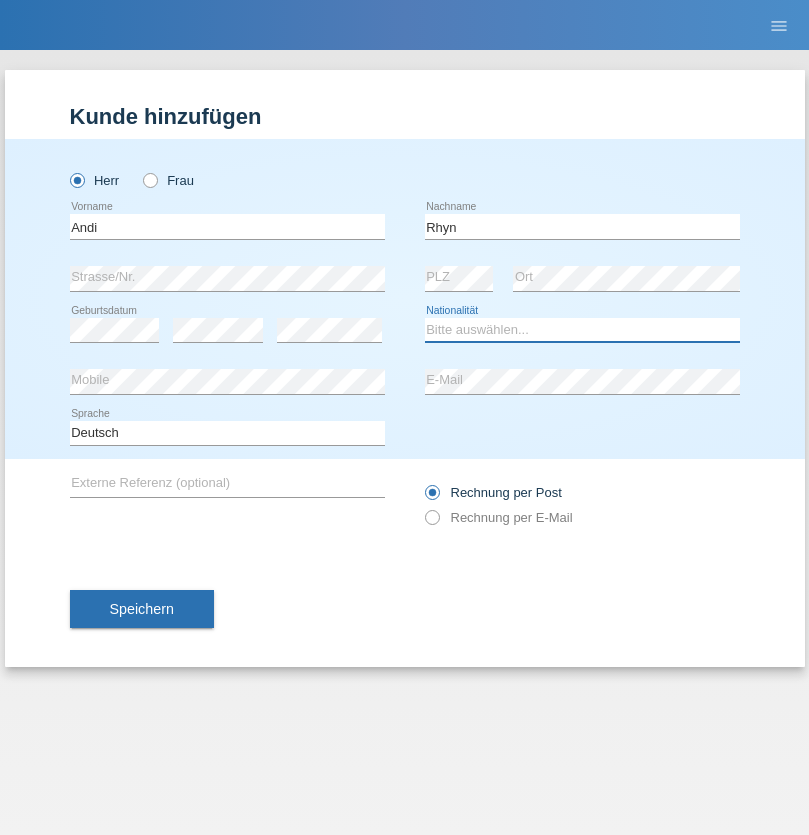select on "CH" 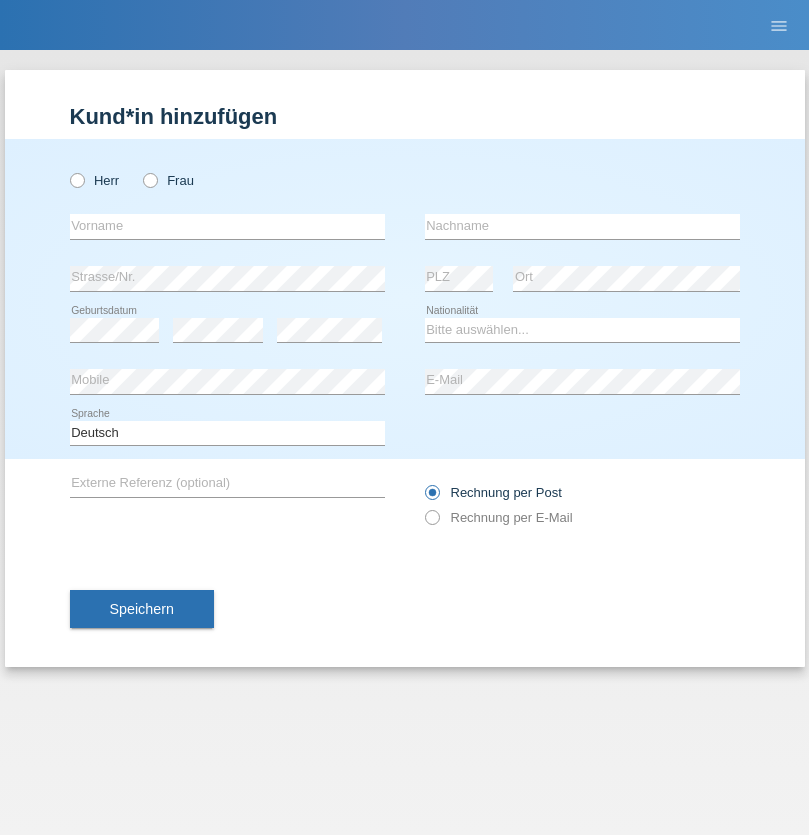 scroll, scrollTop: 0, scrollLeft: 0, axis: both 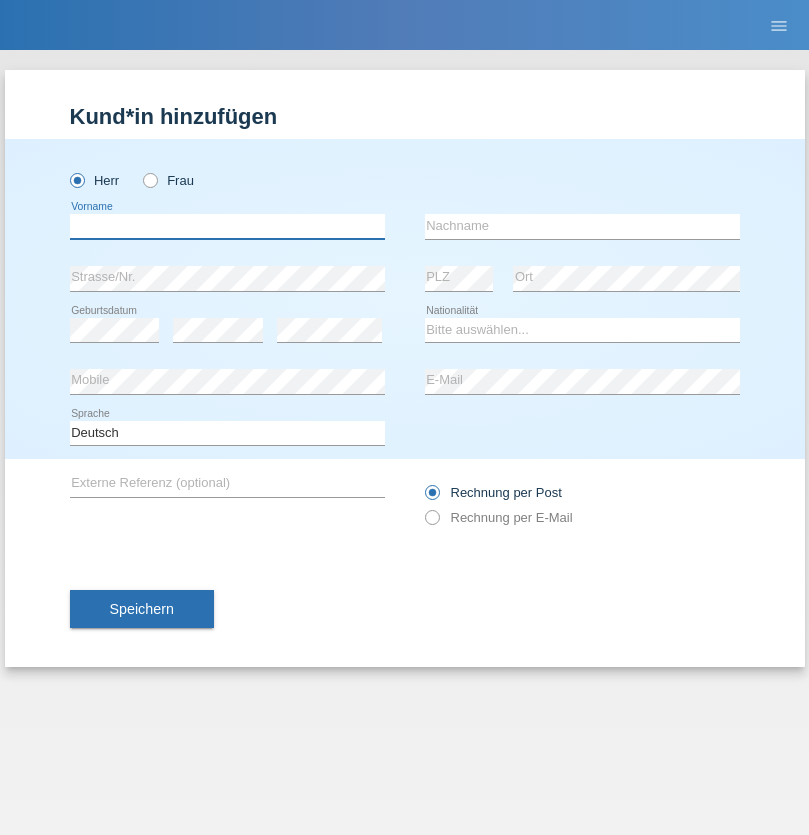click at bounding box center (227, 226) 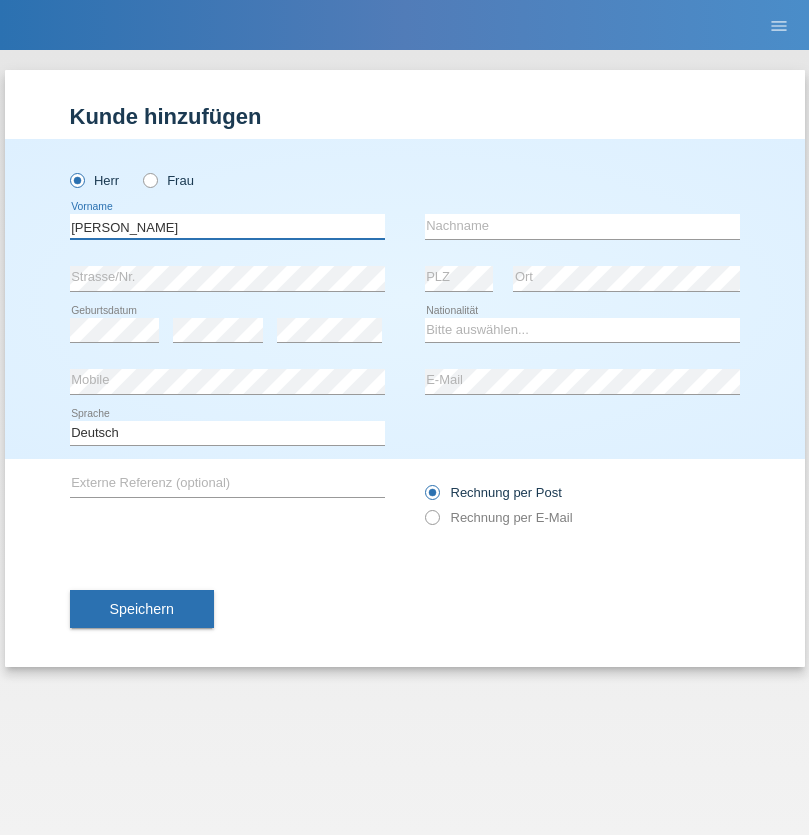 type on "[PERSON_NAME]" 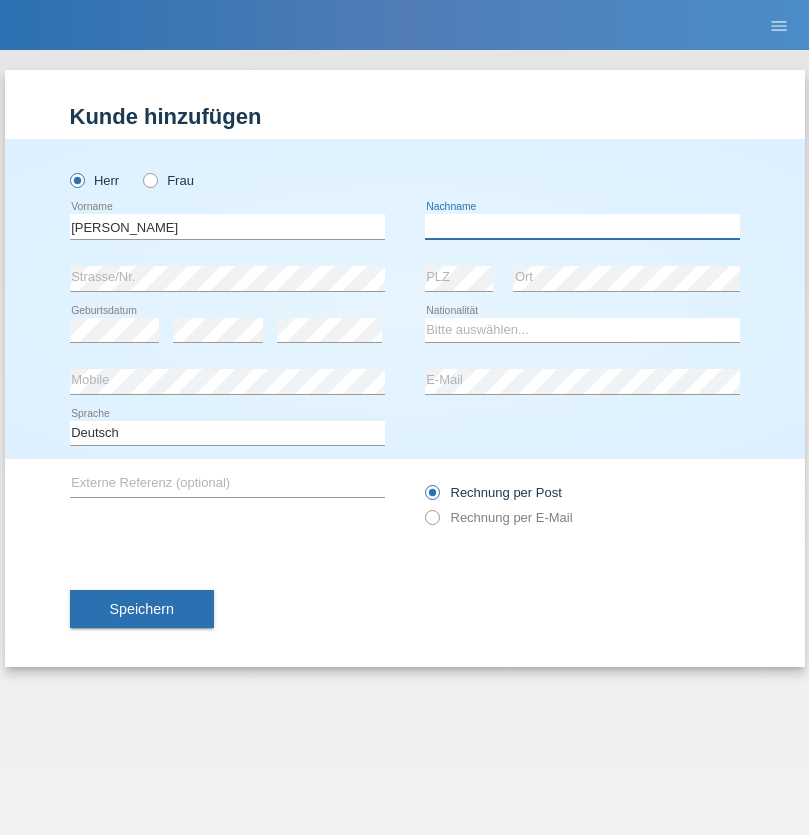 click at bounding box center [582, 226] 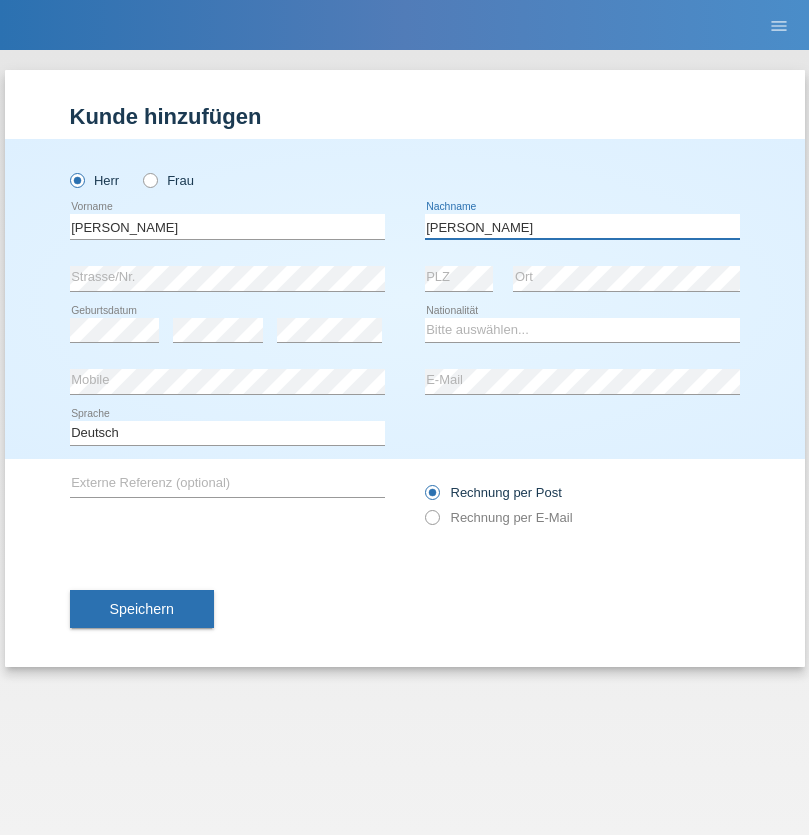 type on "Yordanov" 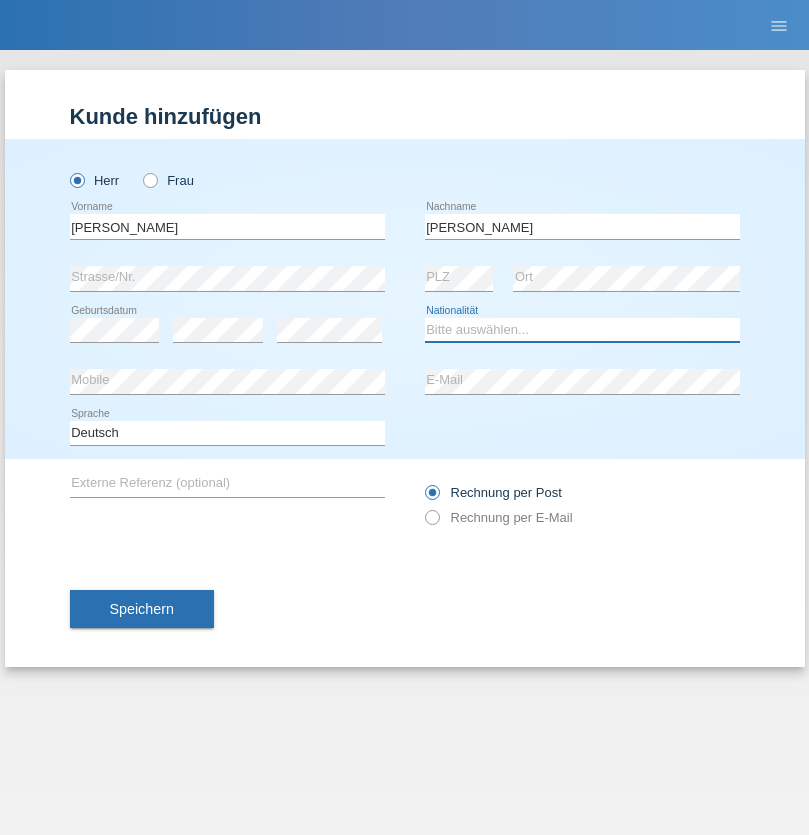 select on "BG" 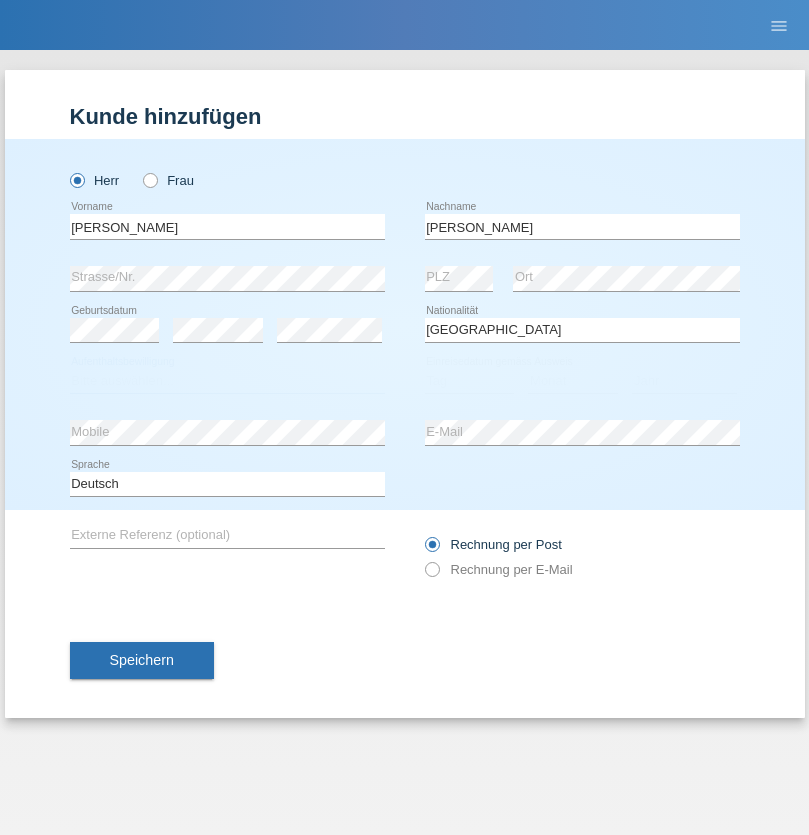 select on "C" 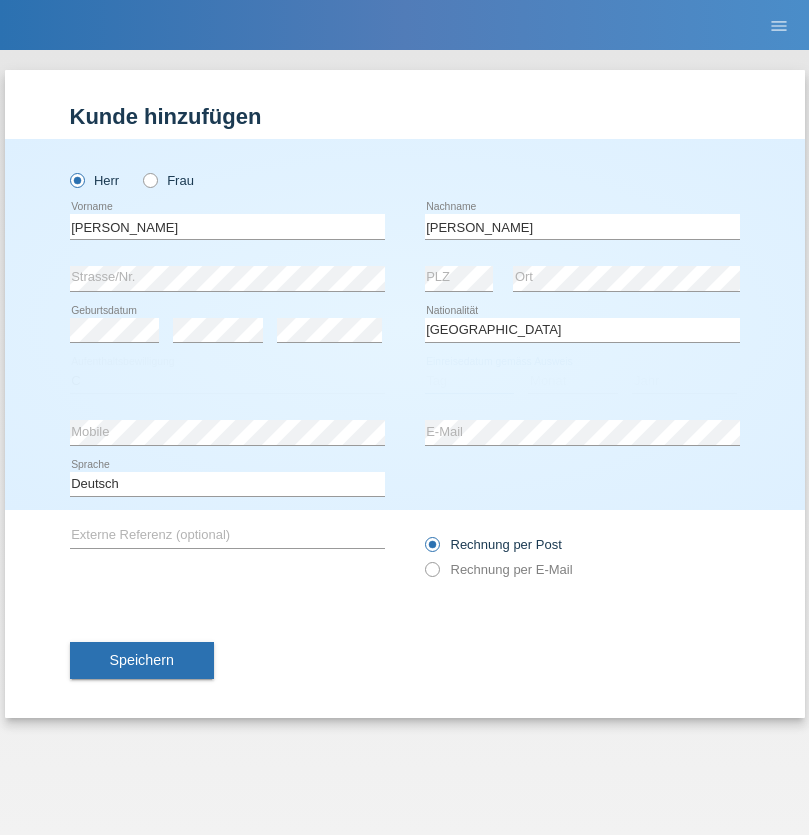 select on "07" 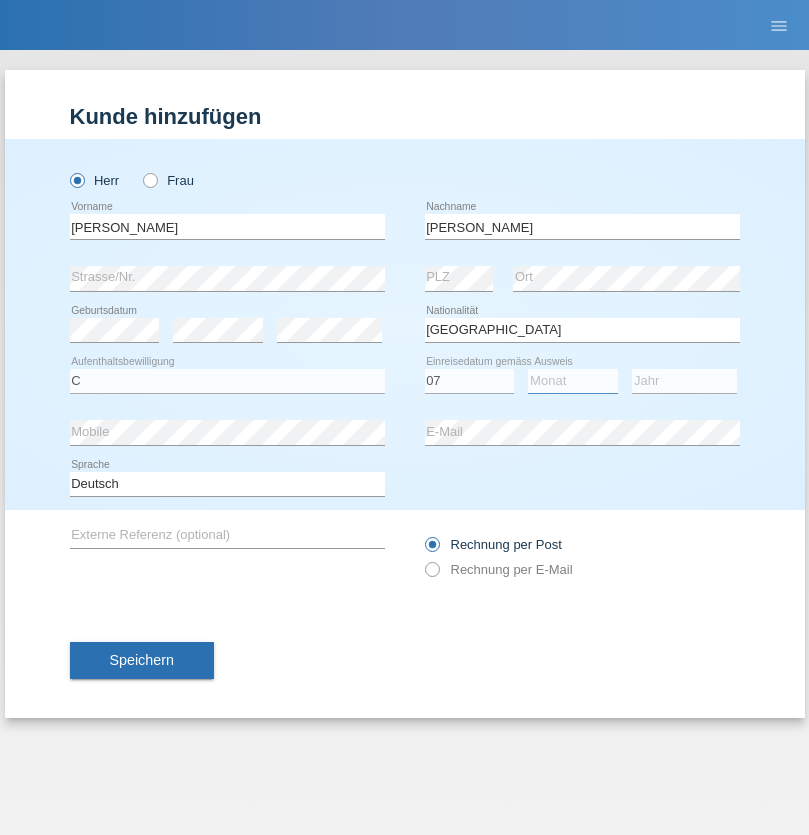select on "07" 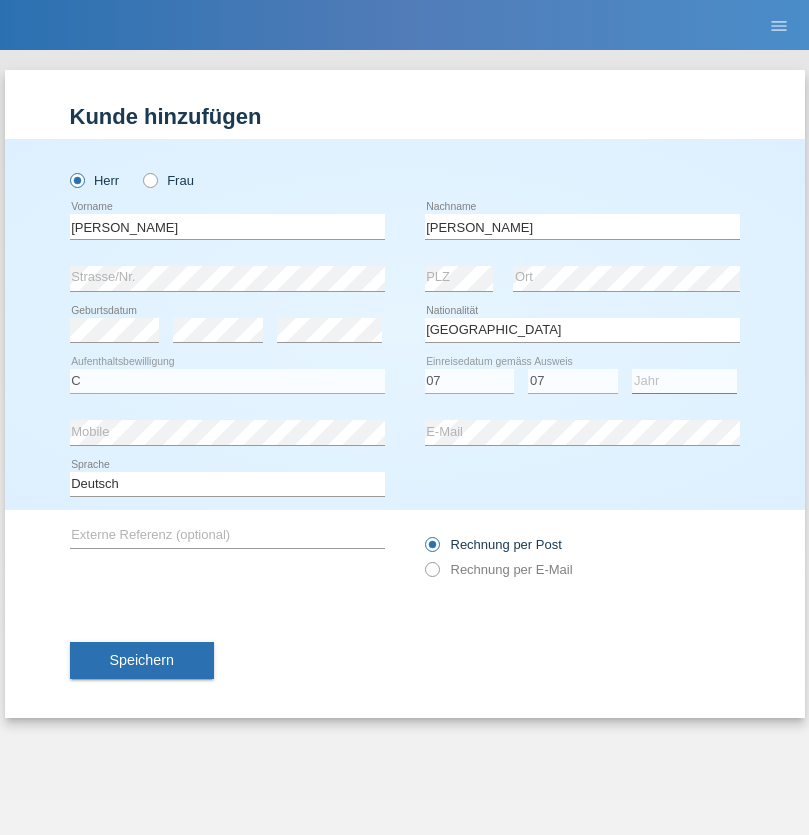 select on "2021" 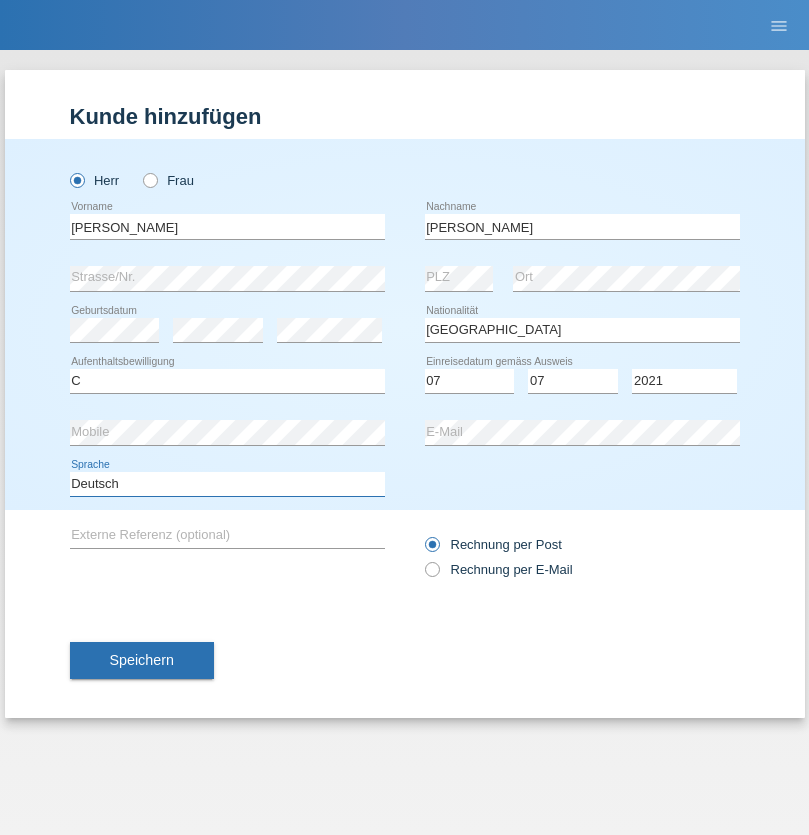 select on "en" 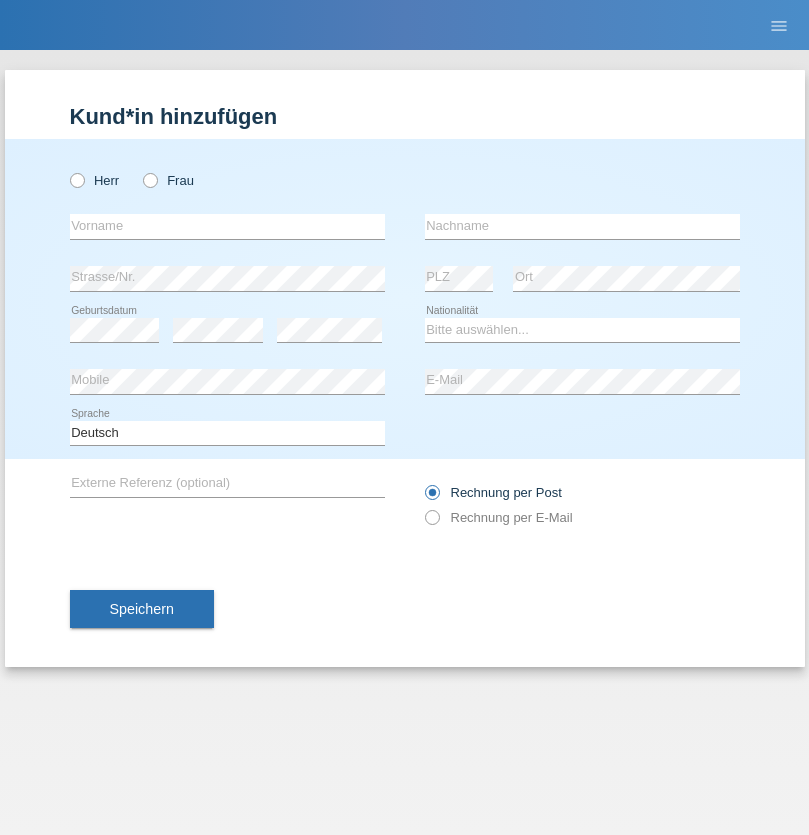 scroll, scrollTop: 0, scrollLeft: 0, axis: both 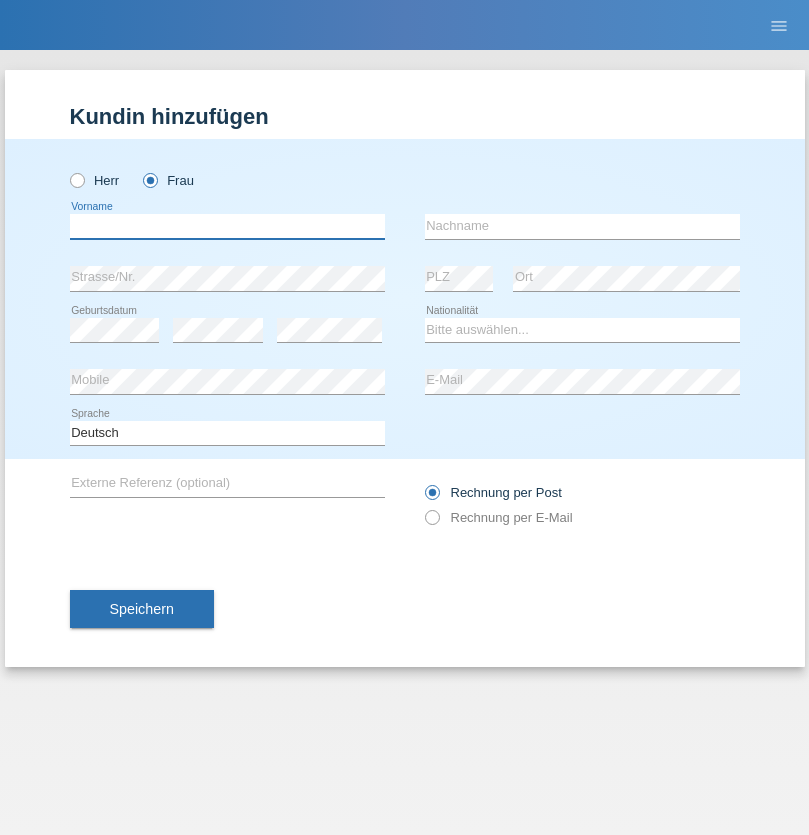 click at bounding box center (227, 226) 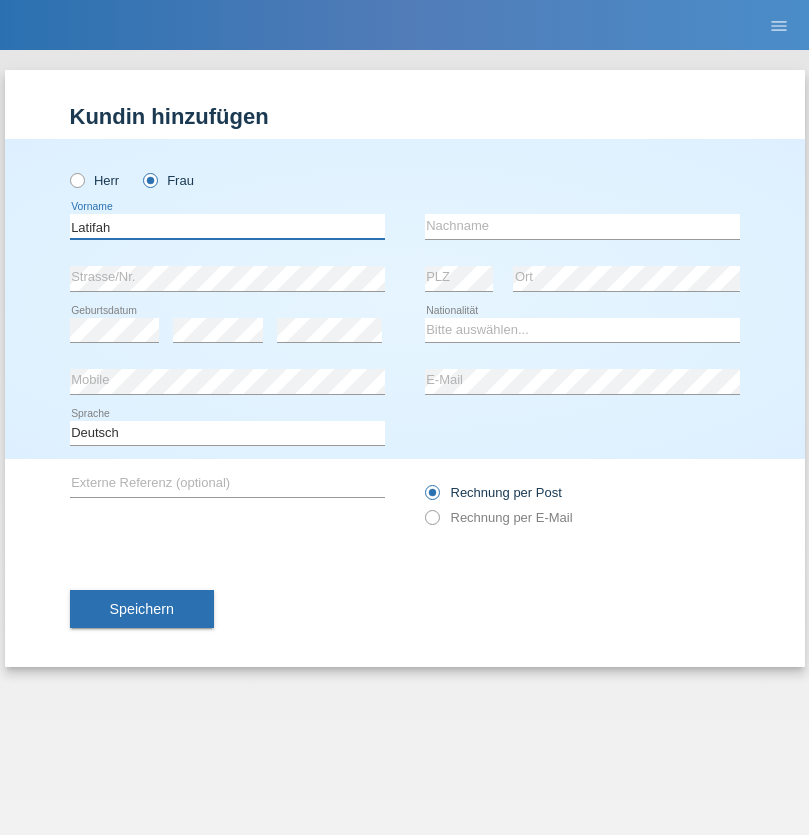 type on "Latifah" 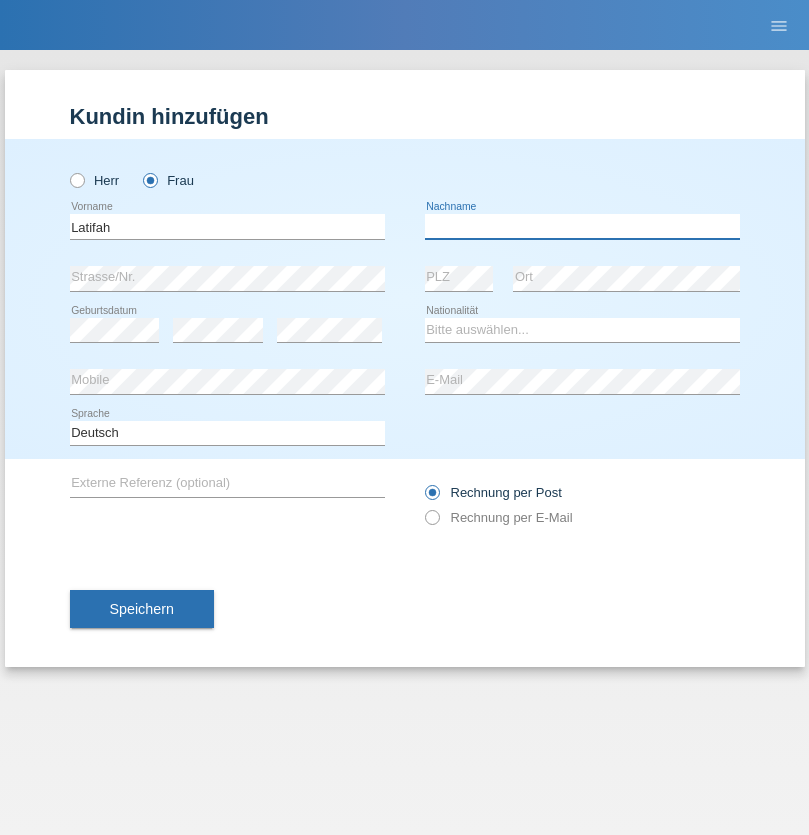 click at bounding box center (582, 226) 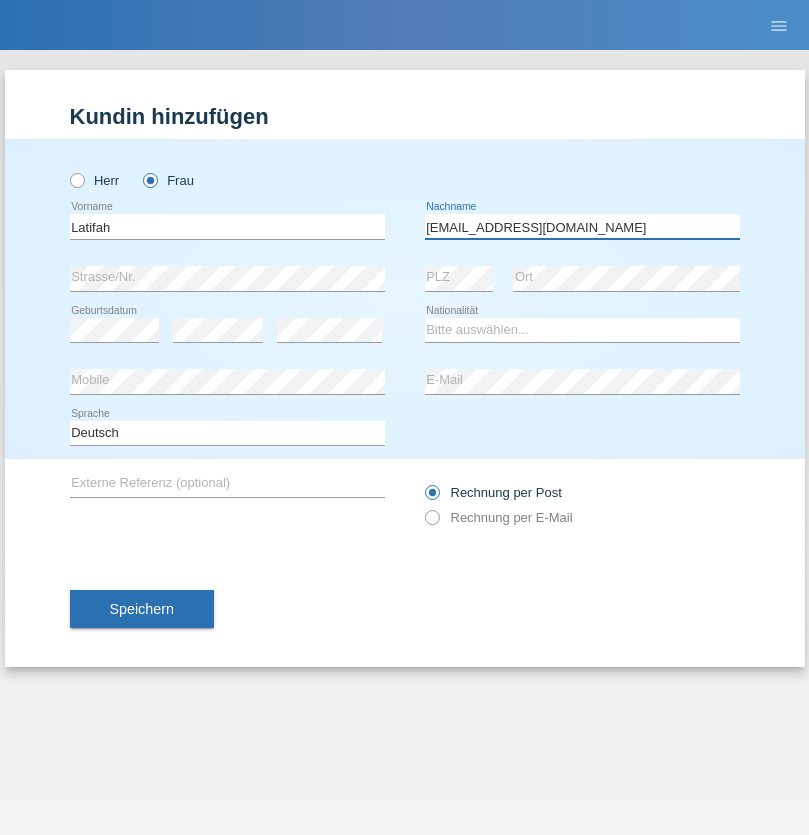 type on "meryemy@hotmail.com" 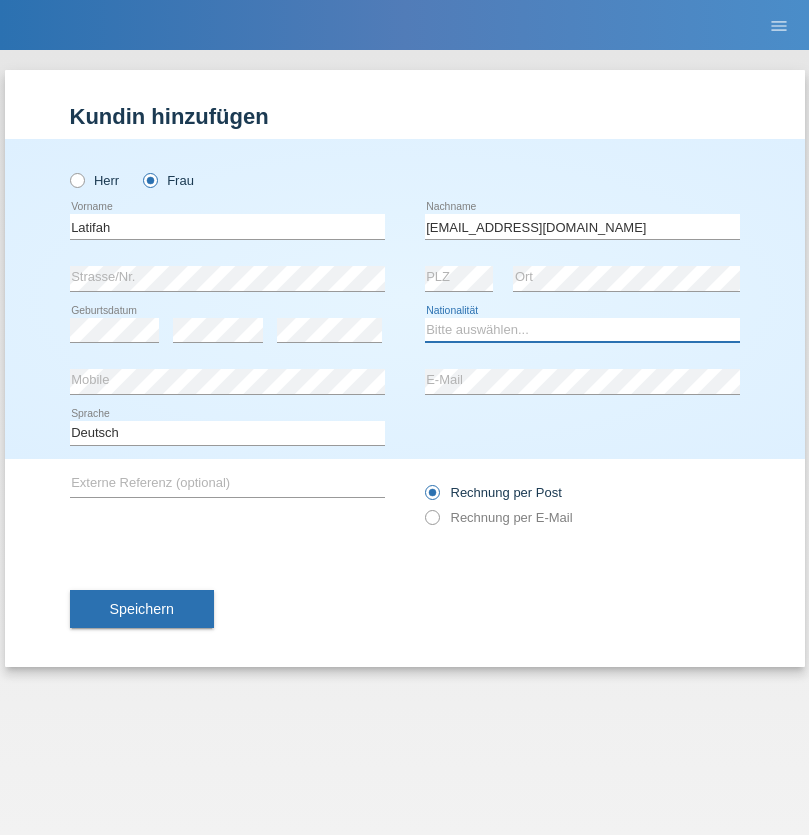 select on "TR" 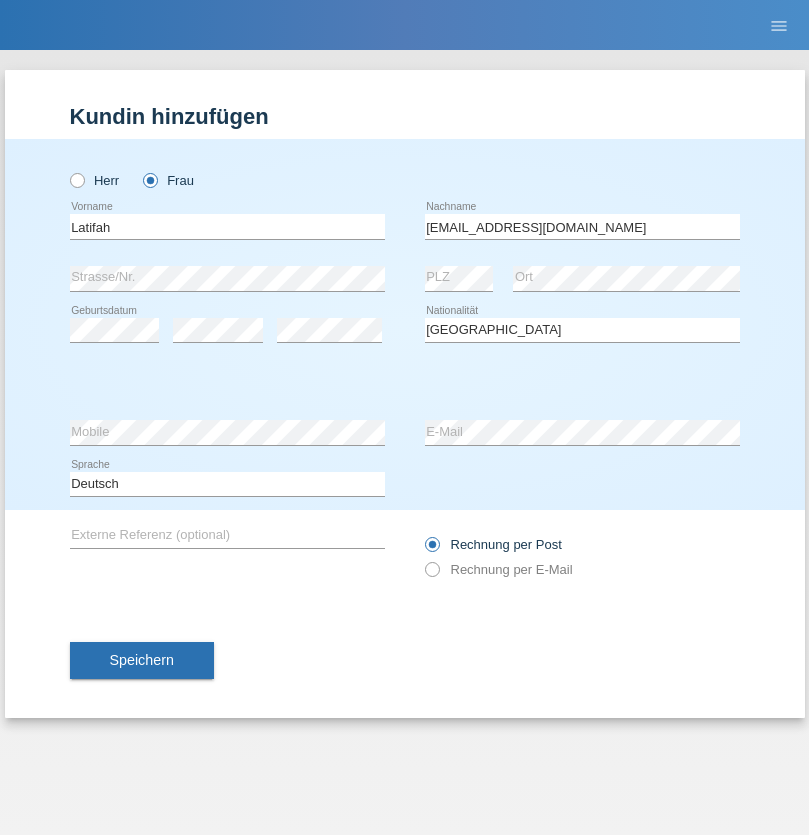 select on "C" 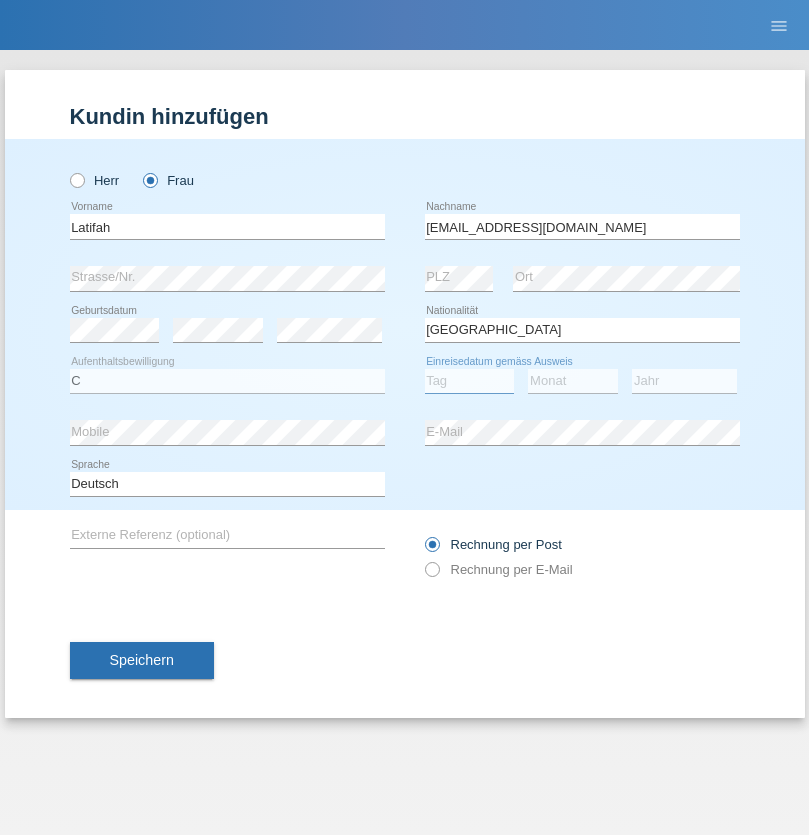 select on "17" 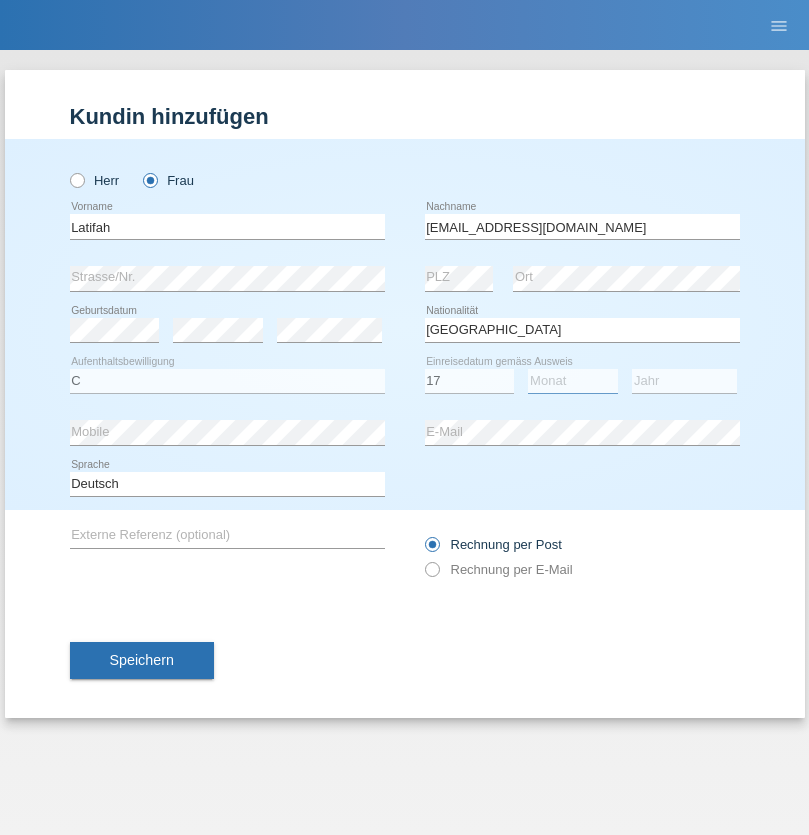 select on "04" 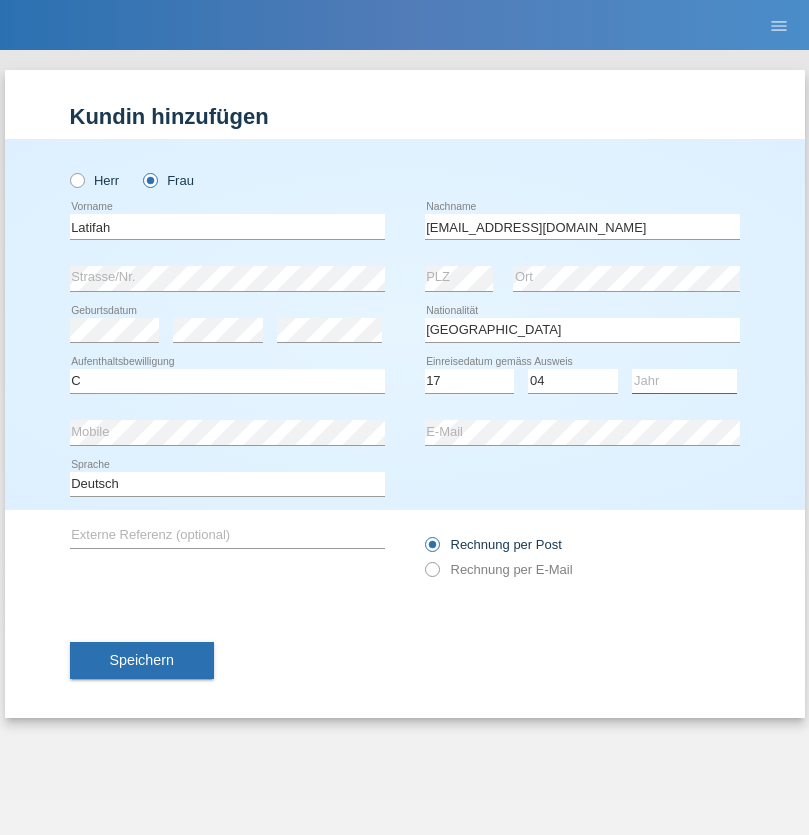 select on "2008" 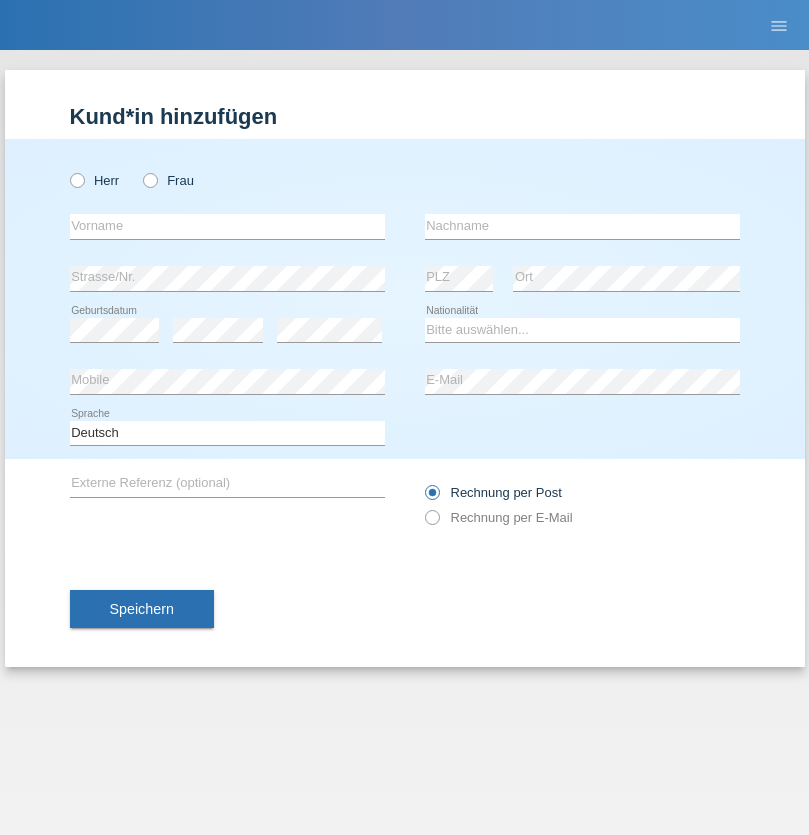scroll, scrollTop: 0, scrollLeft: 0, axis: both 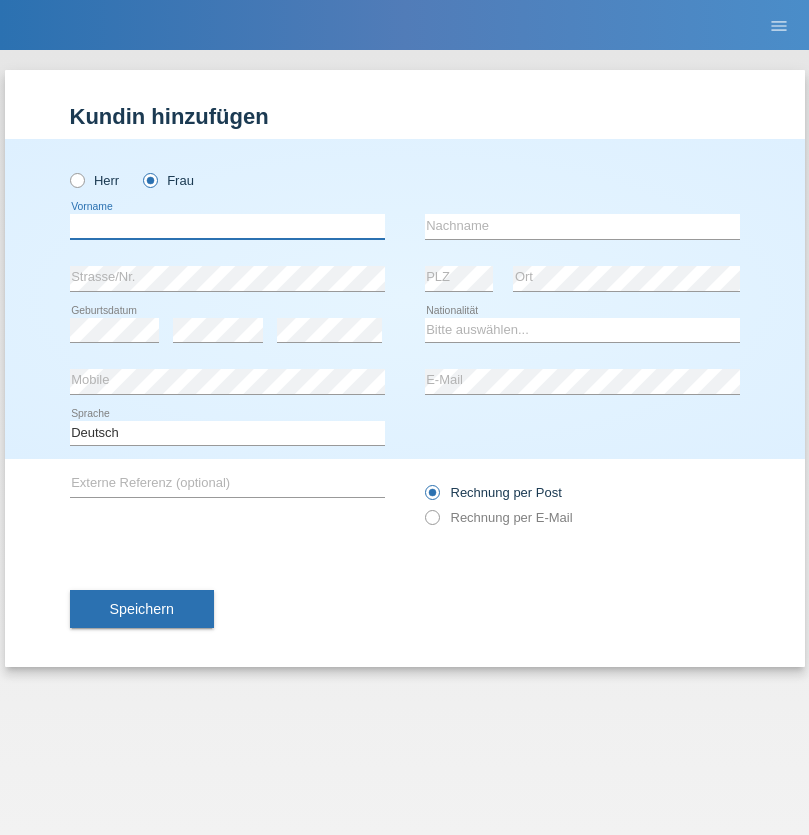 click at bounding box center (227, 226) 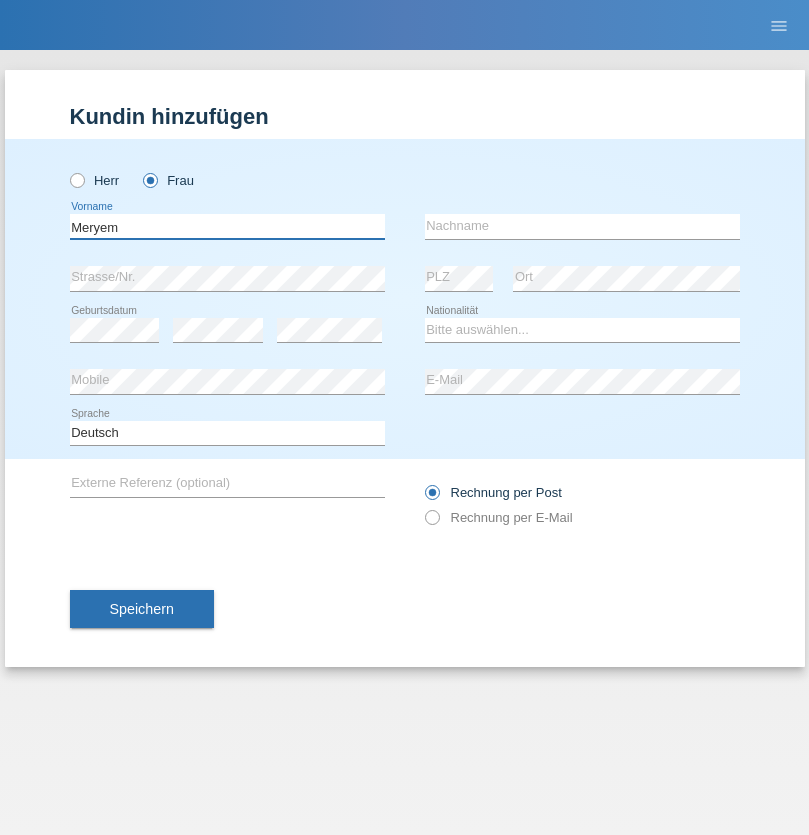 type on "Meryem" 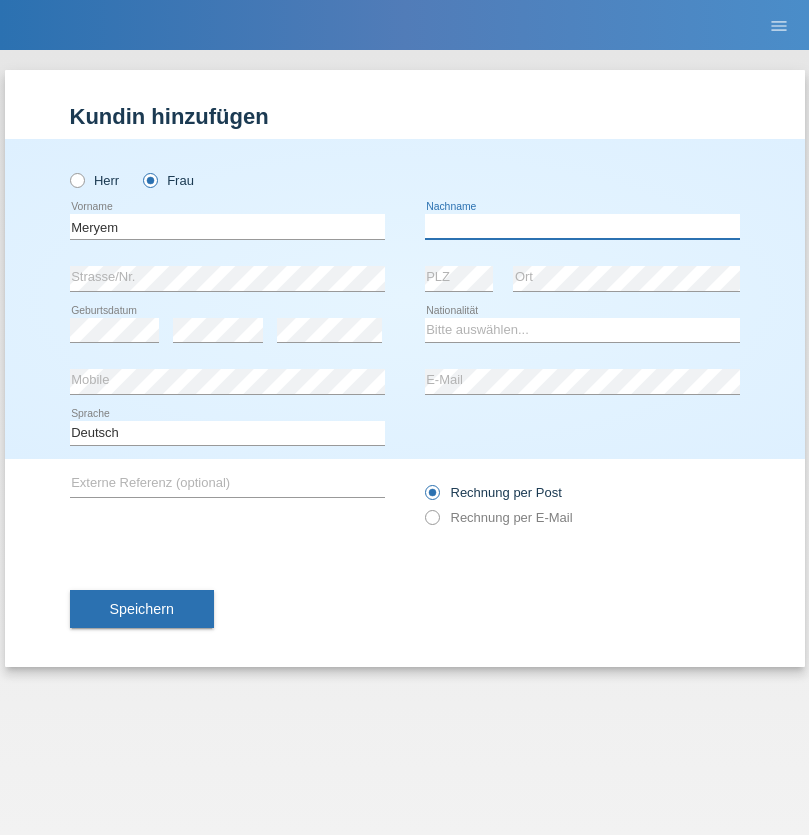 click at bounding box center (582, 226) 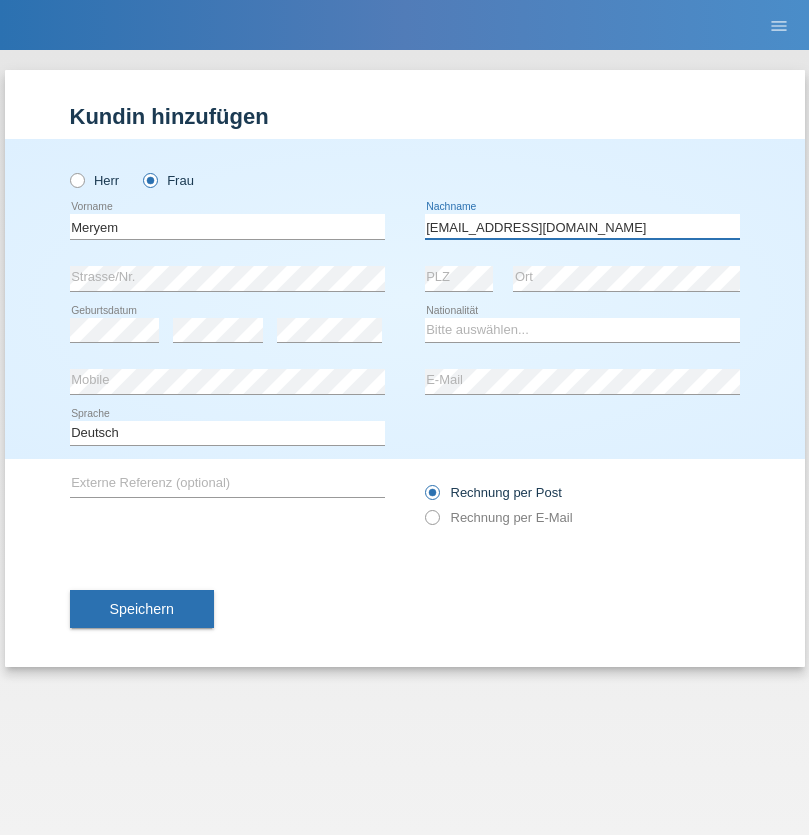 type on "meryemy@hotmail.com" 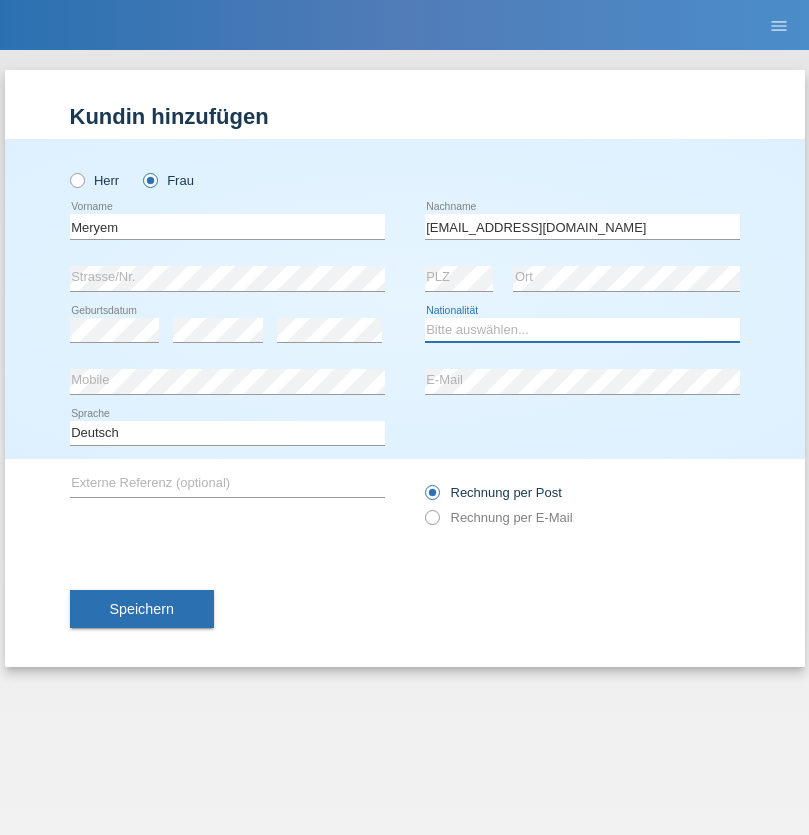 select on "TR" 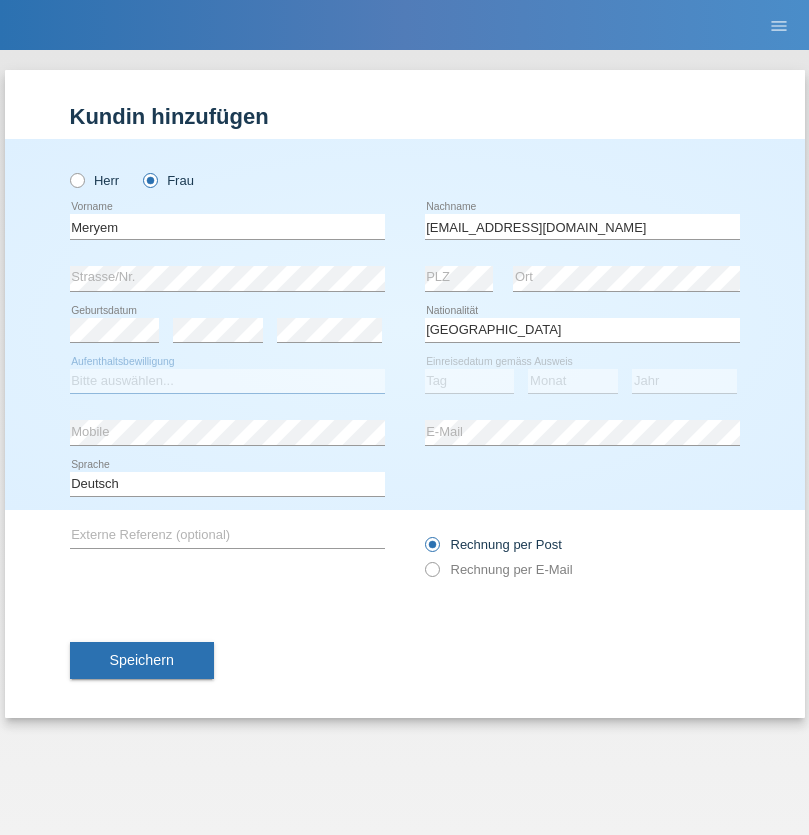select on "C" 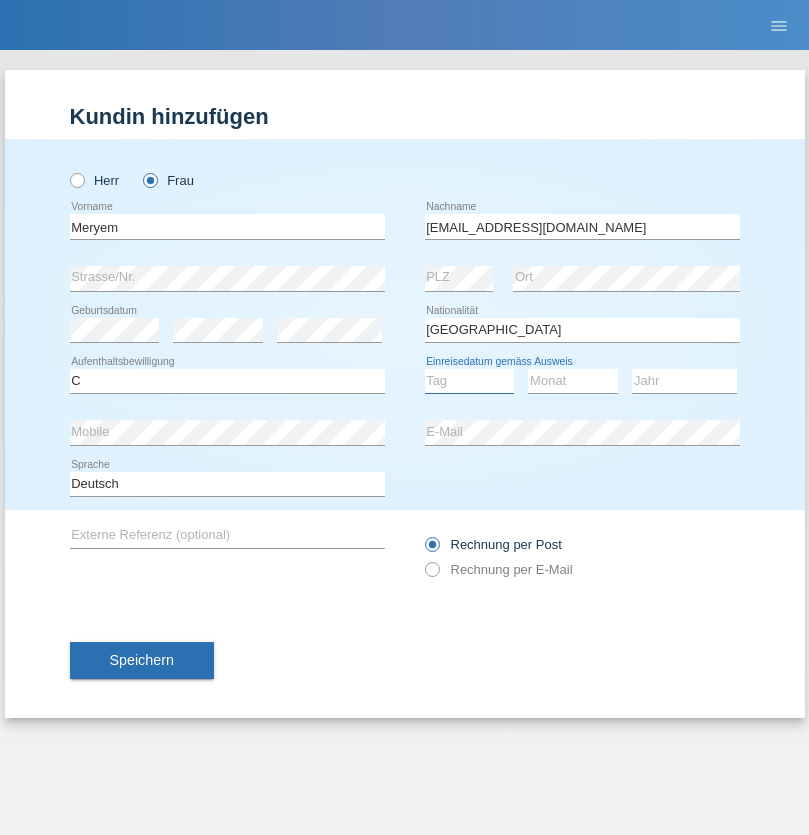 select on "14" 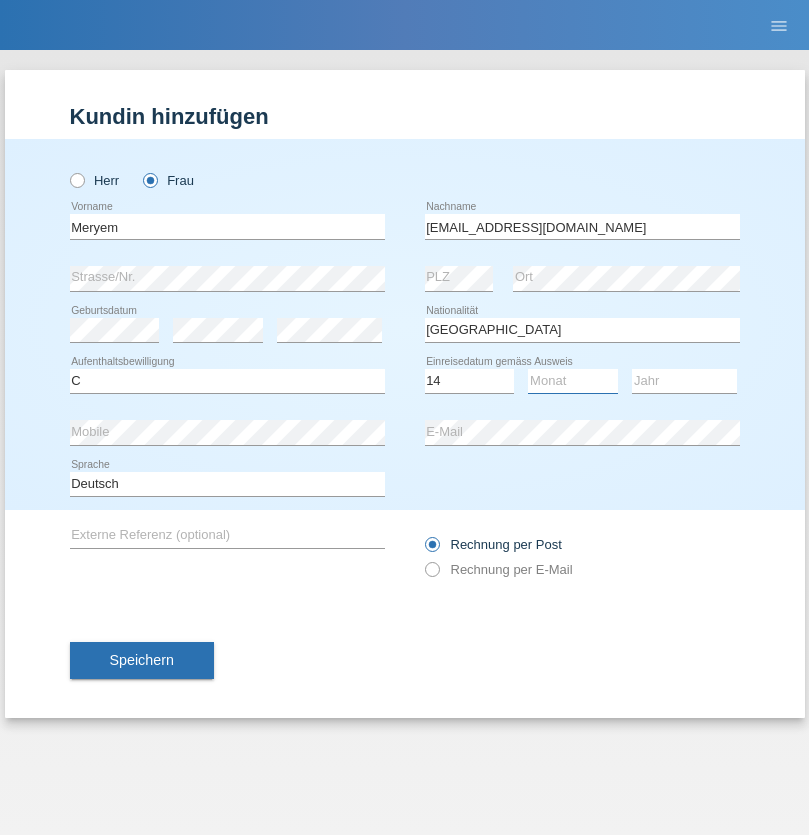 select on "12" 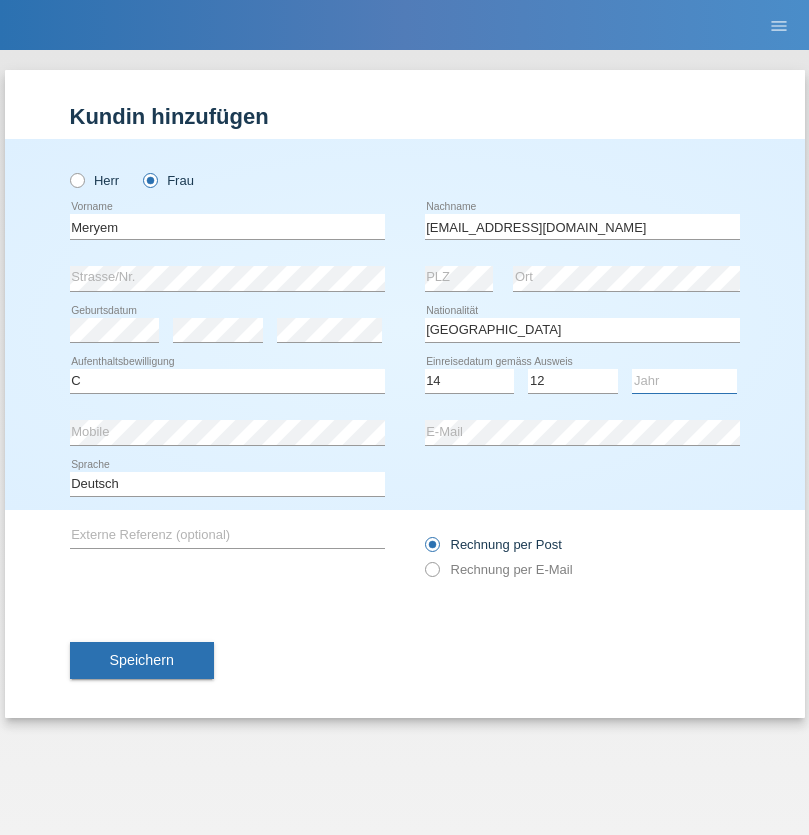 select on "1985" 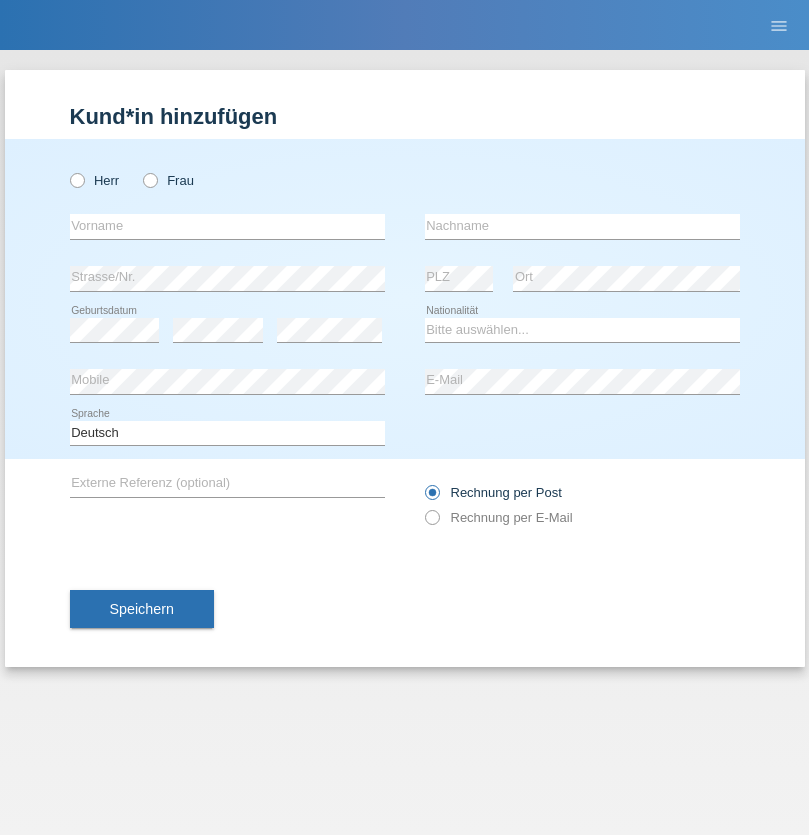 scroll, scrollTop: 0, scrollLeft: 0, axis: both 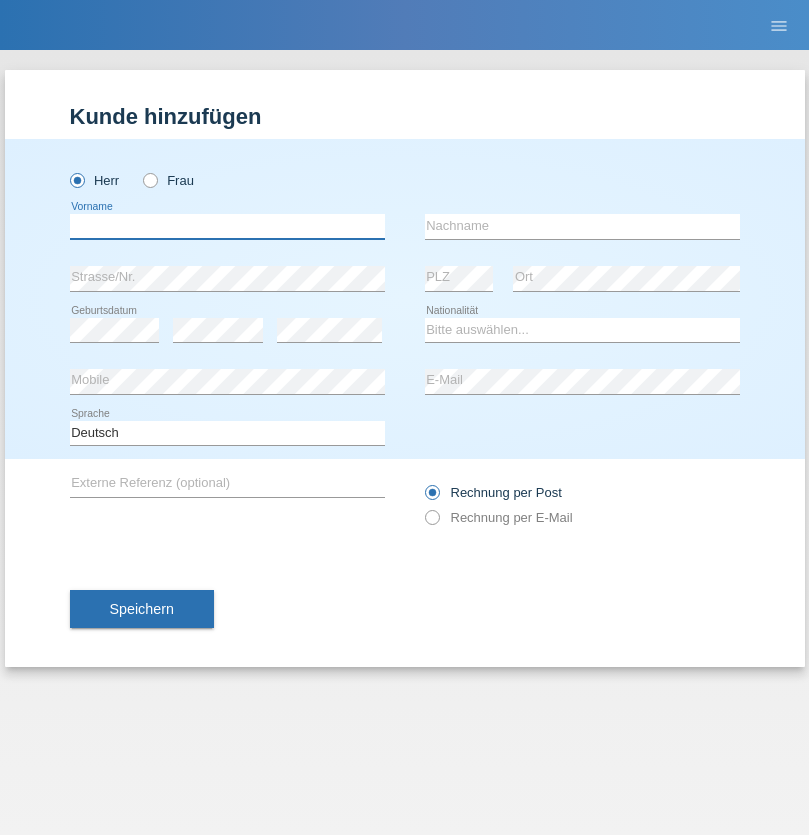 click at bounding box center [227, 226] 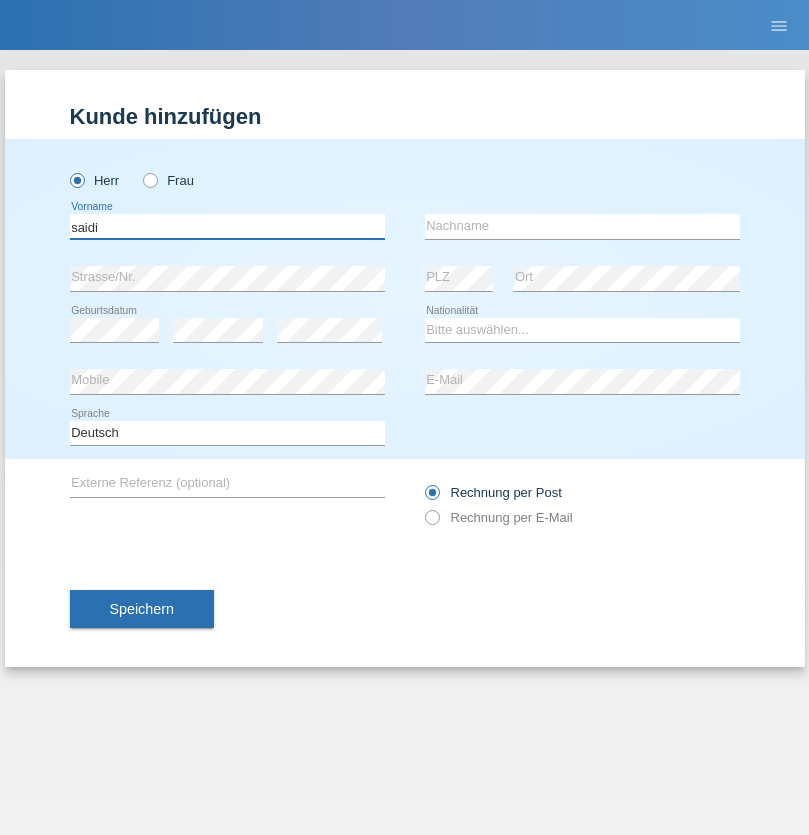type on "saidi" 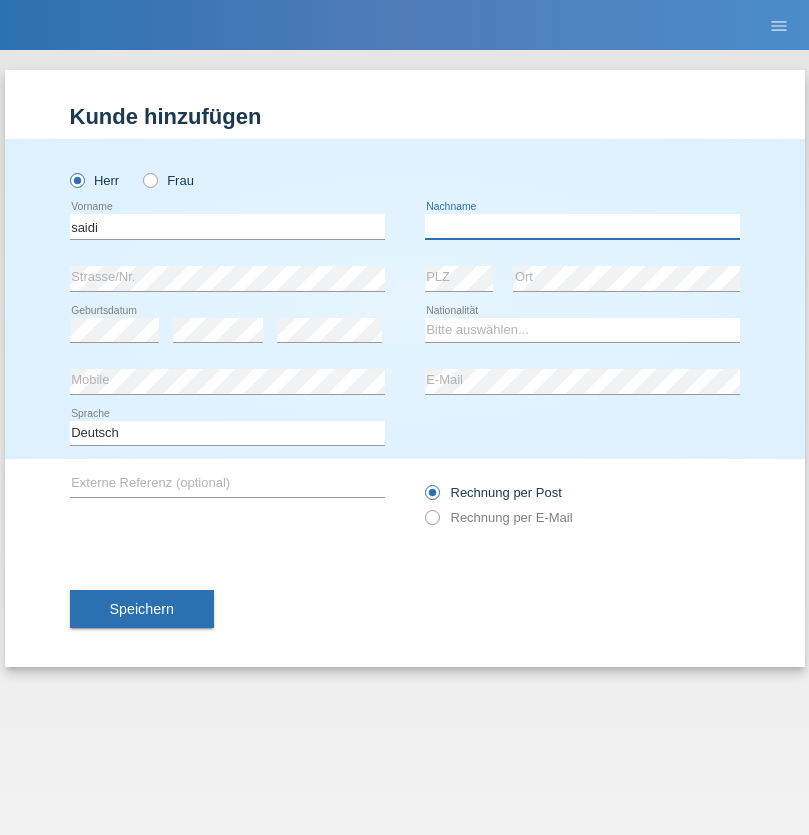 click at bounding box center (582, 226) 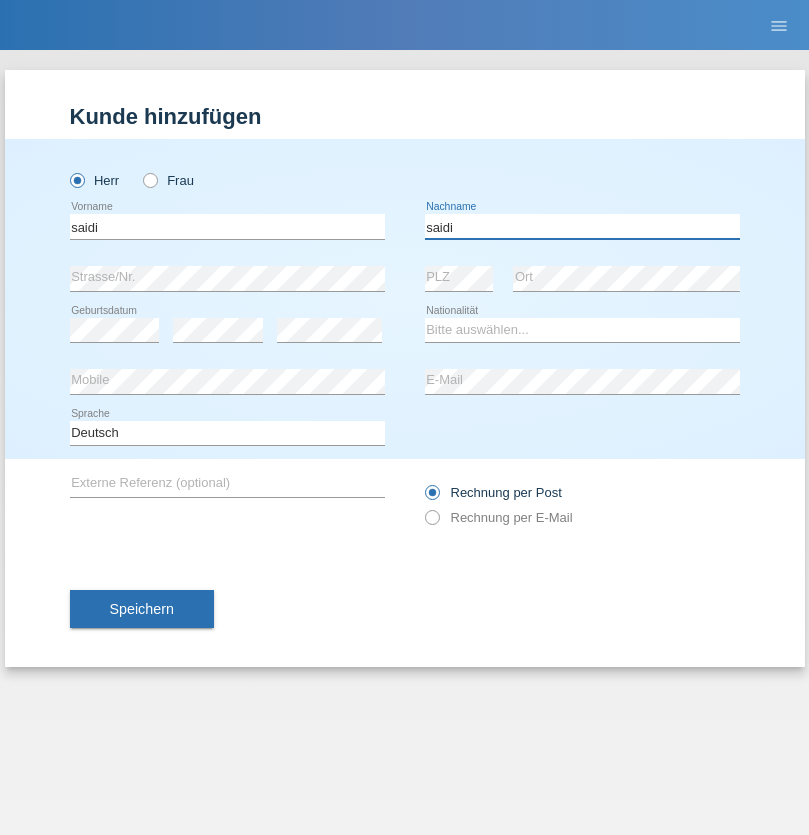 type on "saidi" 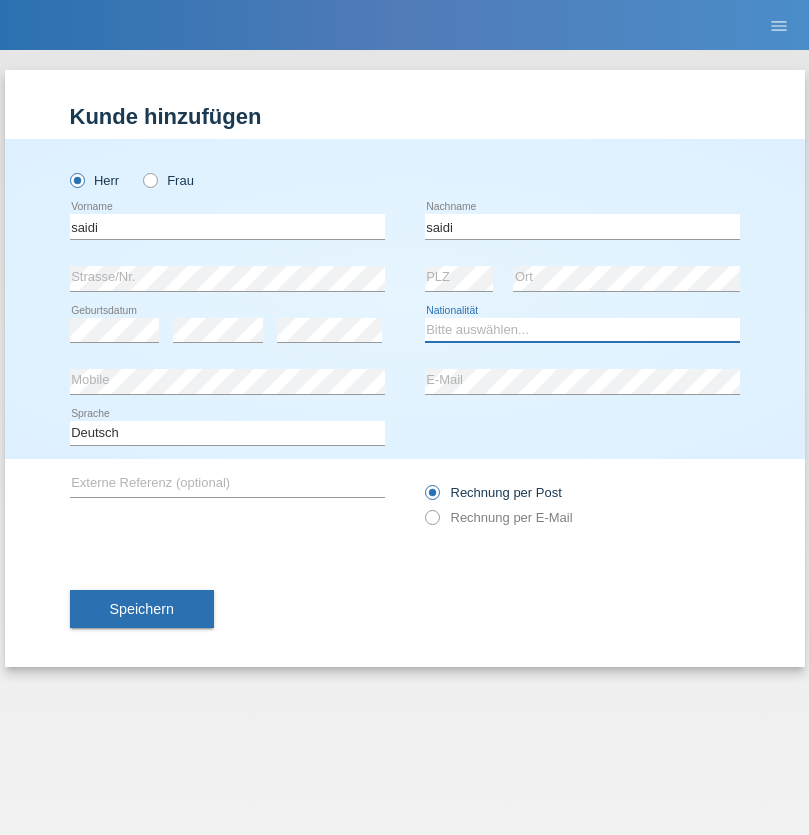 select on "MA" 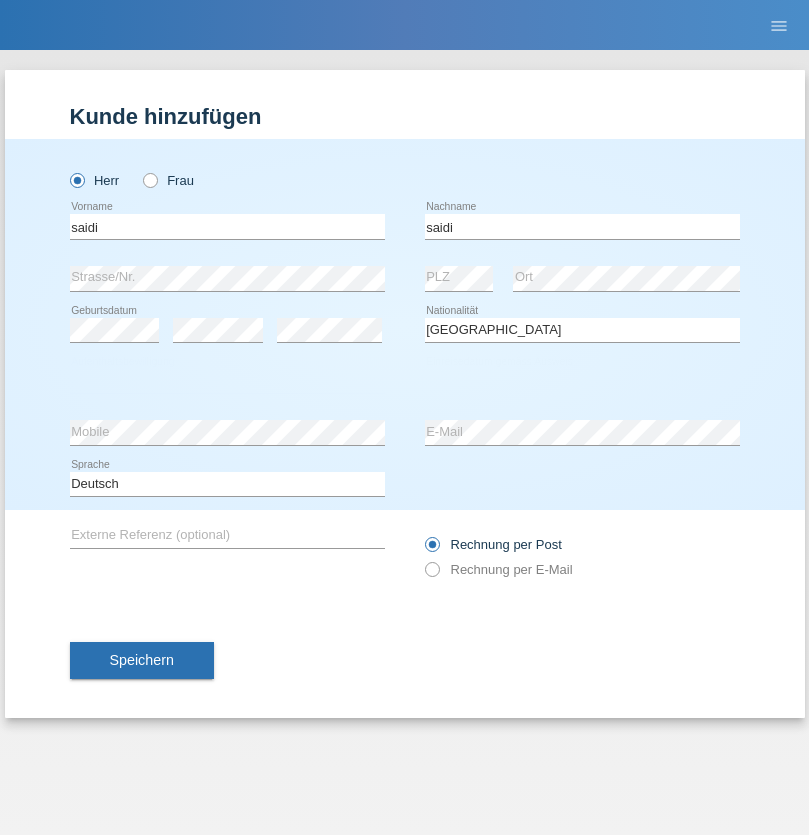 select on "C" 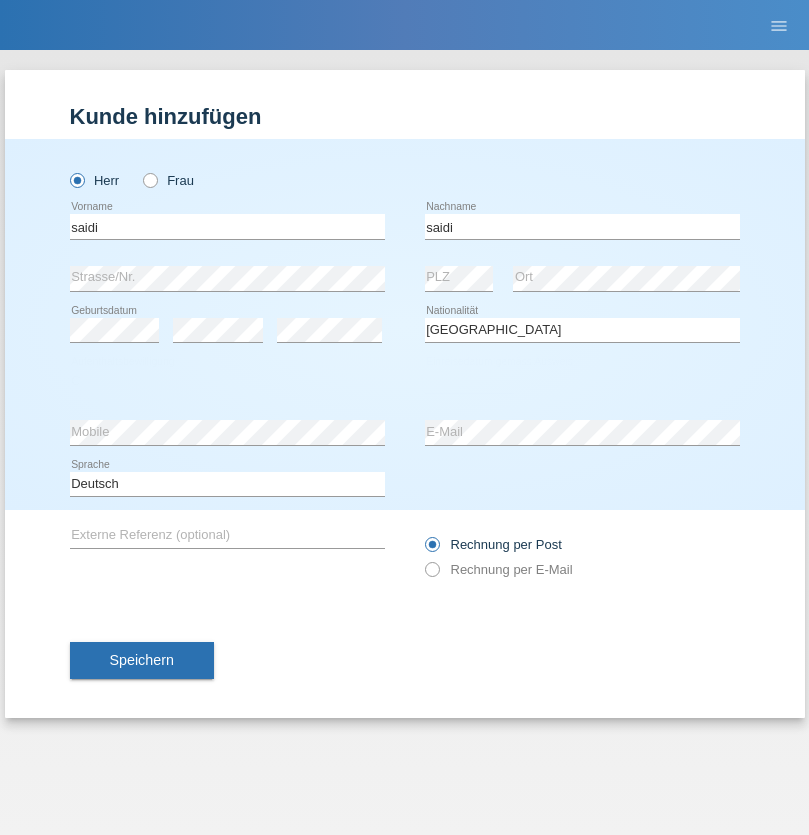 select on "23" 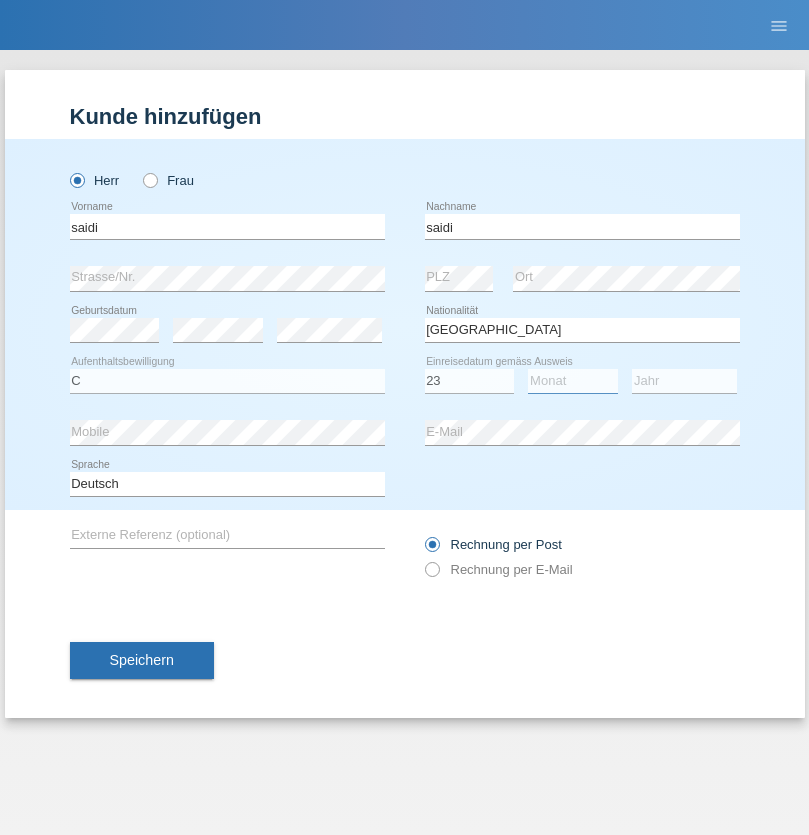 select on "06" 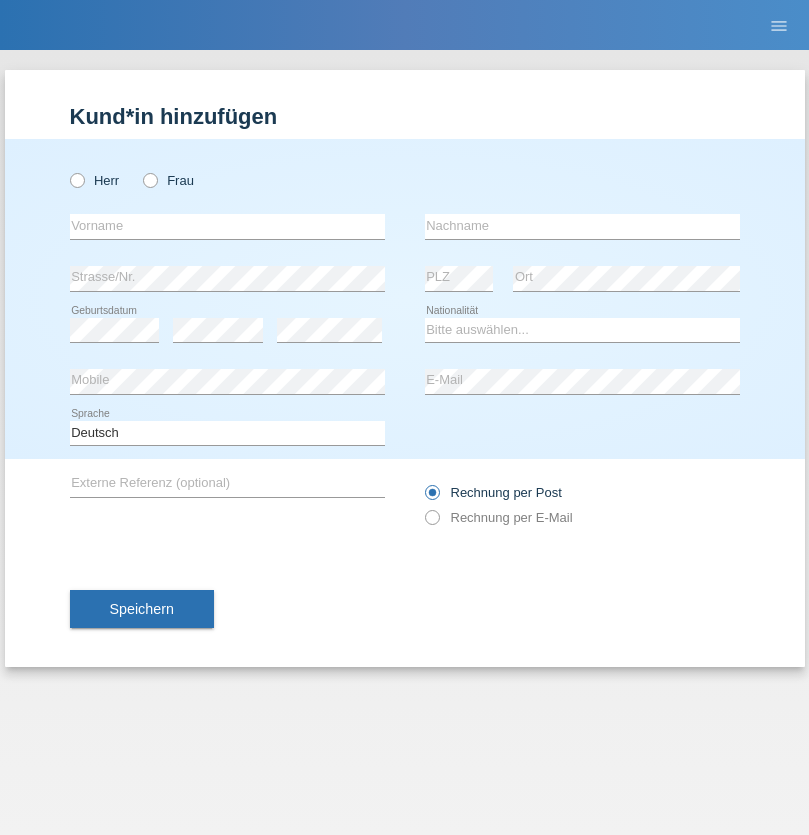 scroll, scrollTop: 0, scrollLeft: 0, axis: both 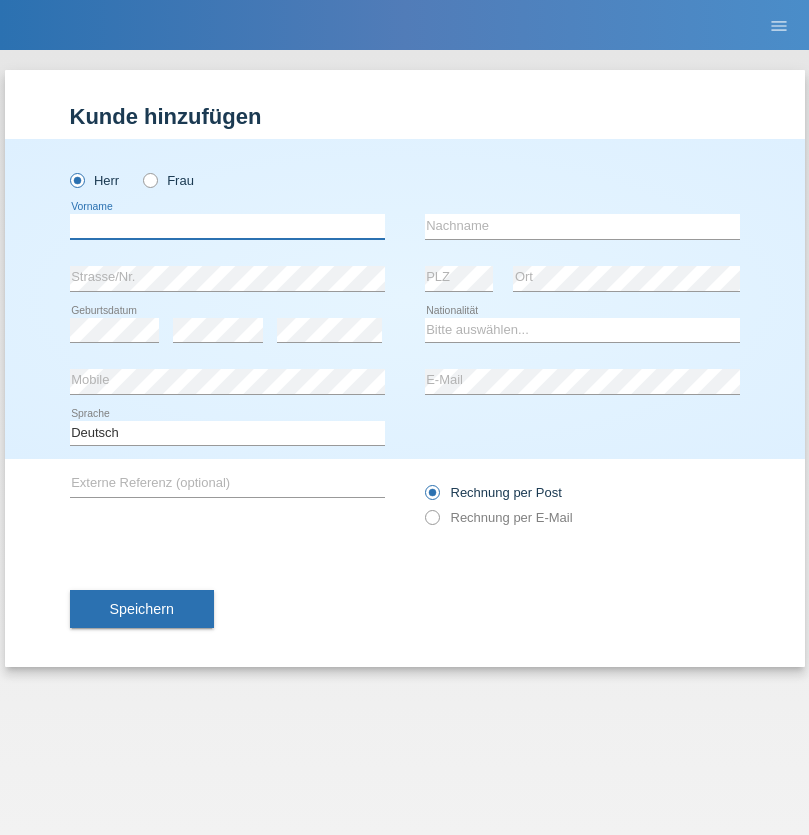 click at bounding box center (227, 226) 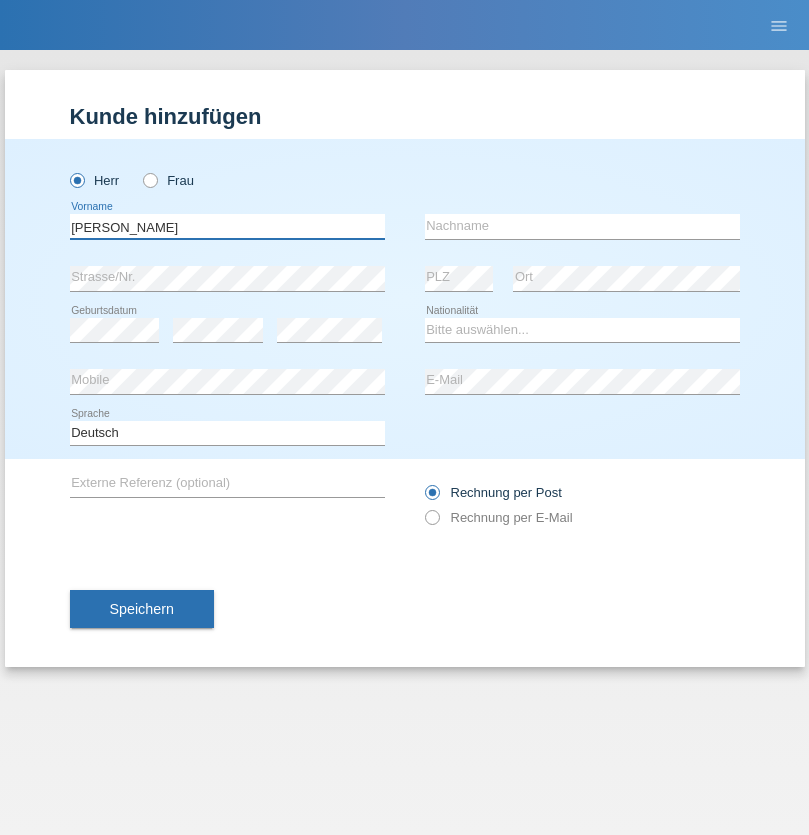 type on "[PERSON_NAME]" 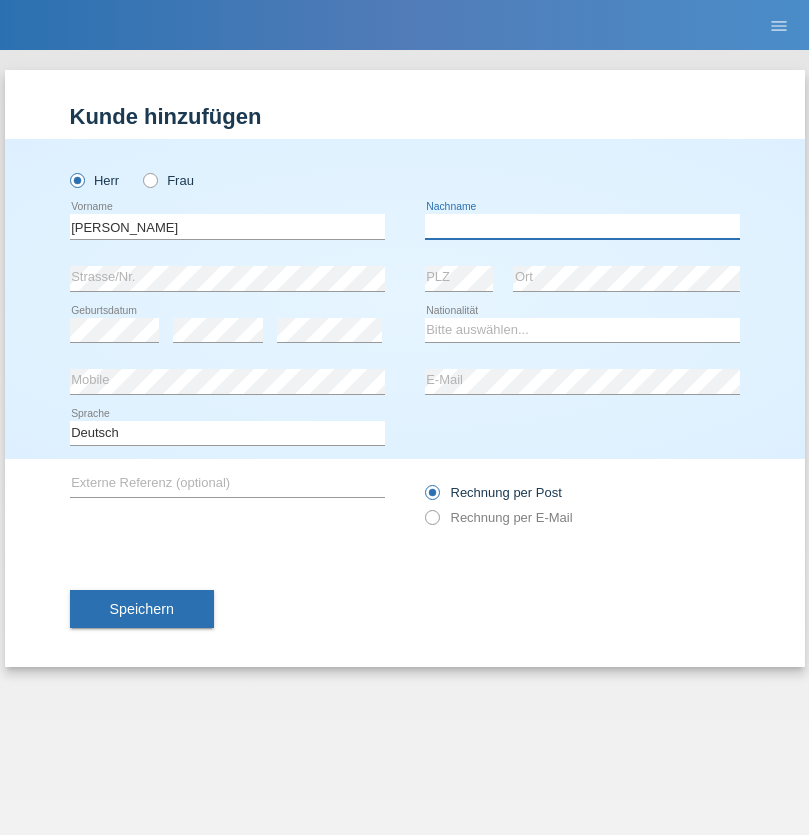 click at bounding box center (582, 226) 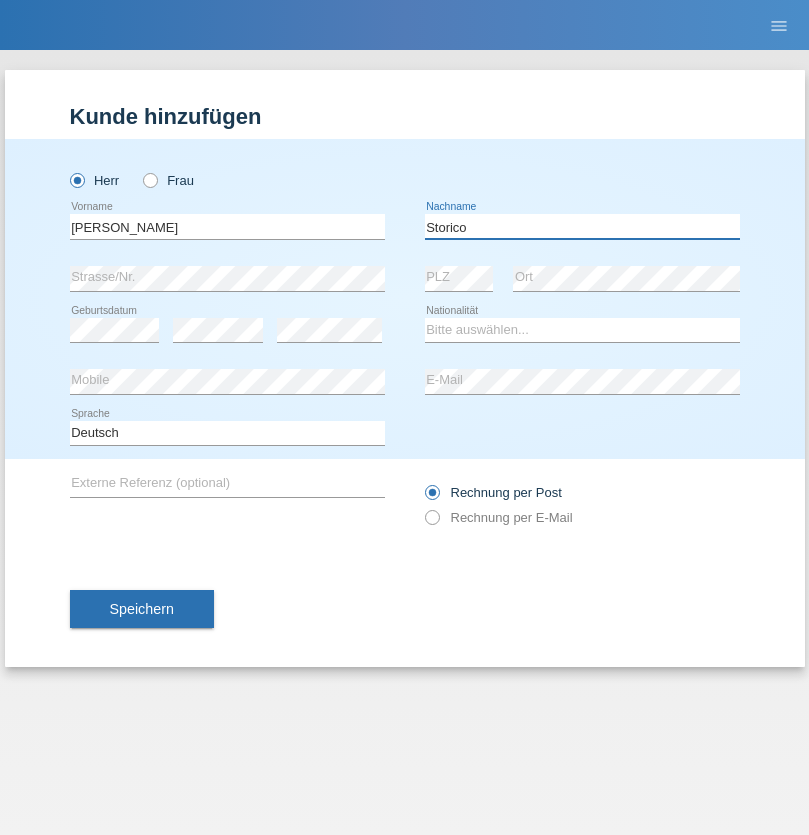 type on "Storico" 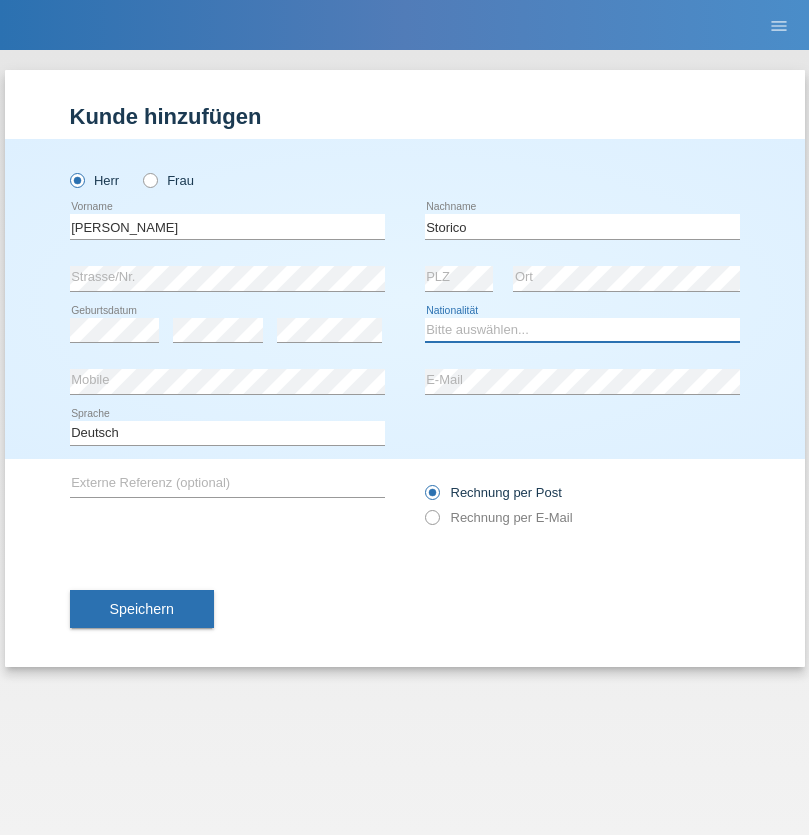 select on "IT" 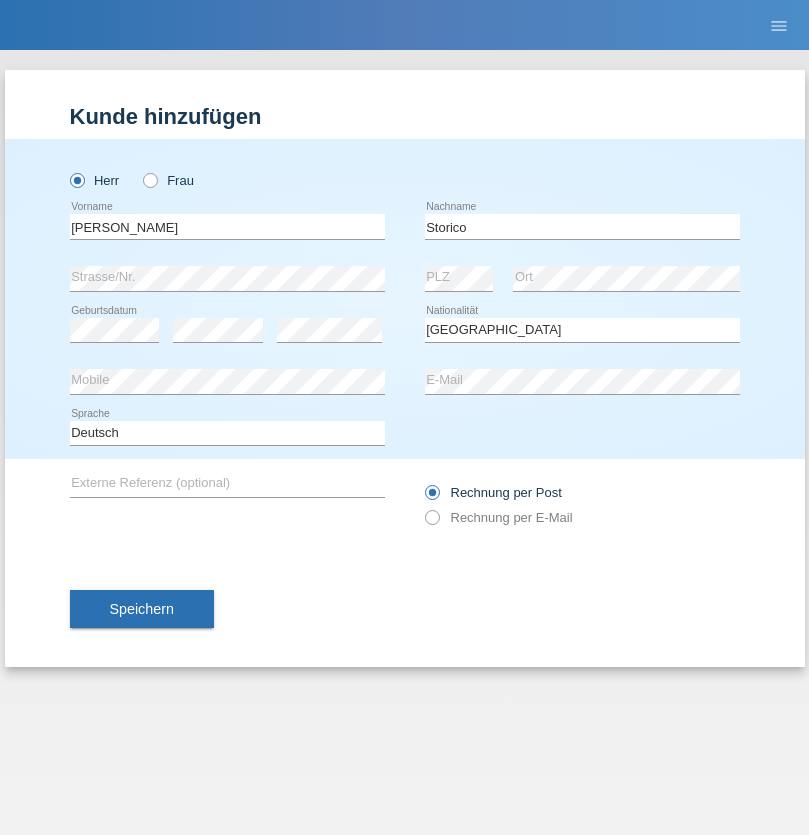 select on "C" 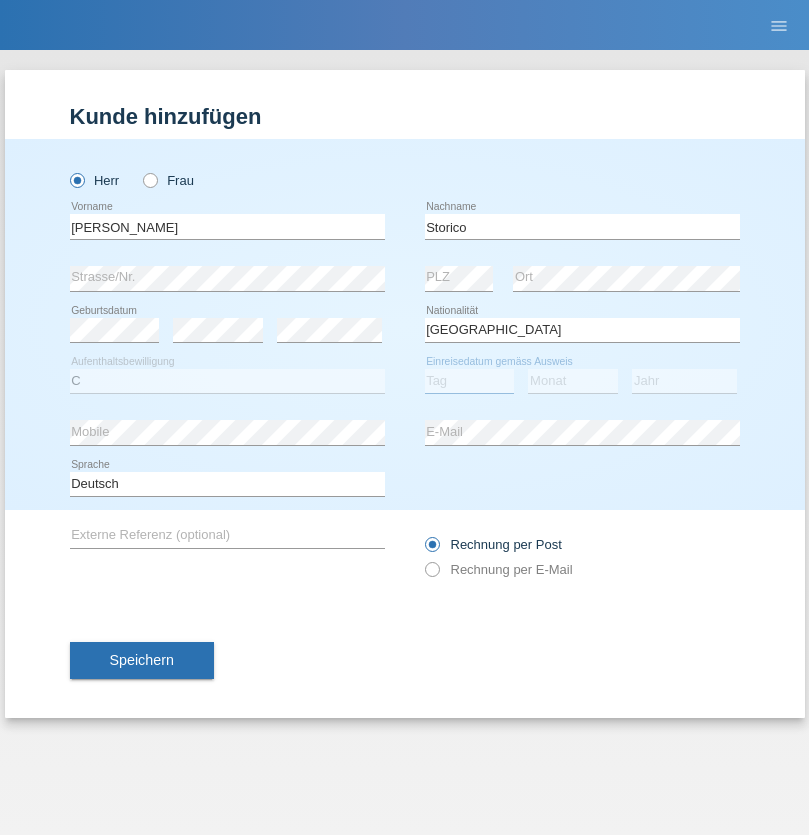 select on "07" 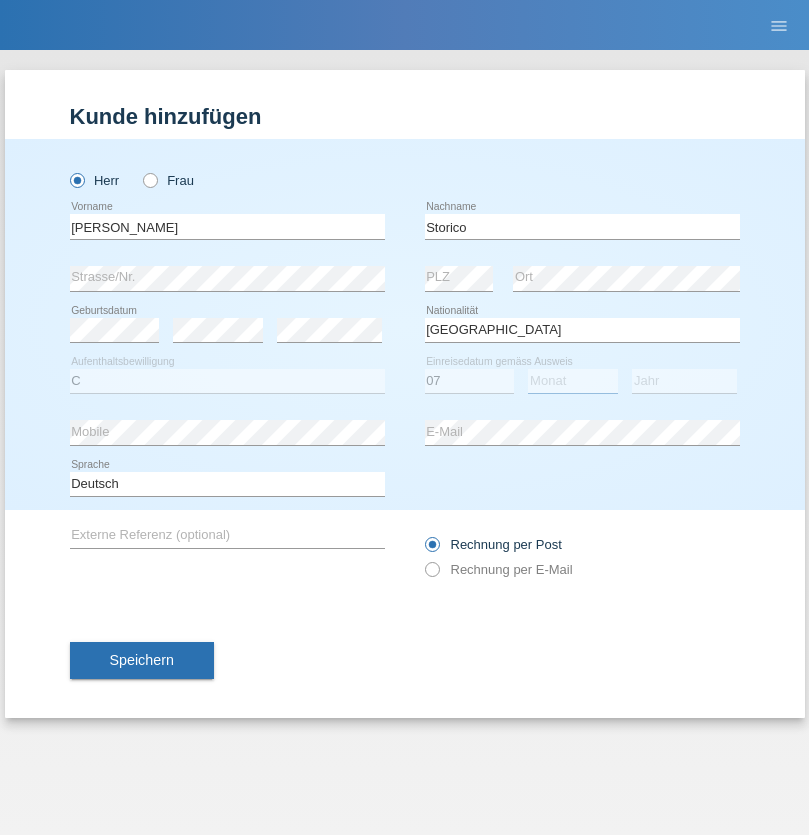 select on "07" 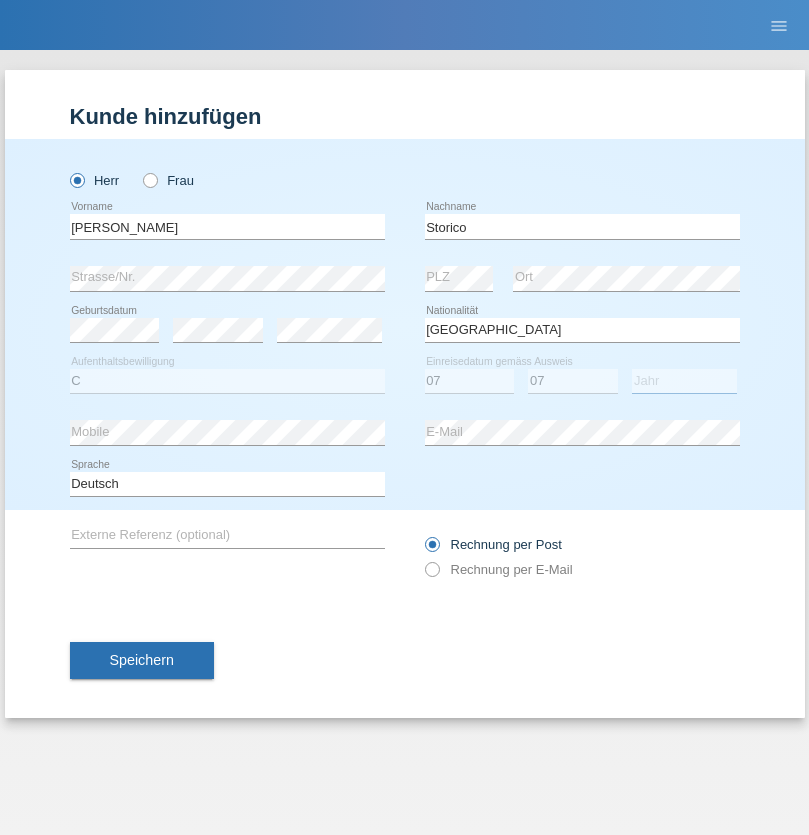 select on "2021" 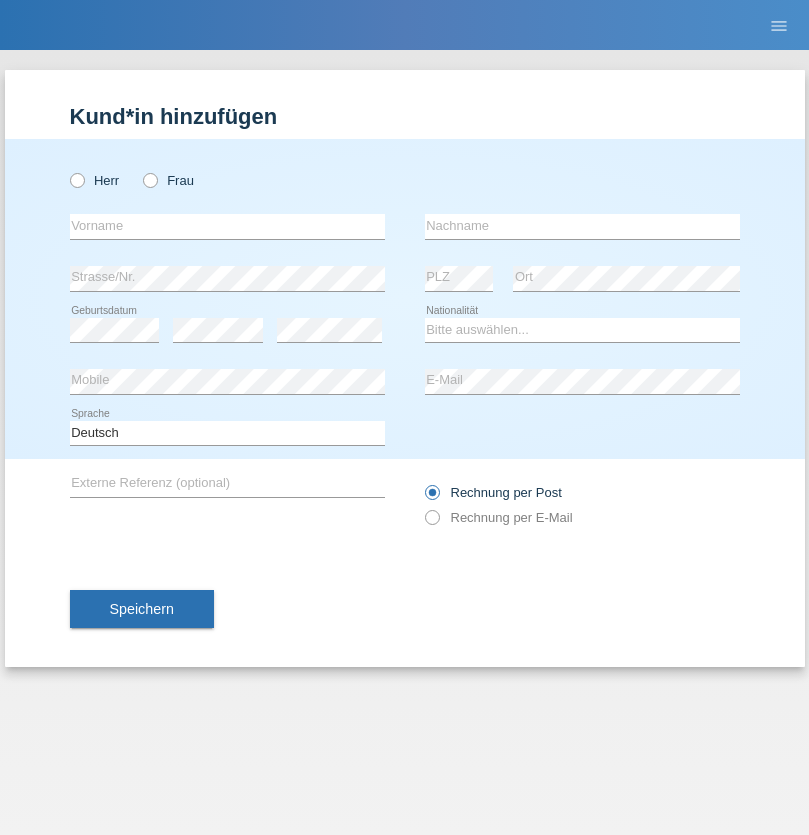 scroll, scrollTop: 0, scrollLeft: 0, axis: both 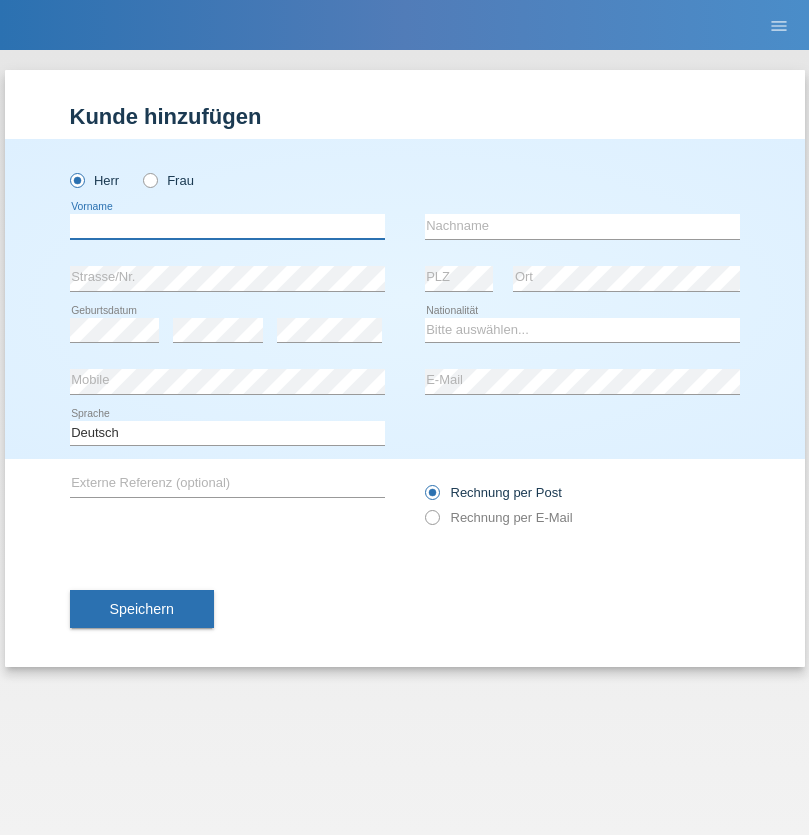 click at bounding box center [227, 226] 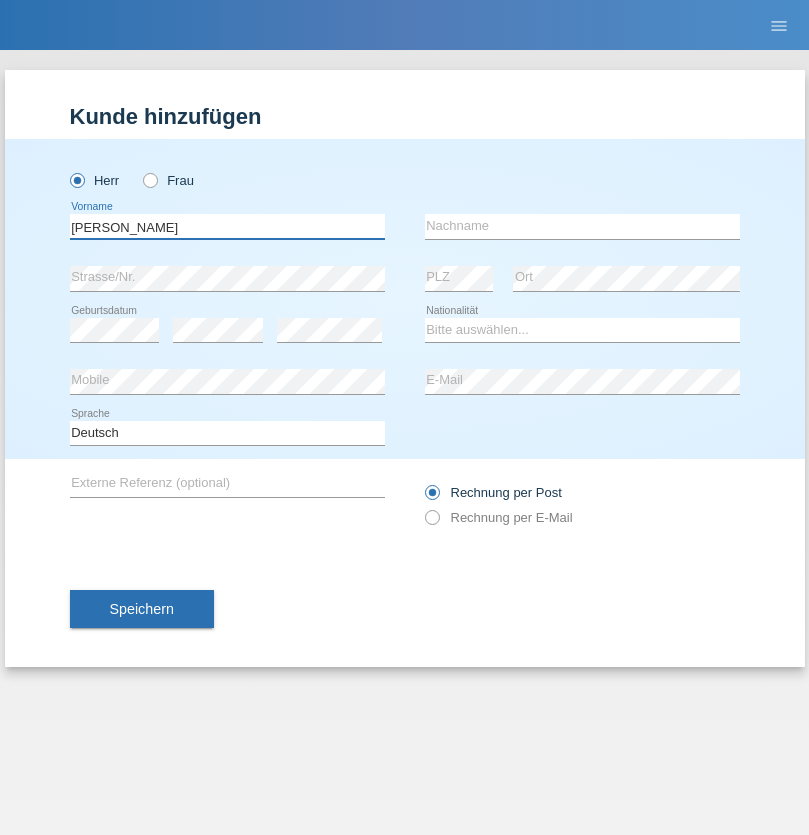type on "[PERSON_NAME]" 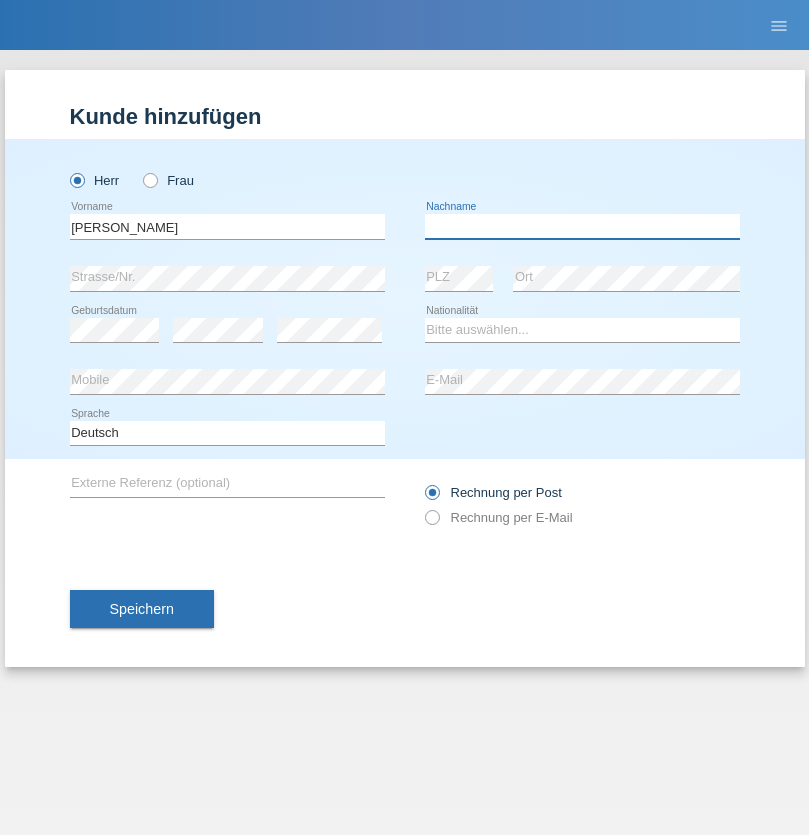 click at bounding box center [582, 226] 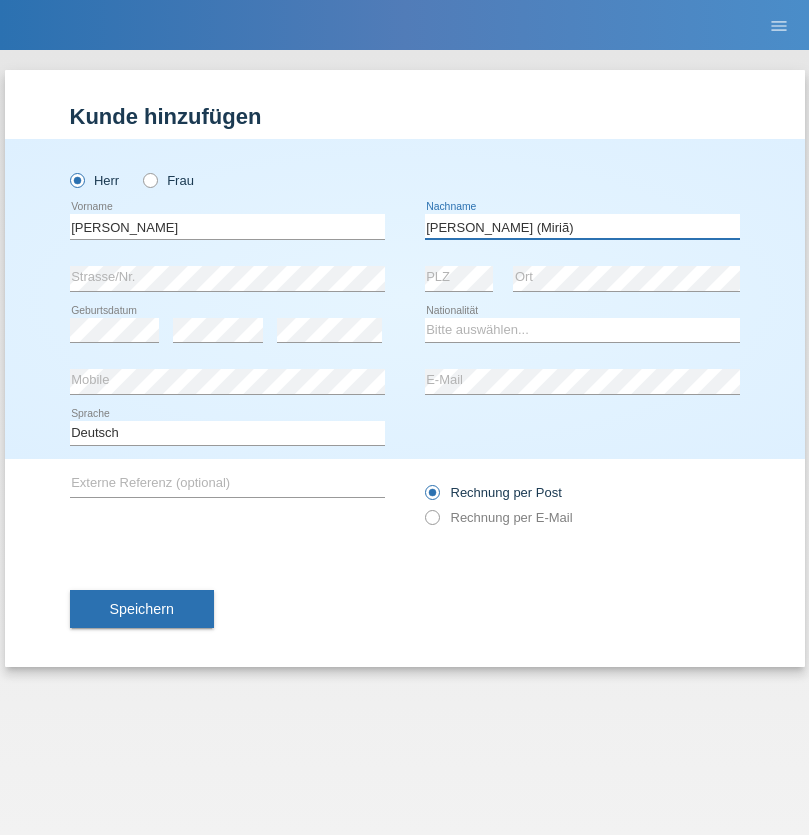 type on "[PERSON_NAME] (Miriã)" 